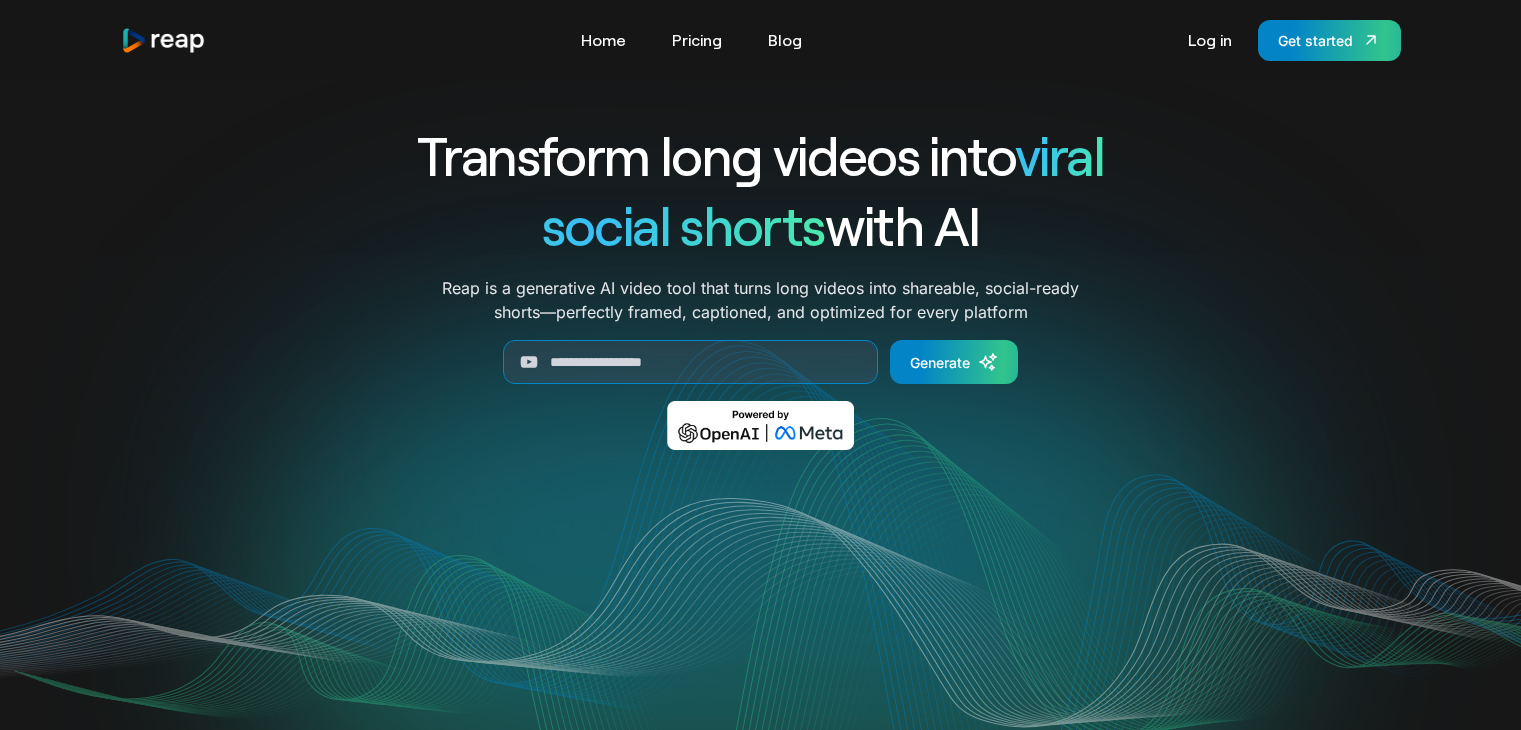 scroll, scrollTop: 0, scrollLeft: 0, axis: both 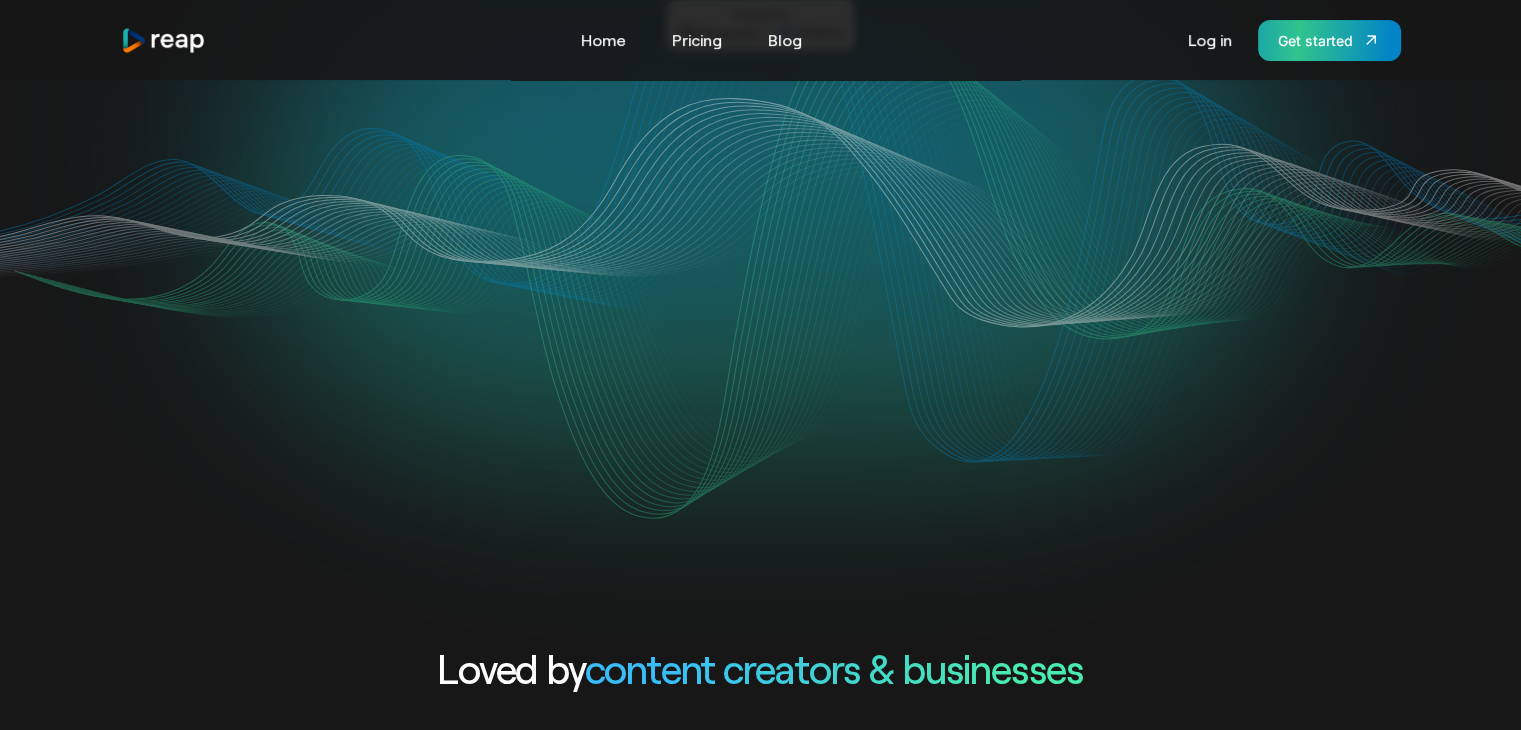 click on "Get started" at bounding box center (1315, 40) 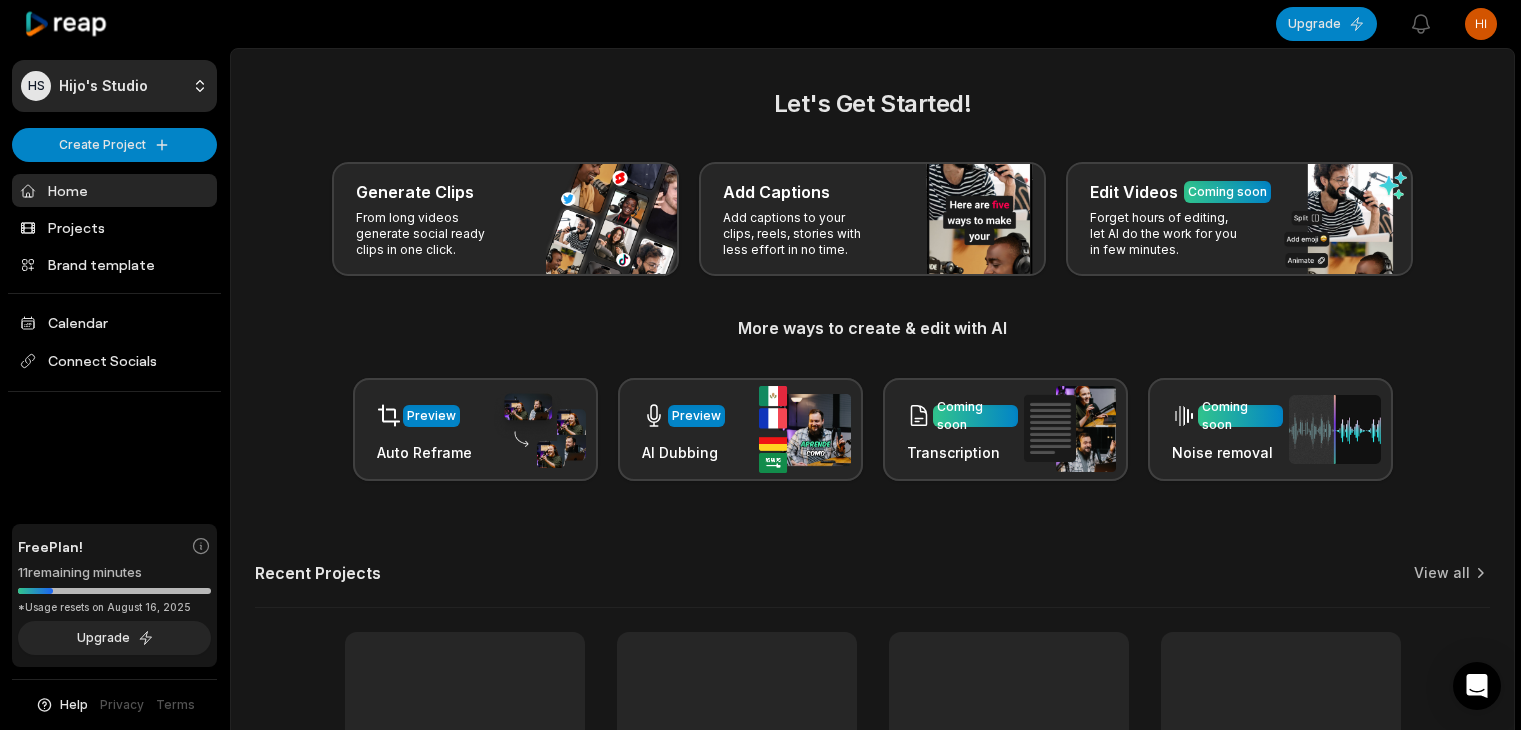 scroll, scrollTop: 0, scrollLeft: 0, axis: both 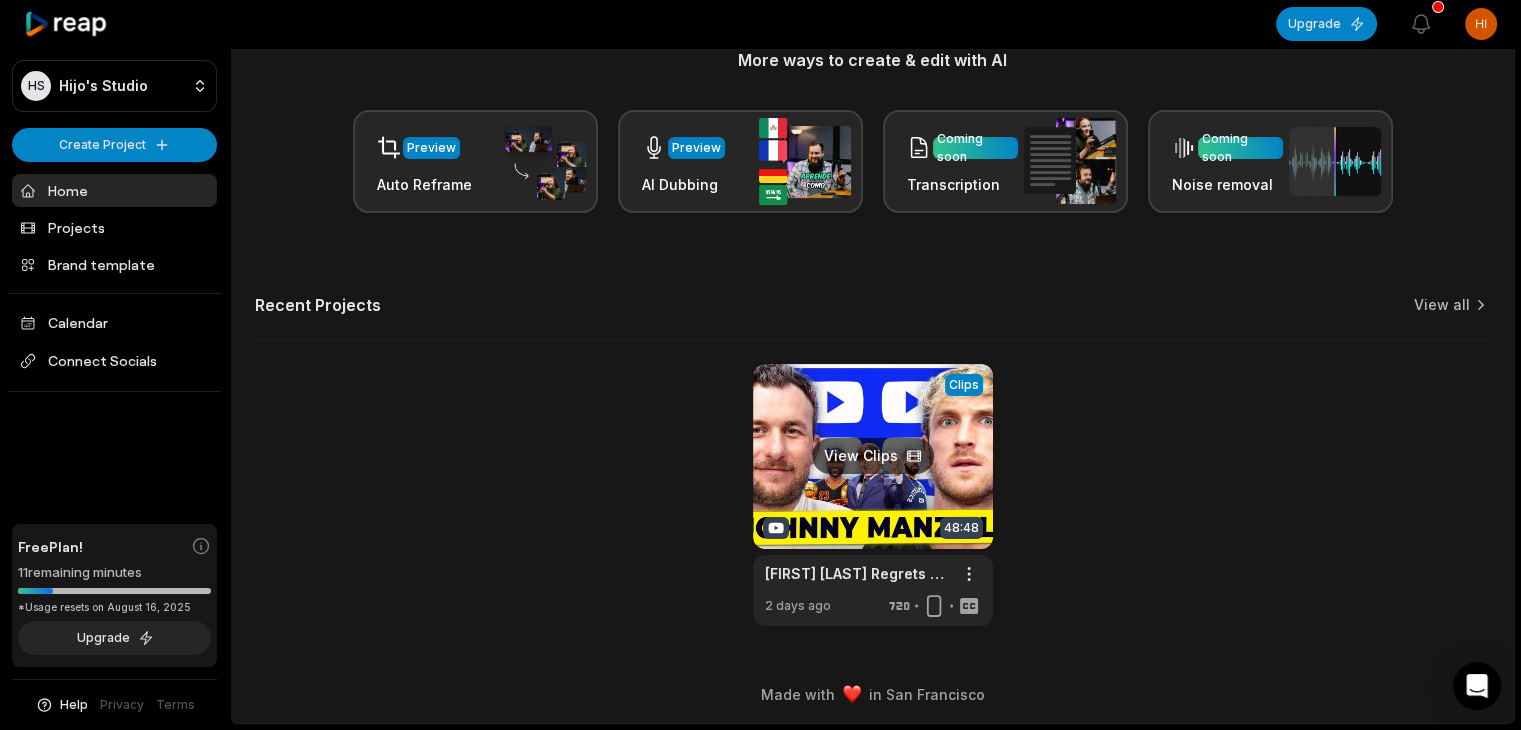 click at bounding box center [873, 495] 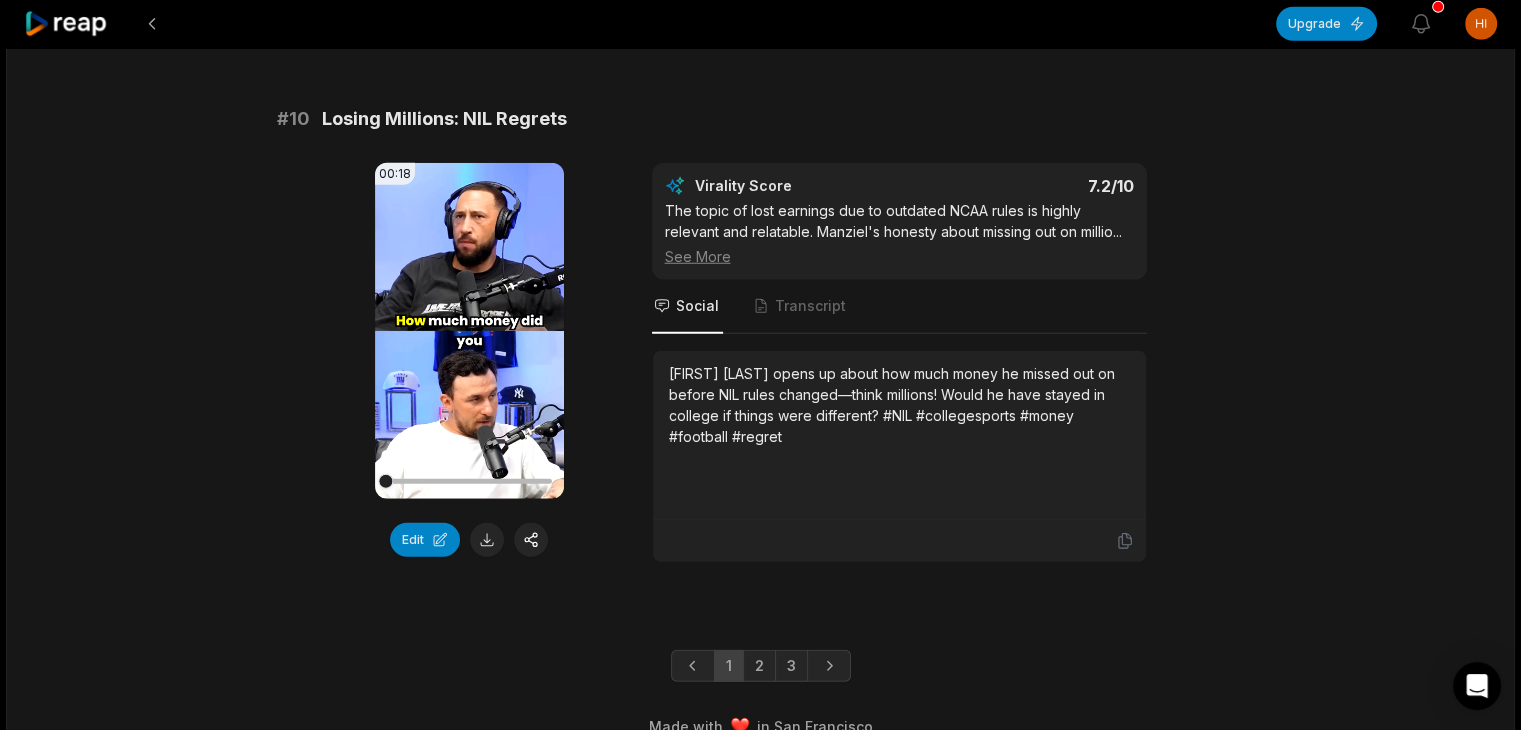 scroll, scrollTop: 5383, scrollLeft: 0, axis: vertical 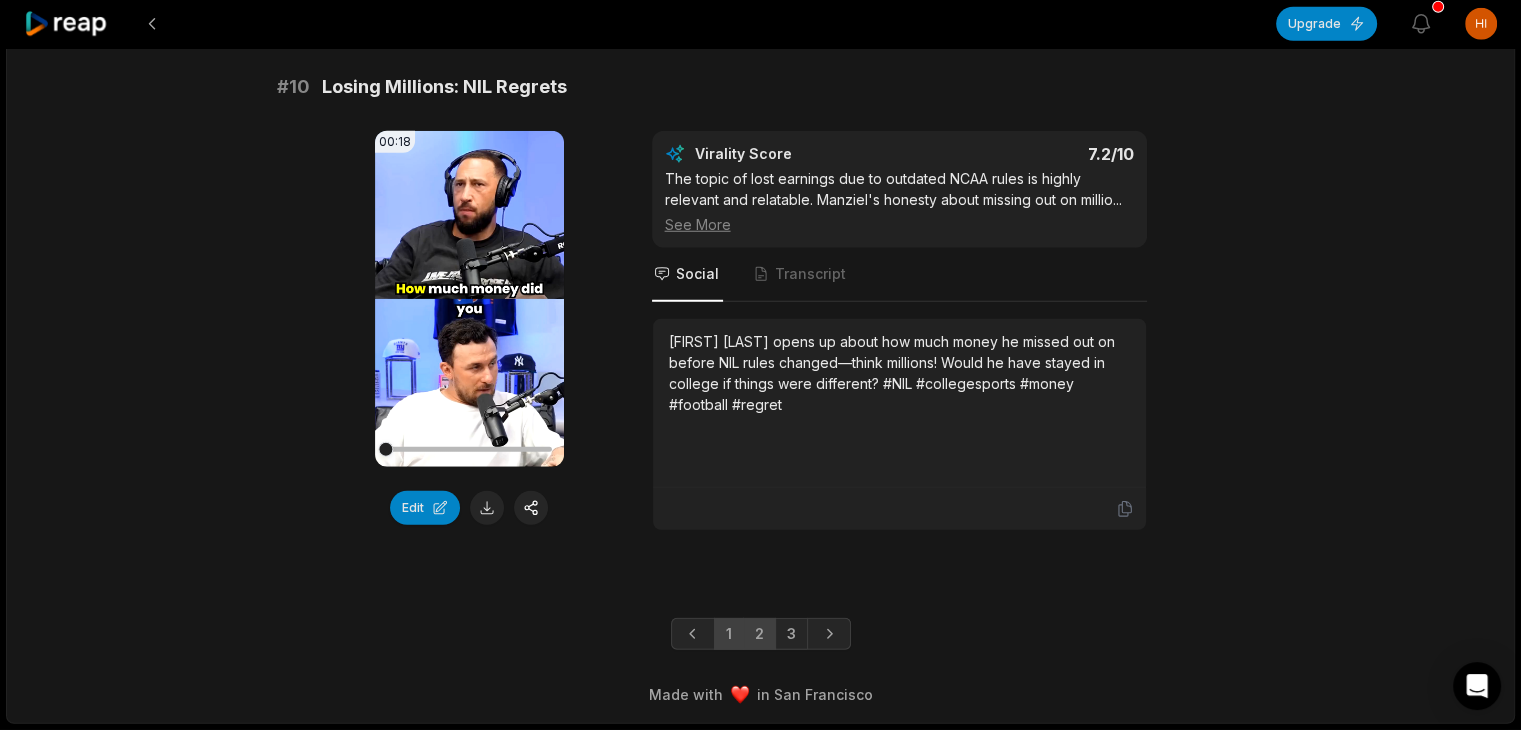 click on "2" at bounding box center [759, 634] 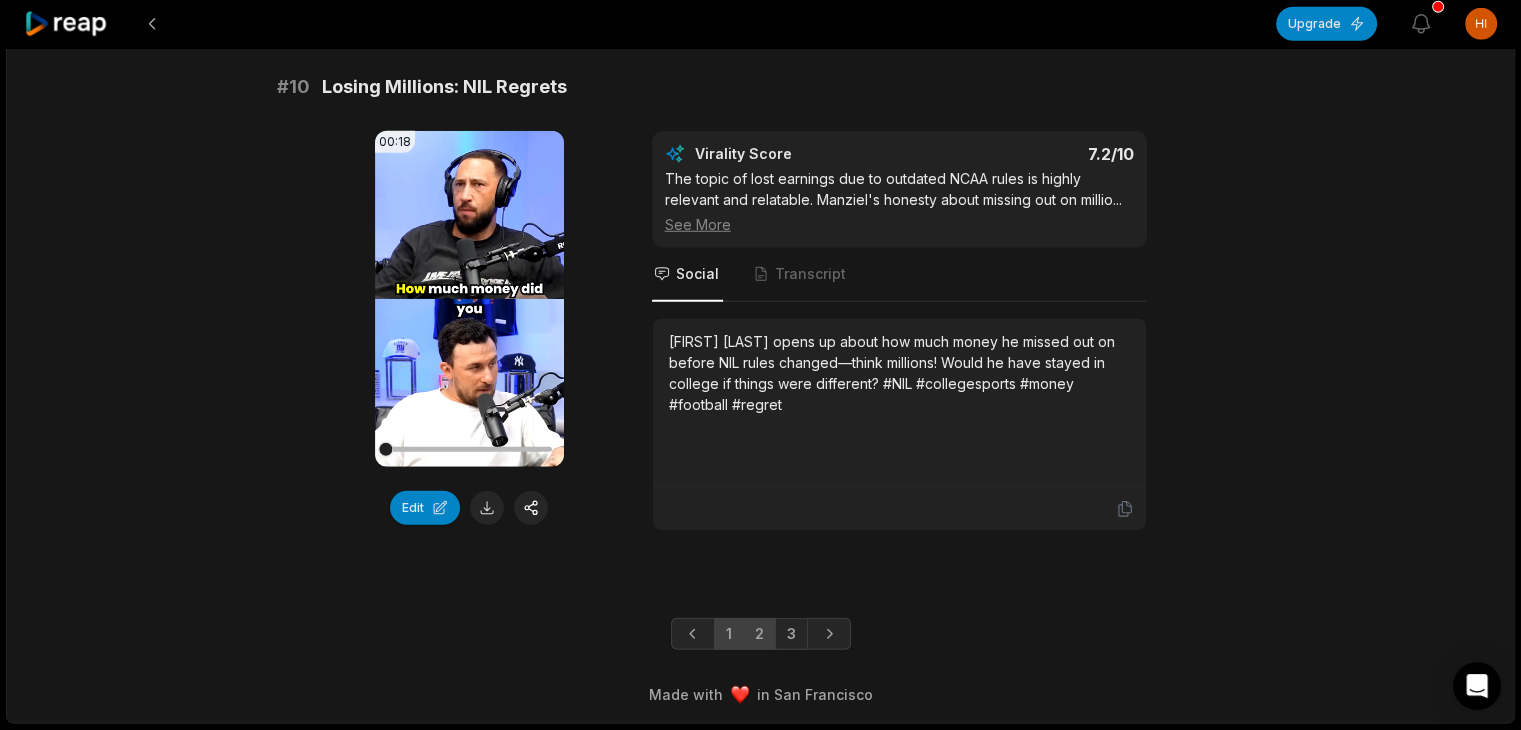 scroll, scrollTop: 0, scrollLeft: 0, axis: both 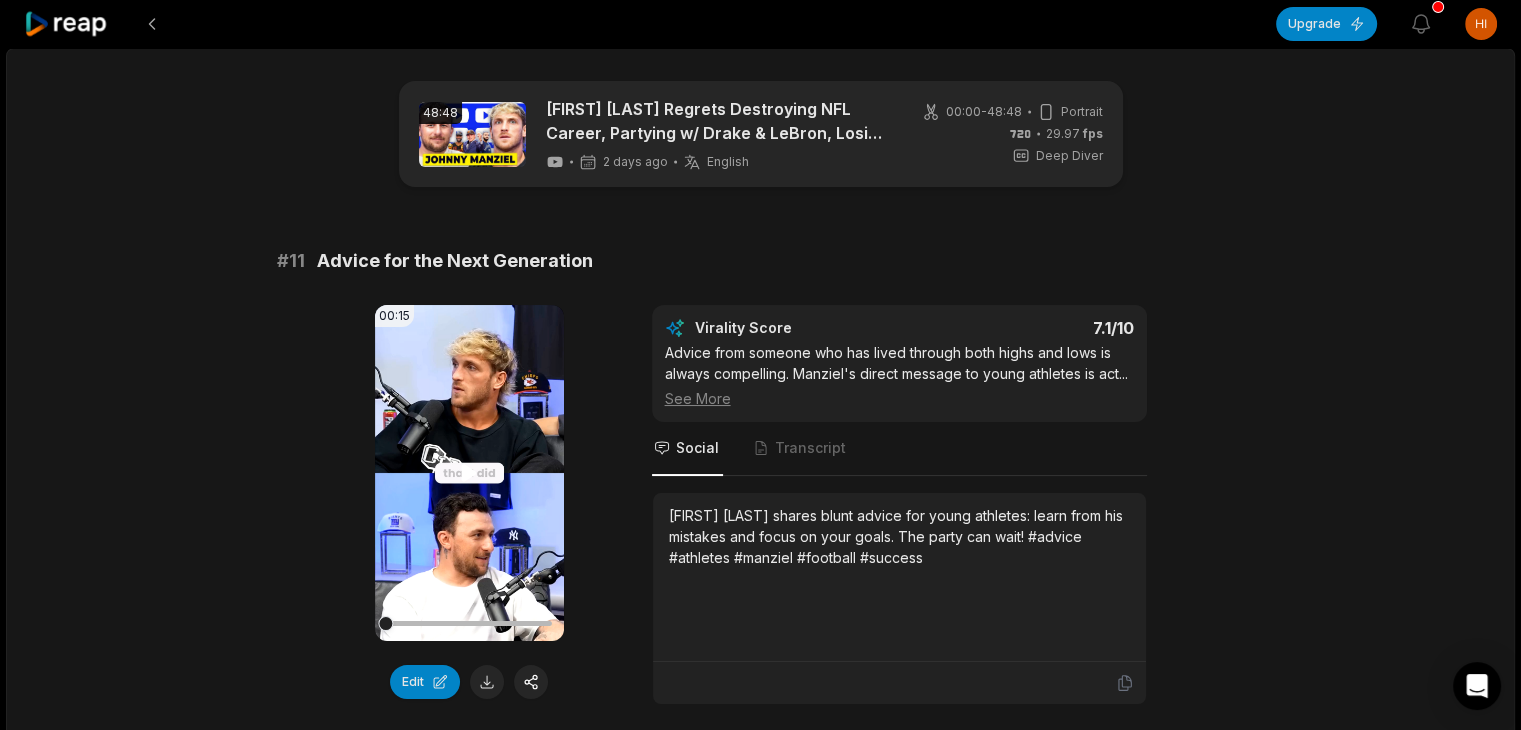 click 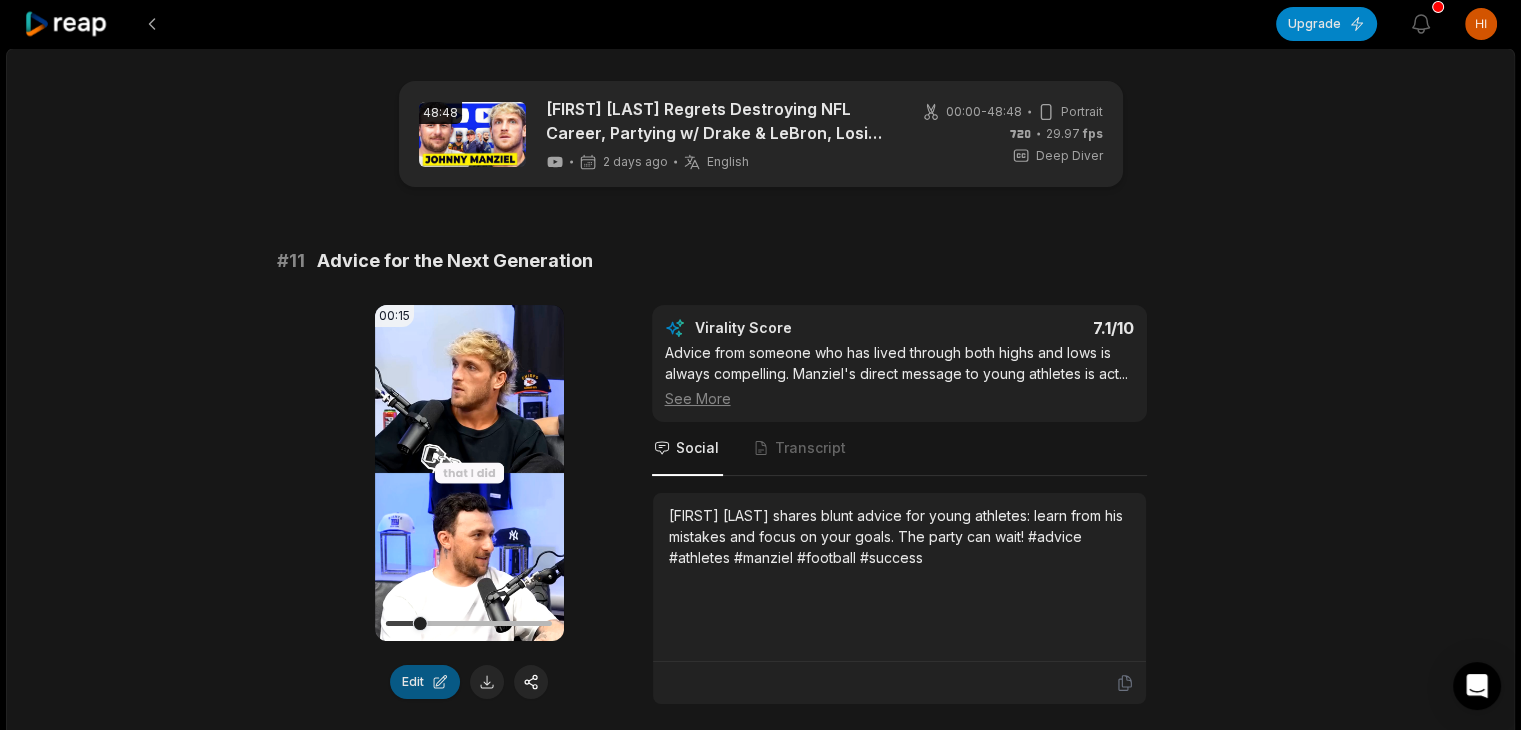 click on "Edit" at bounding box center [425, 682] 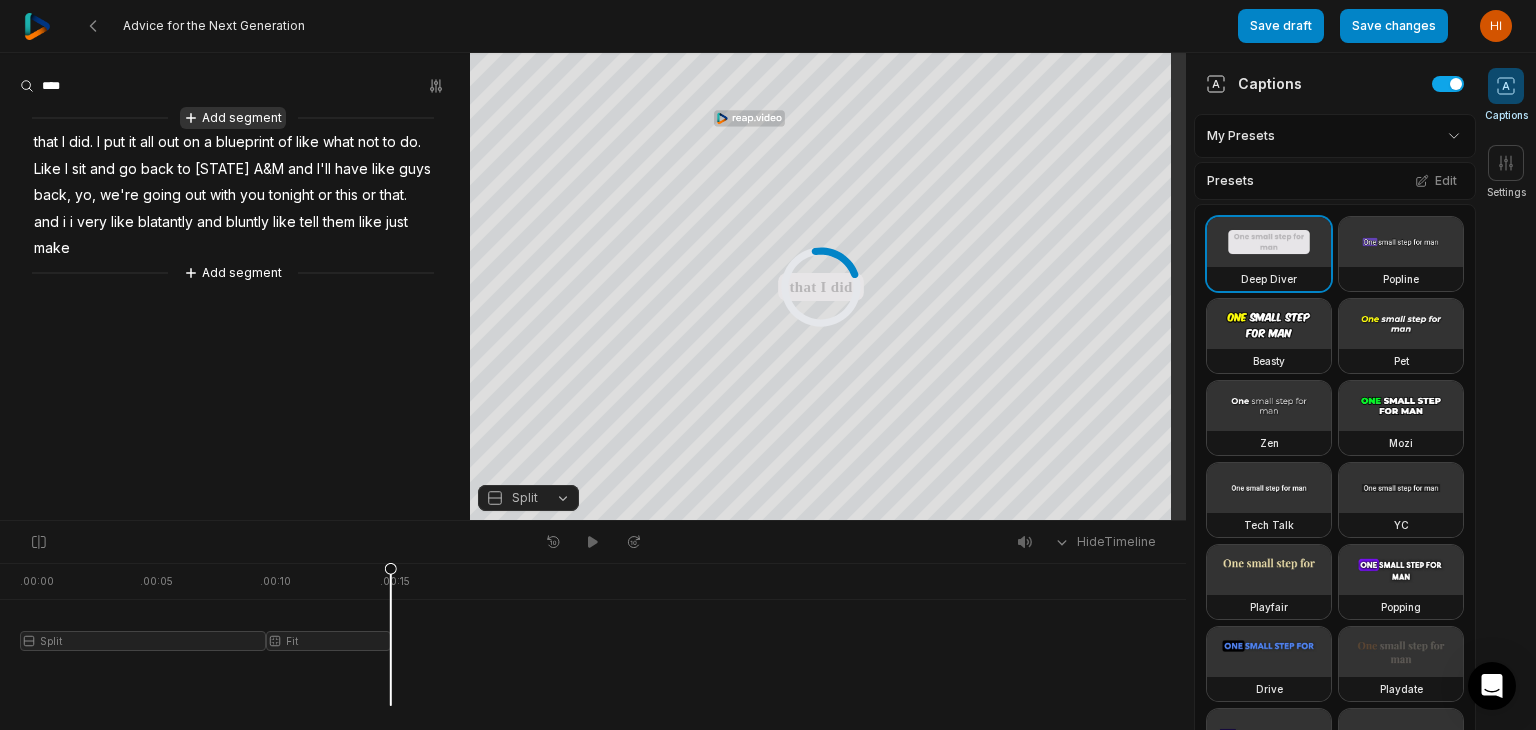 click on "Add segment" at bounding box center (233, 118) 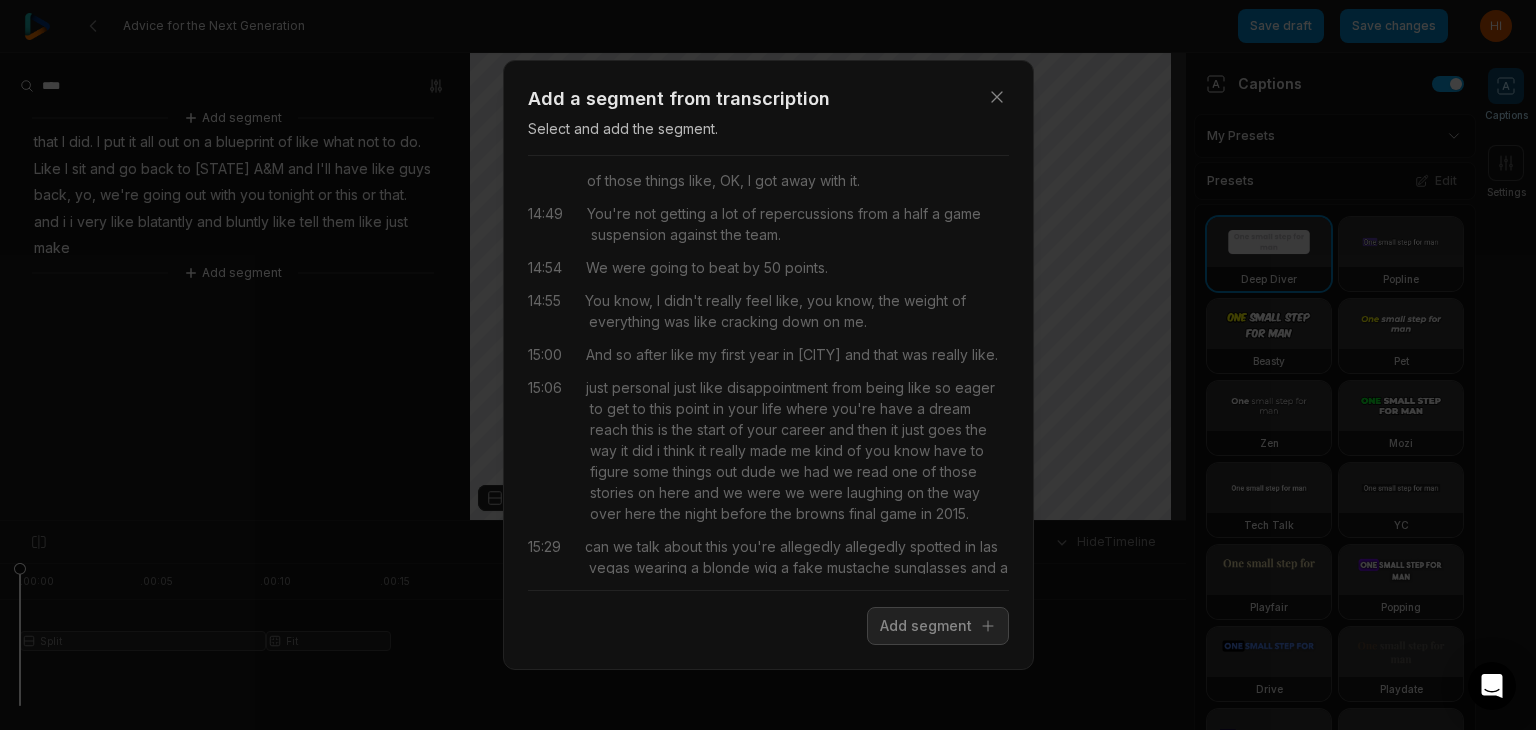 scroll, scrollTop: 12170, scrollLeft: 0, axis: vertical 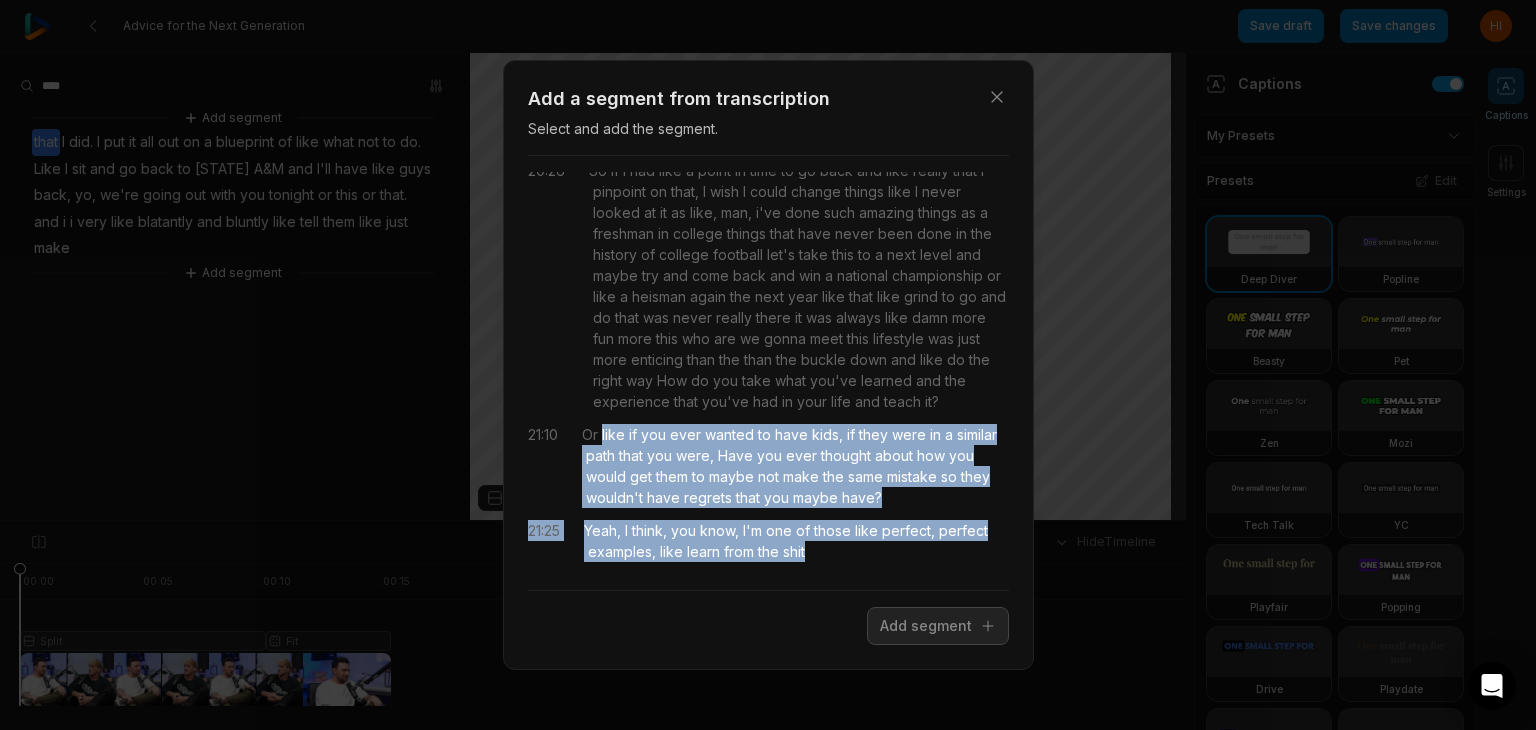 drag, startPoint x: 605, startPoint y: 437, endPoint x: 828, endPoint y: 557, distance: 253.23705 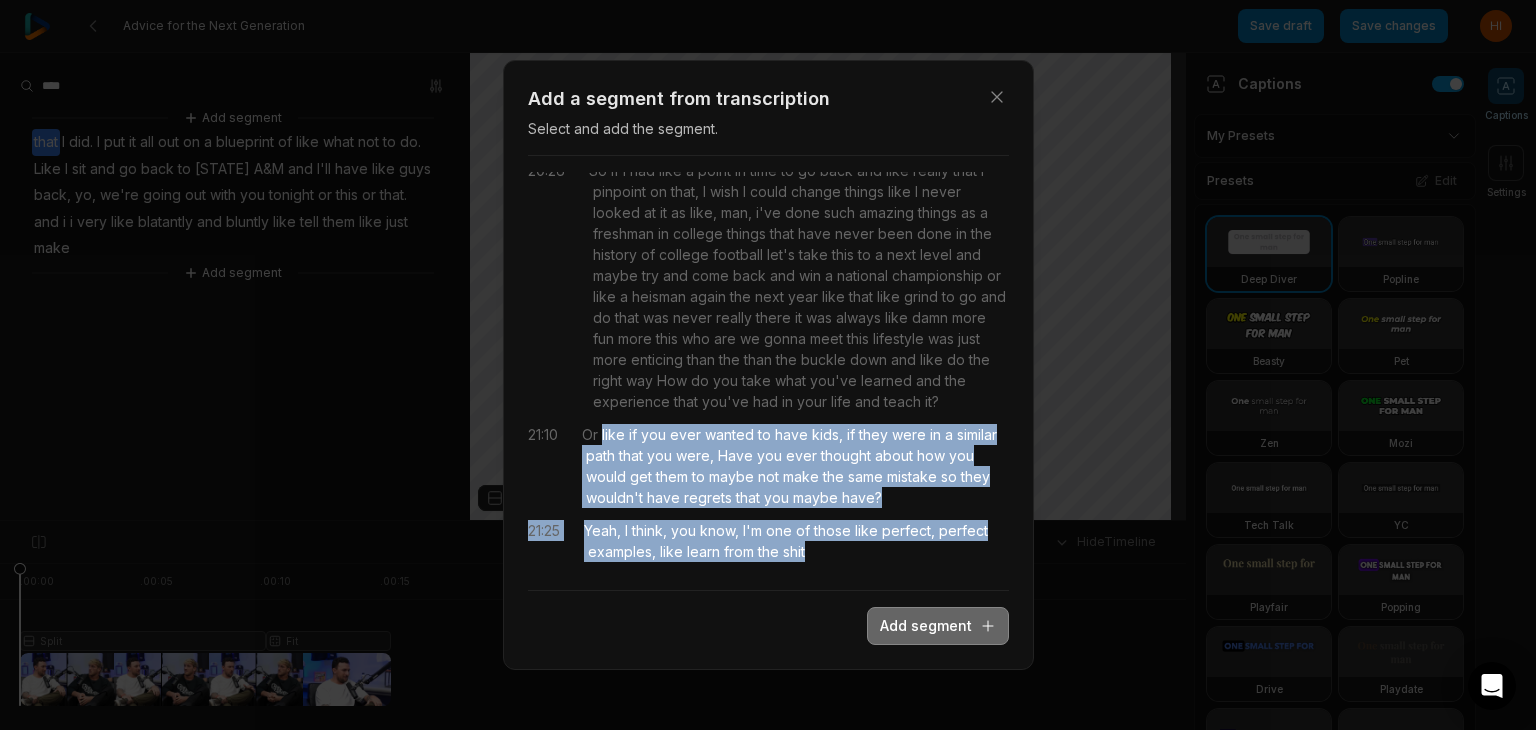 click on "Add segment" at bounding box center (938, 626) 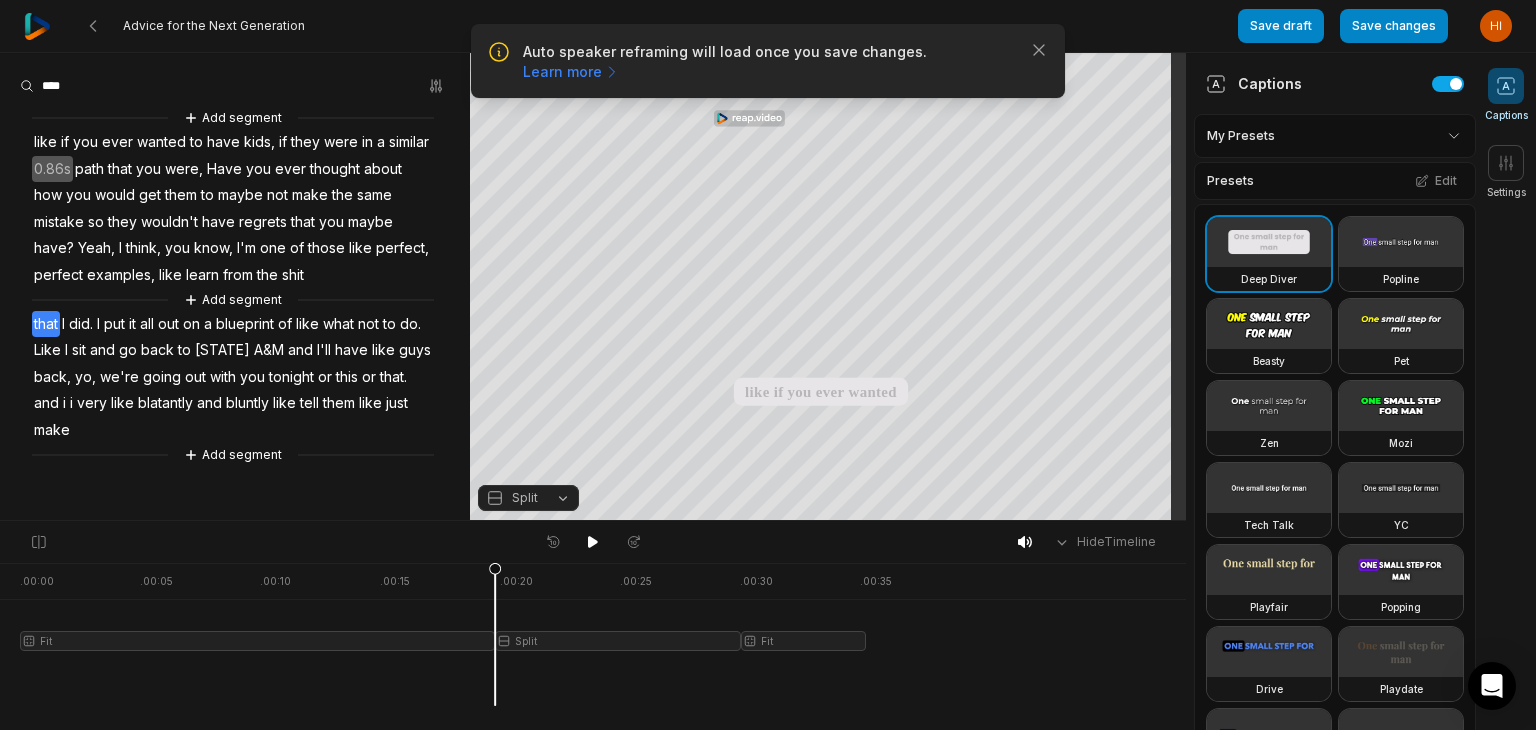 scroll, scrollTop: 0, scrollLeft: 0, axis: both 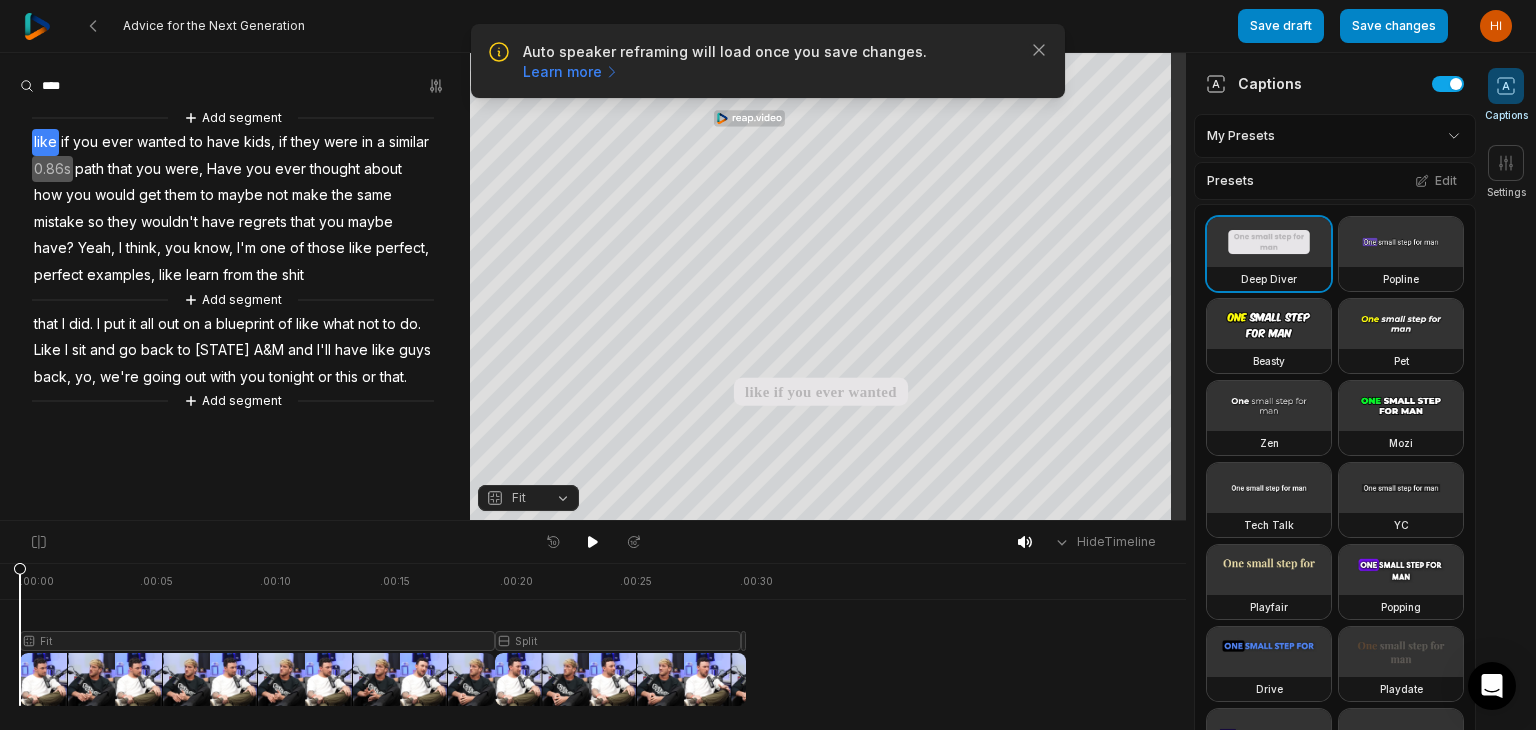 click at bounding box center (383, 634) 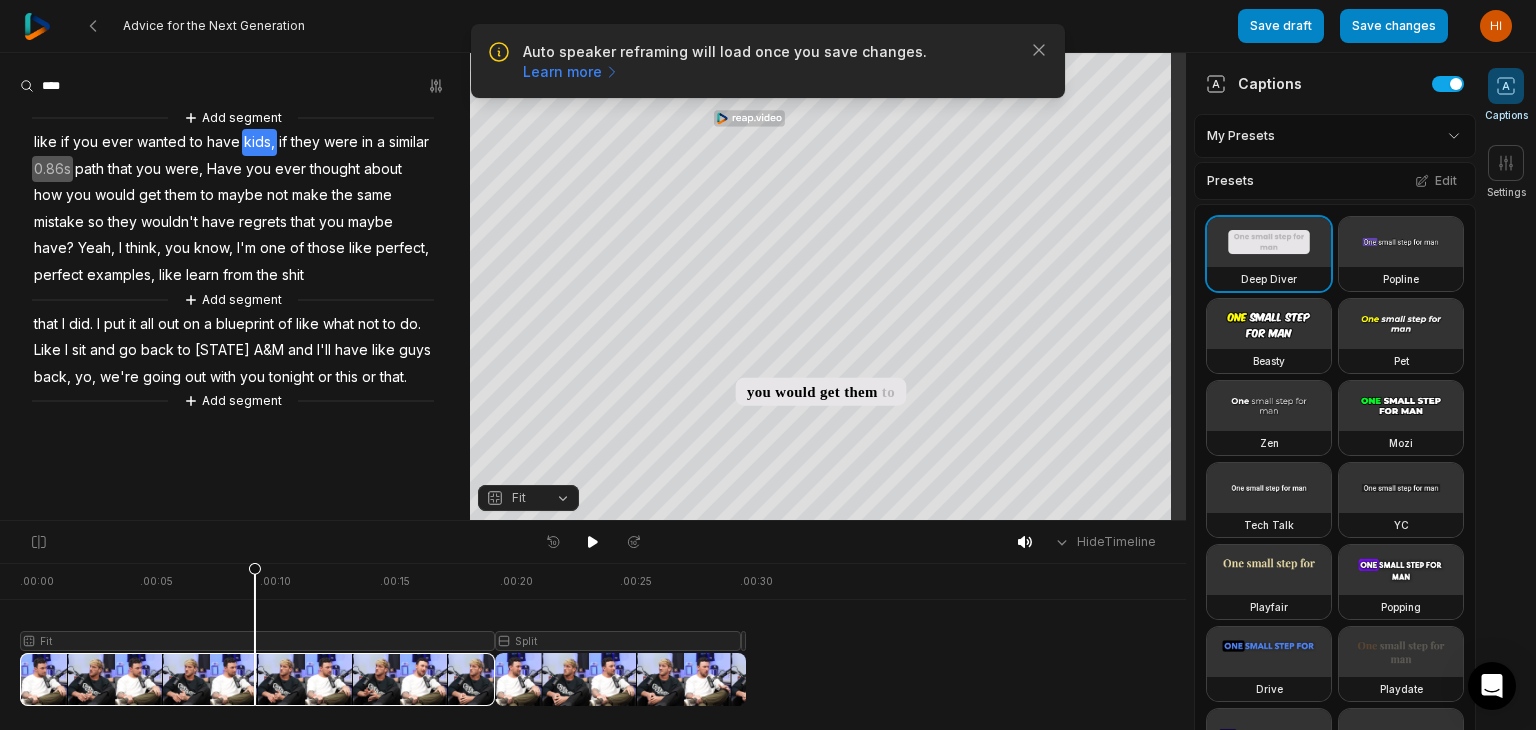 click at bounding box center (383, 634) 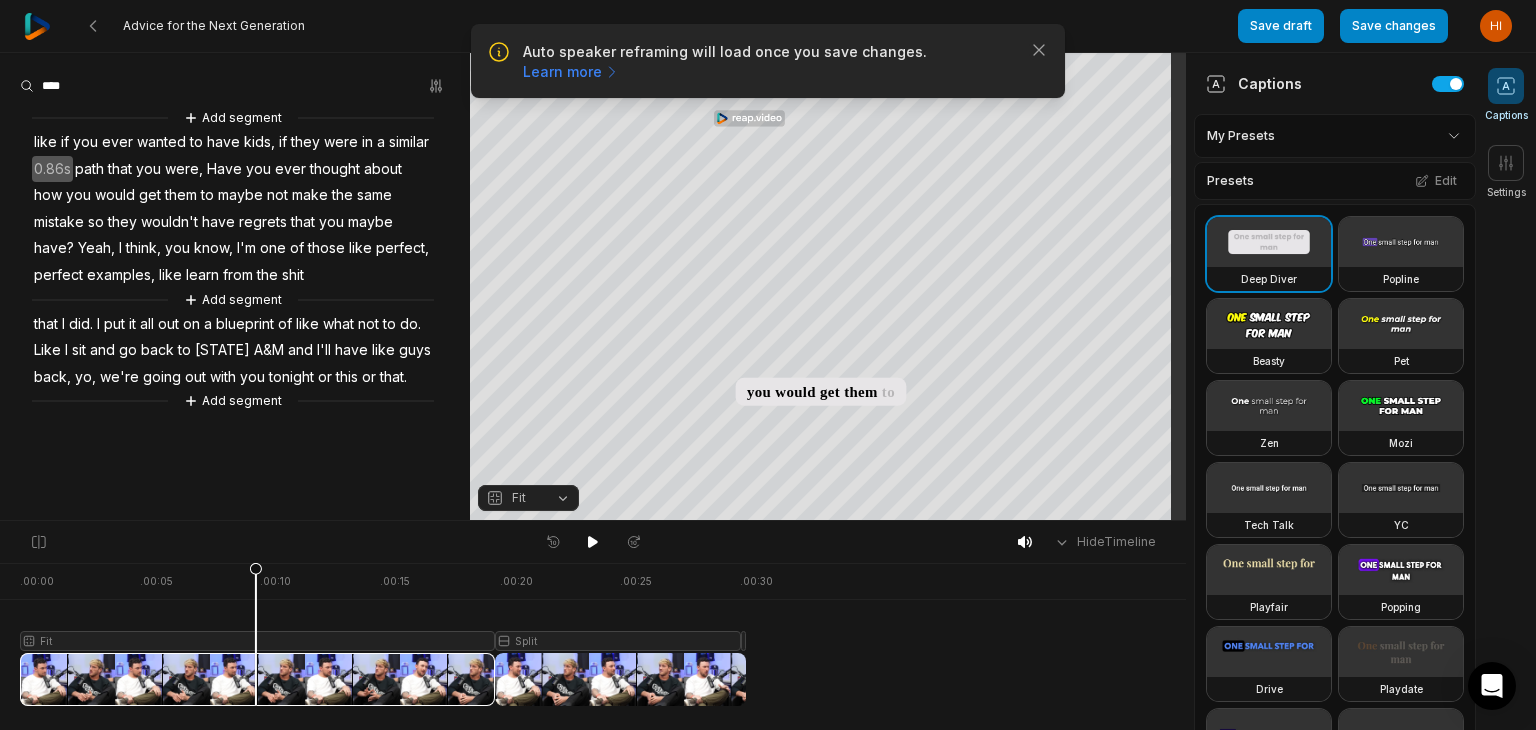 click 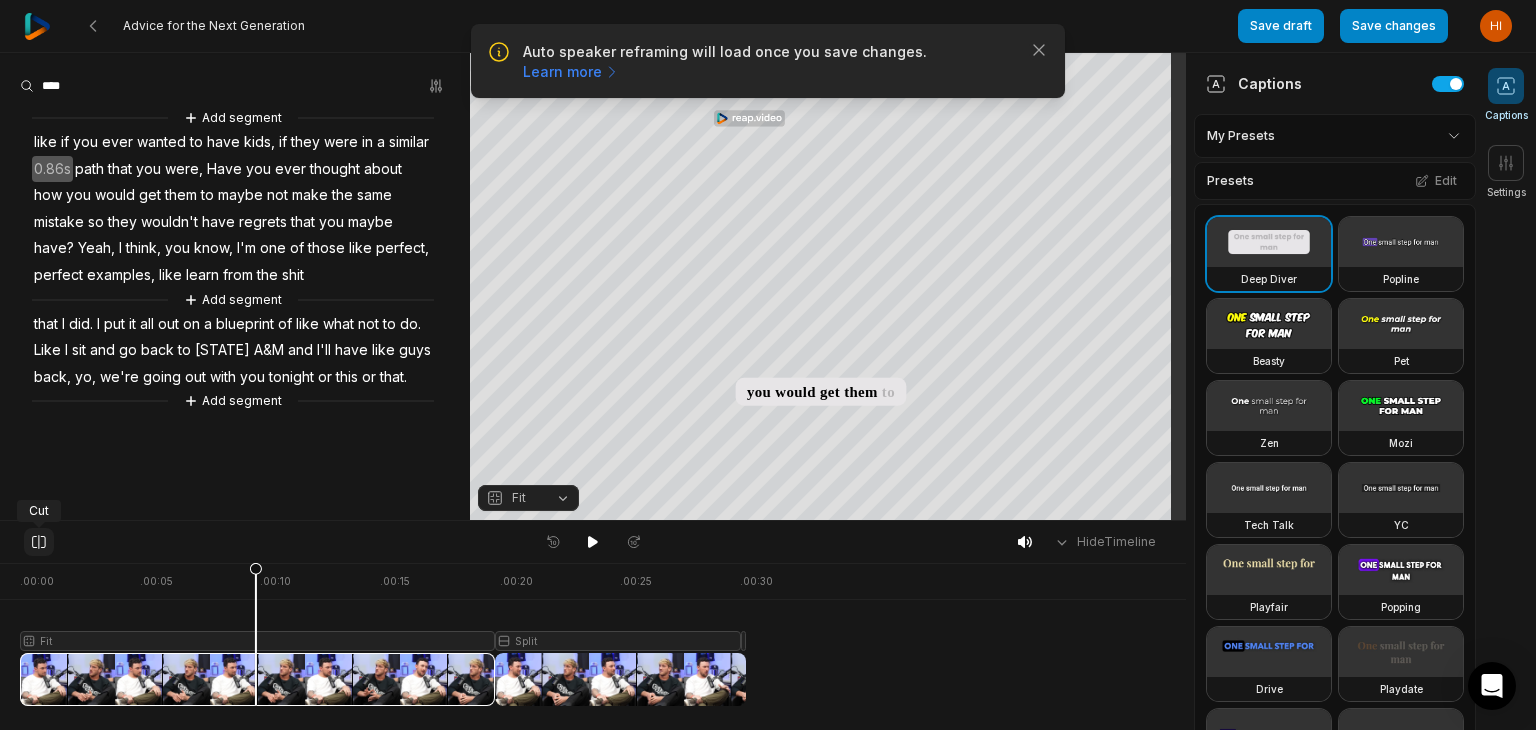 click 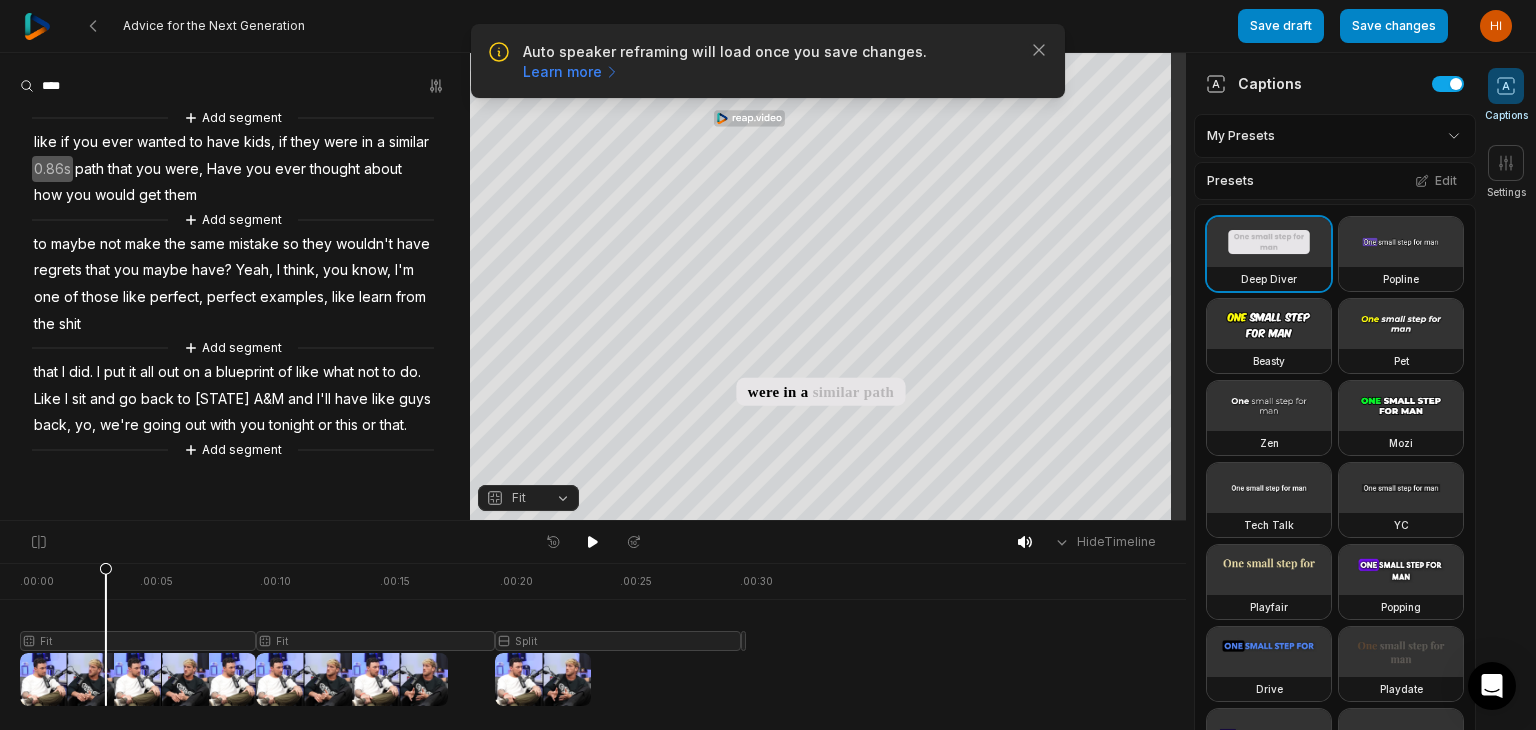 click at bounding box center [383, 634] 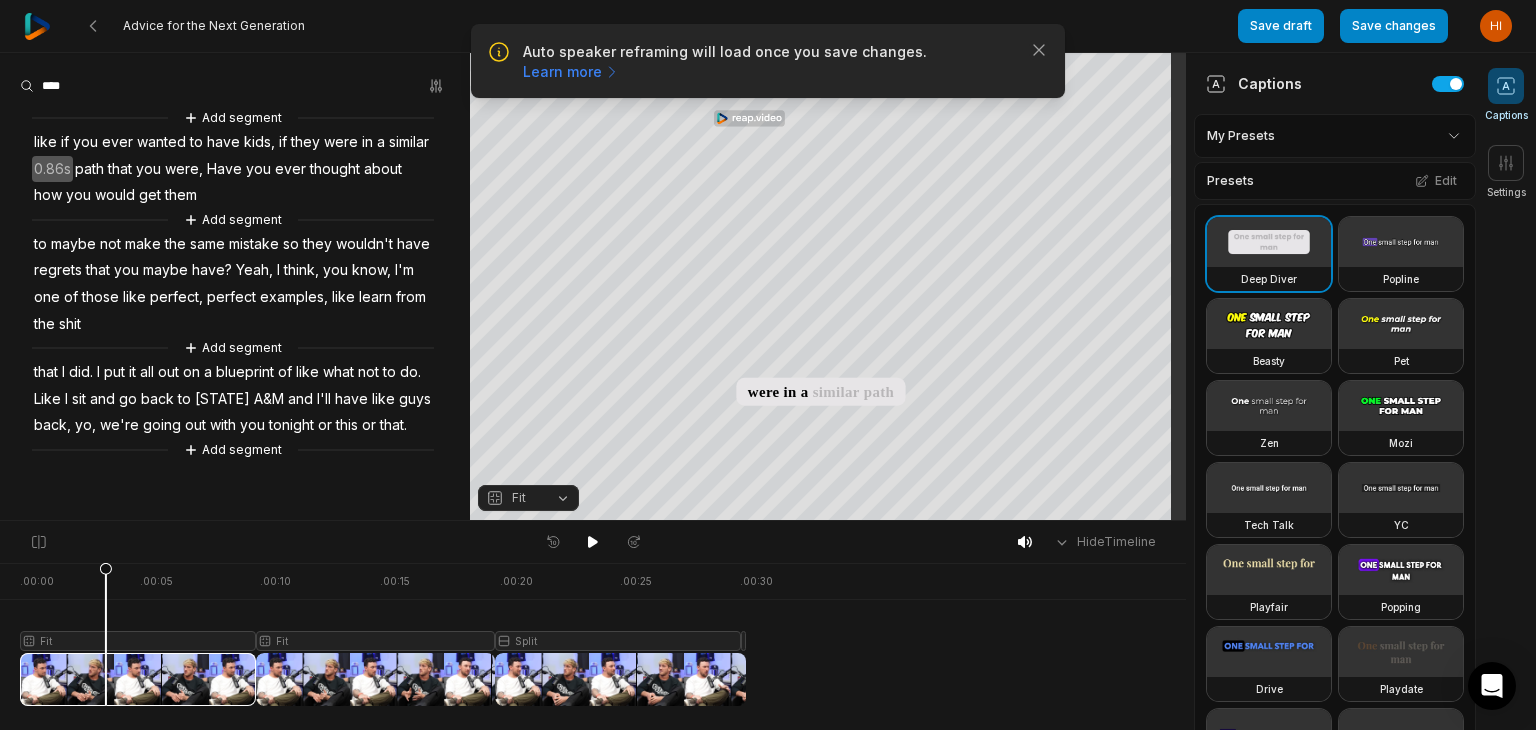 click on "Auto speaker reframing will load once you save changes.  Learn more  Close" at bounding box center [768, 61] 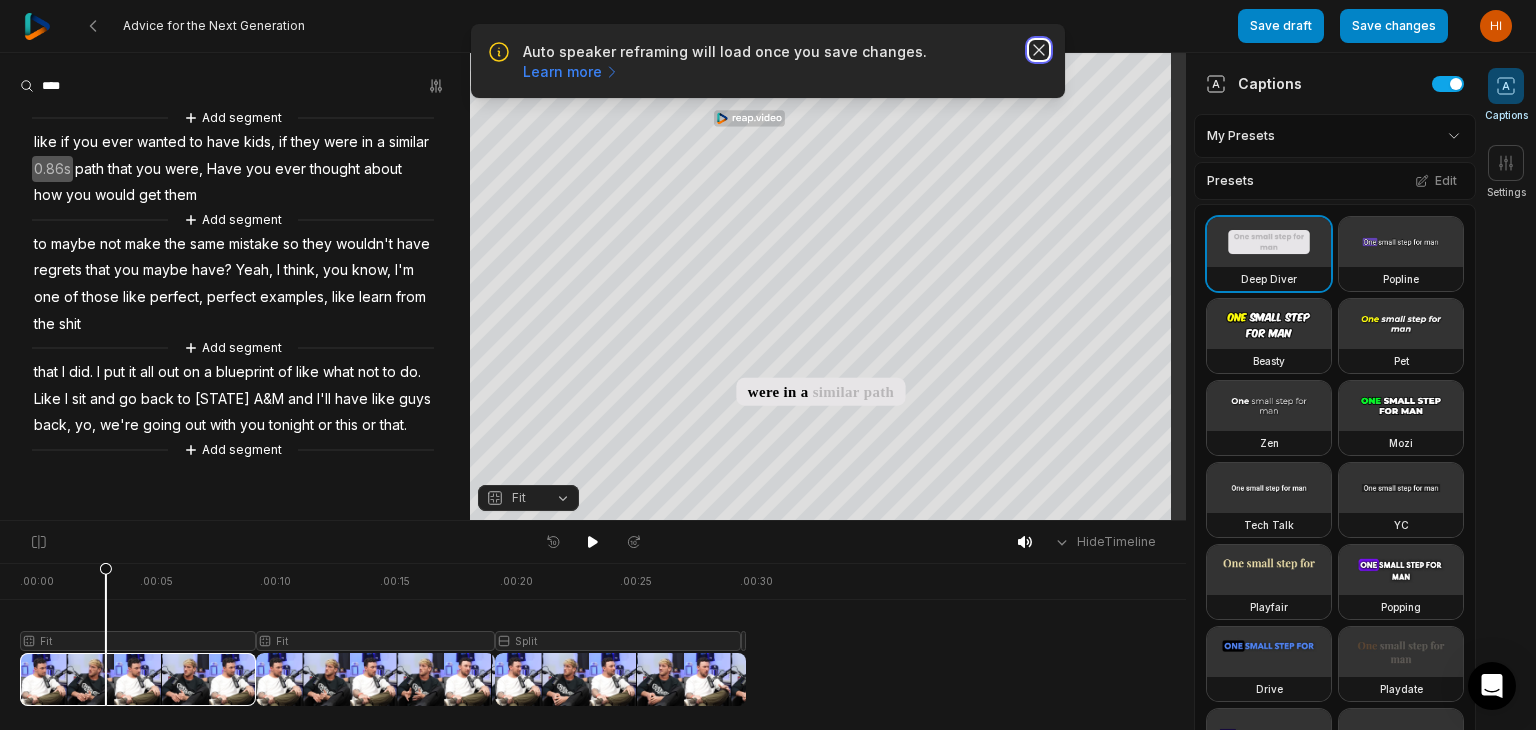 click 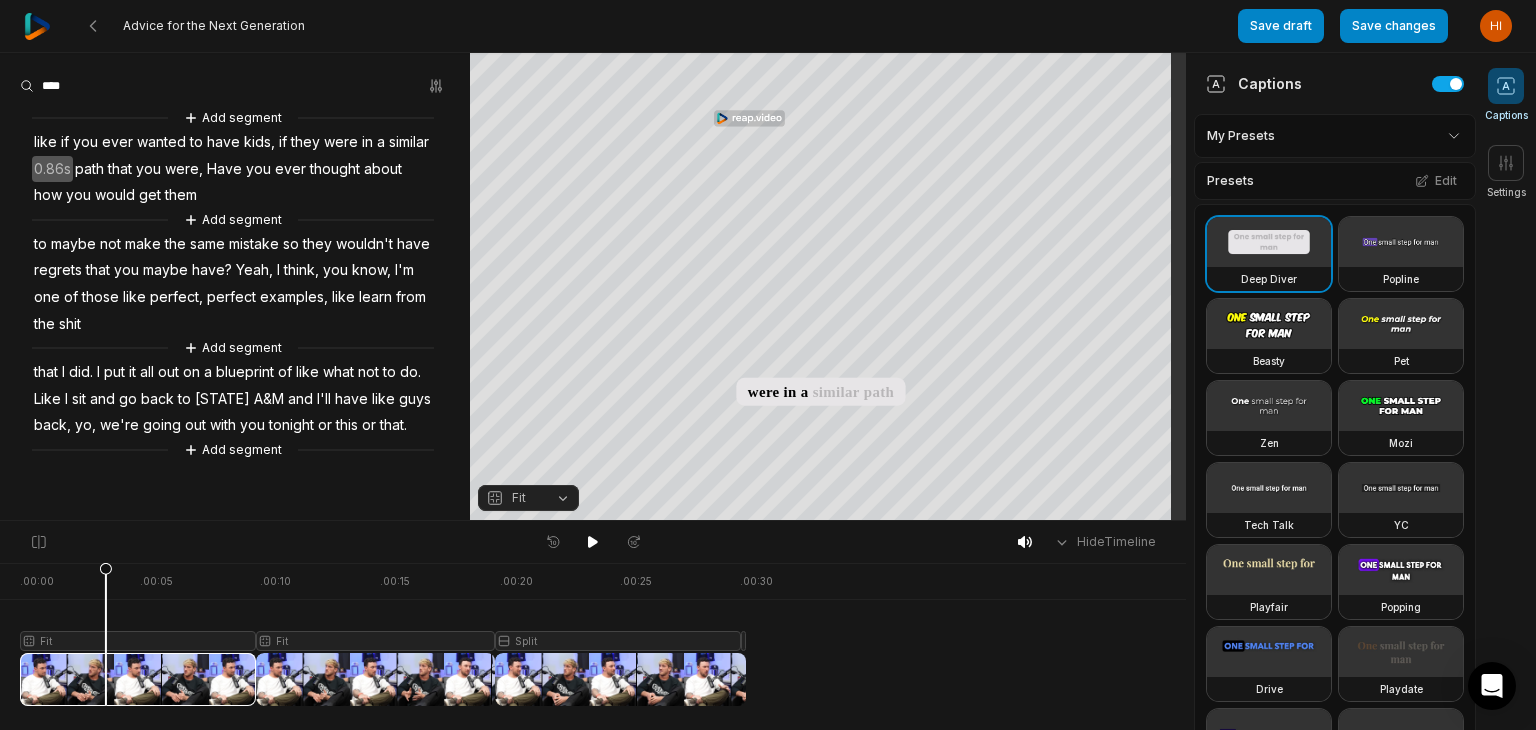 click on "Fit" at bounding box center (528, 498) 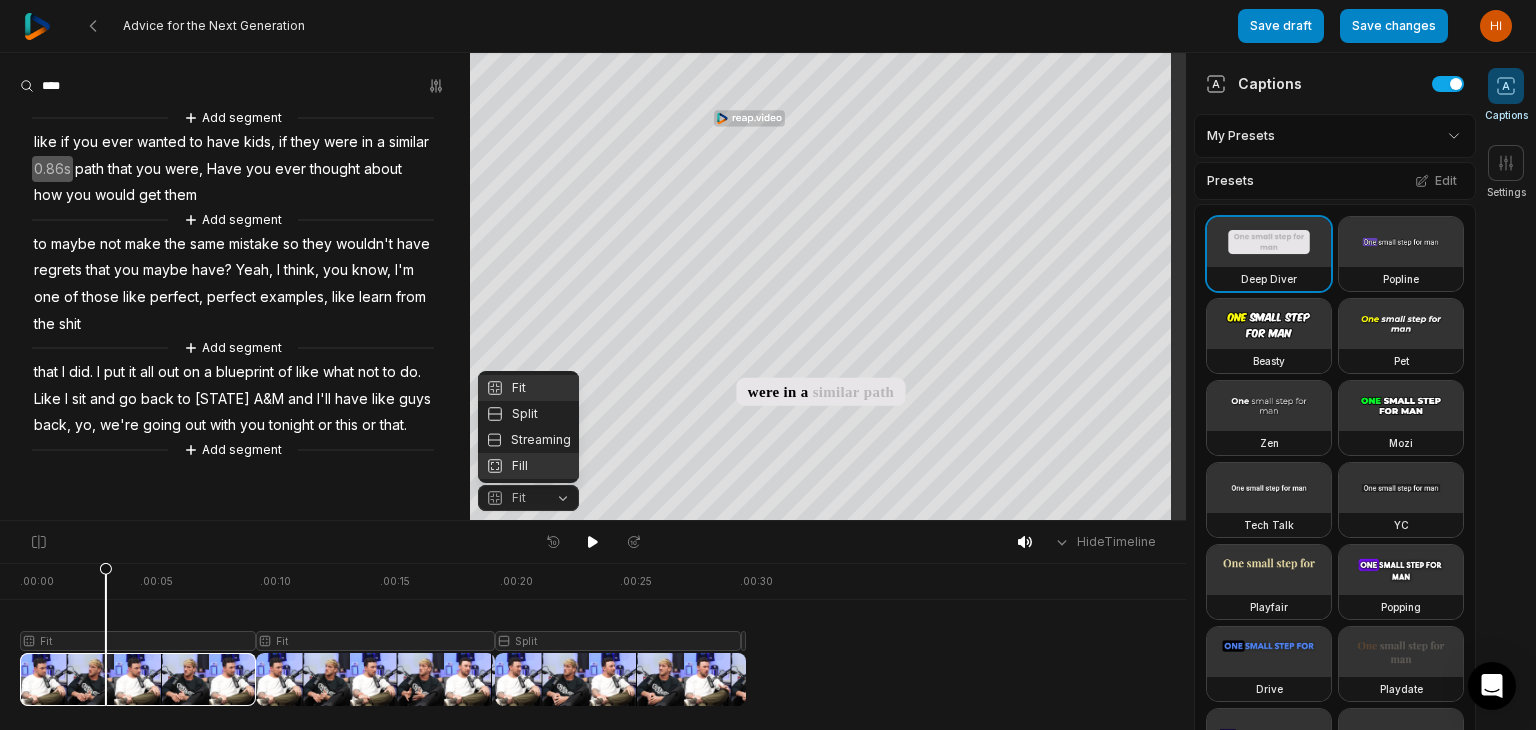 click on "Fill" at bounding box center (528, 466) 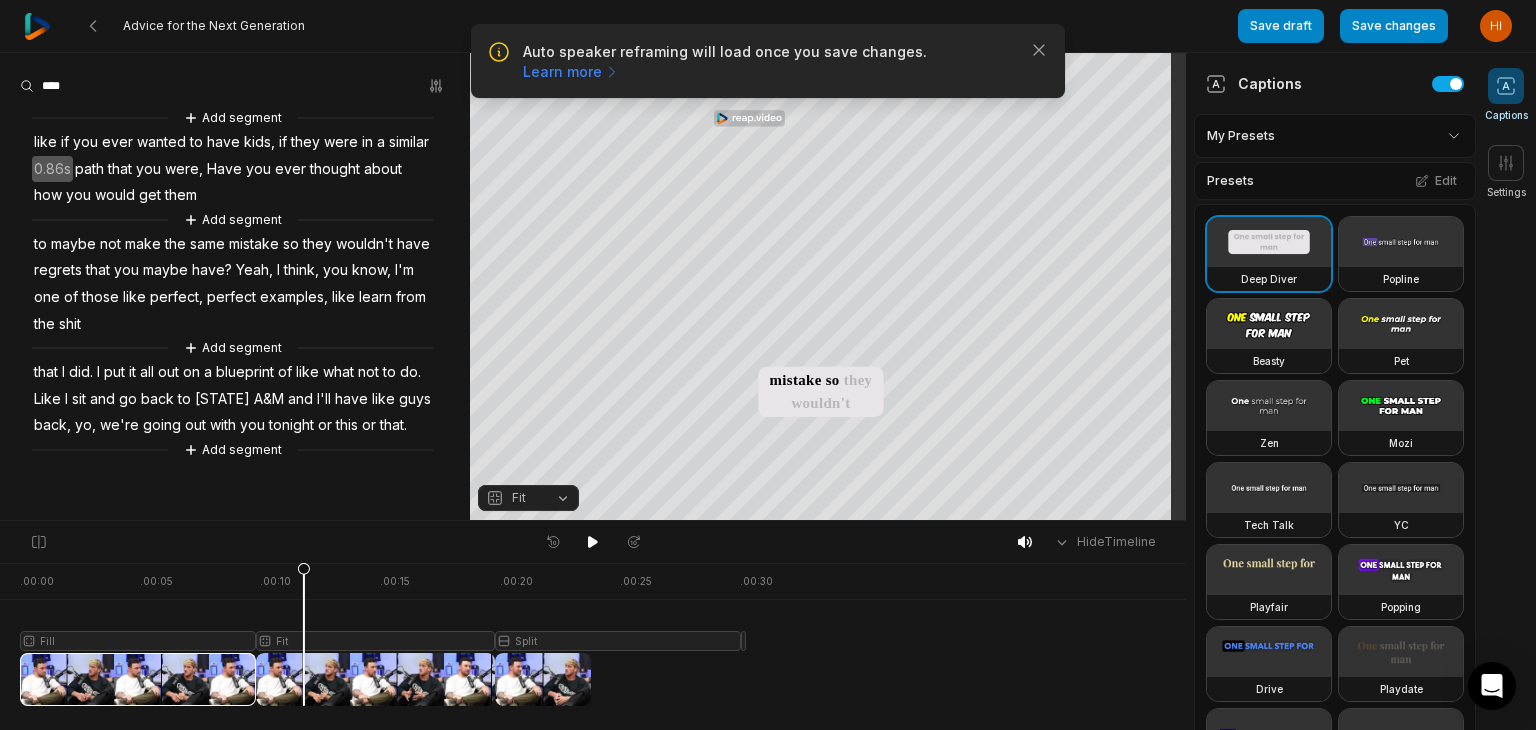 click at bounding box center (383, 634) 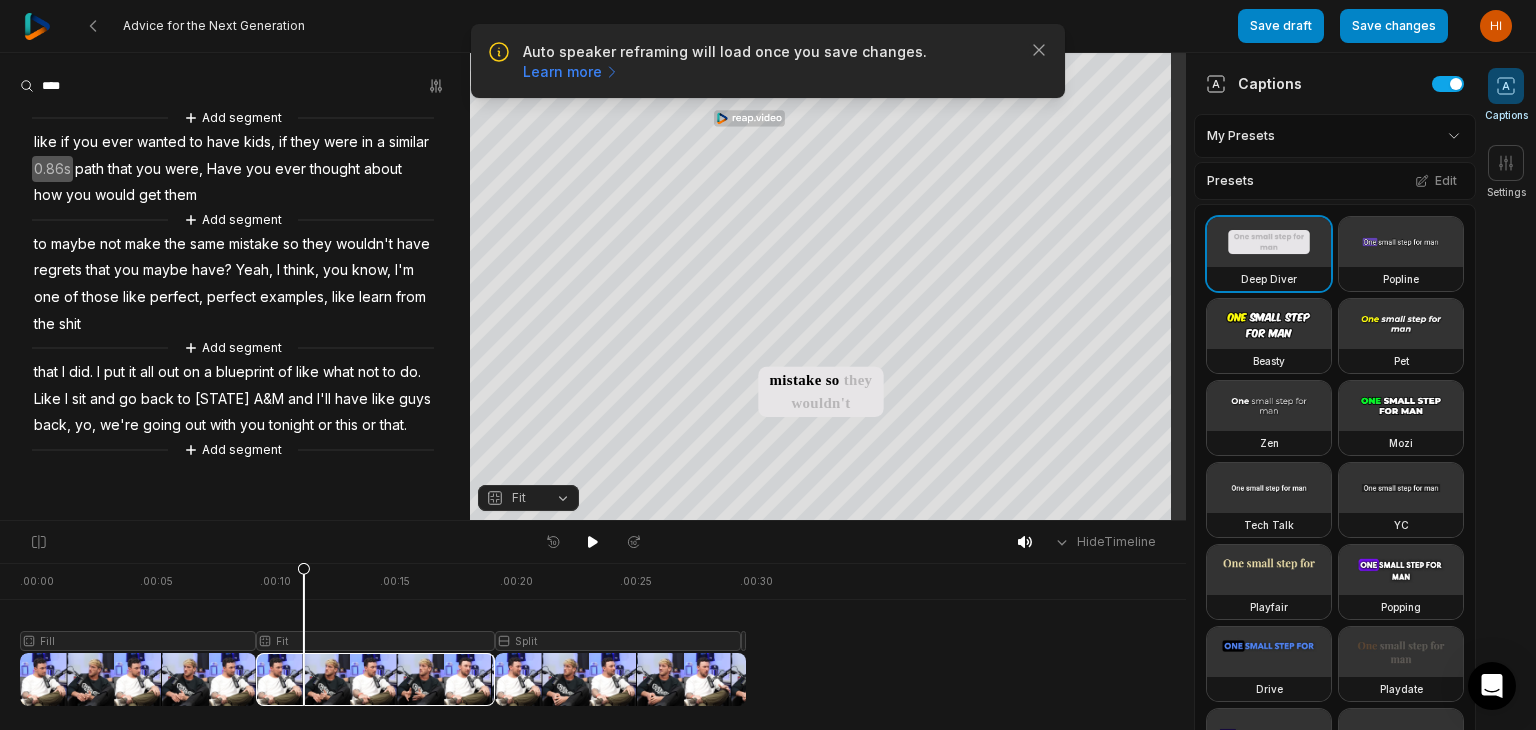click on "Fit" at bounding box center [528, 498] 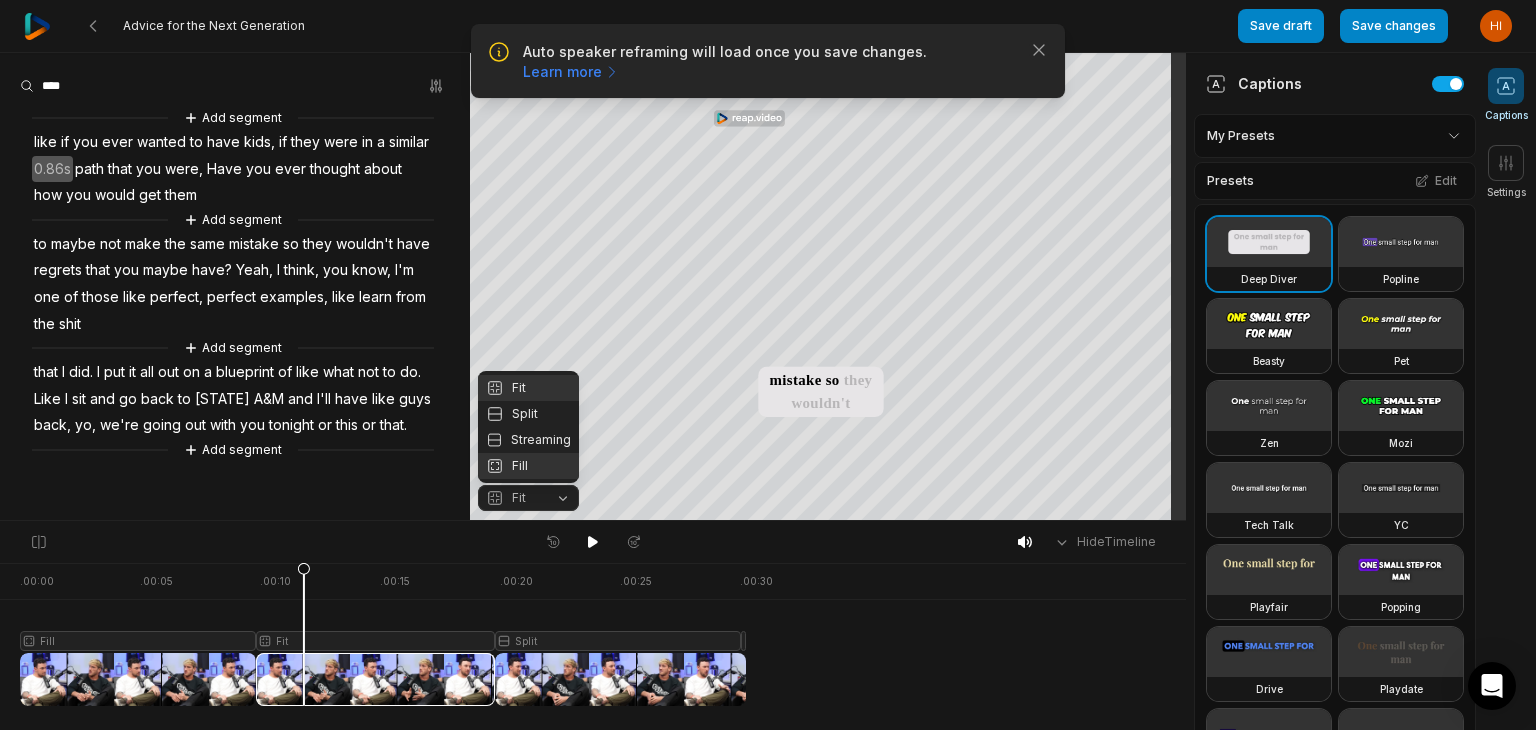 click on "Fill" at bounding box center (528, 466) 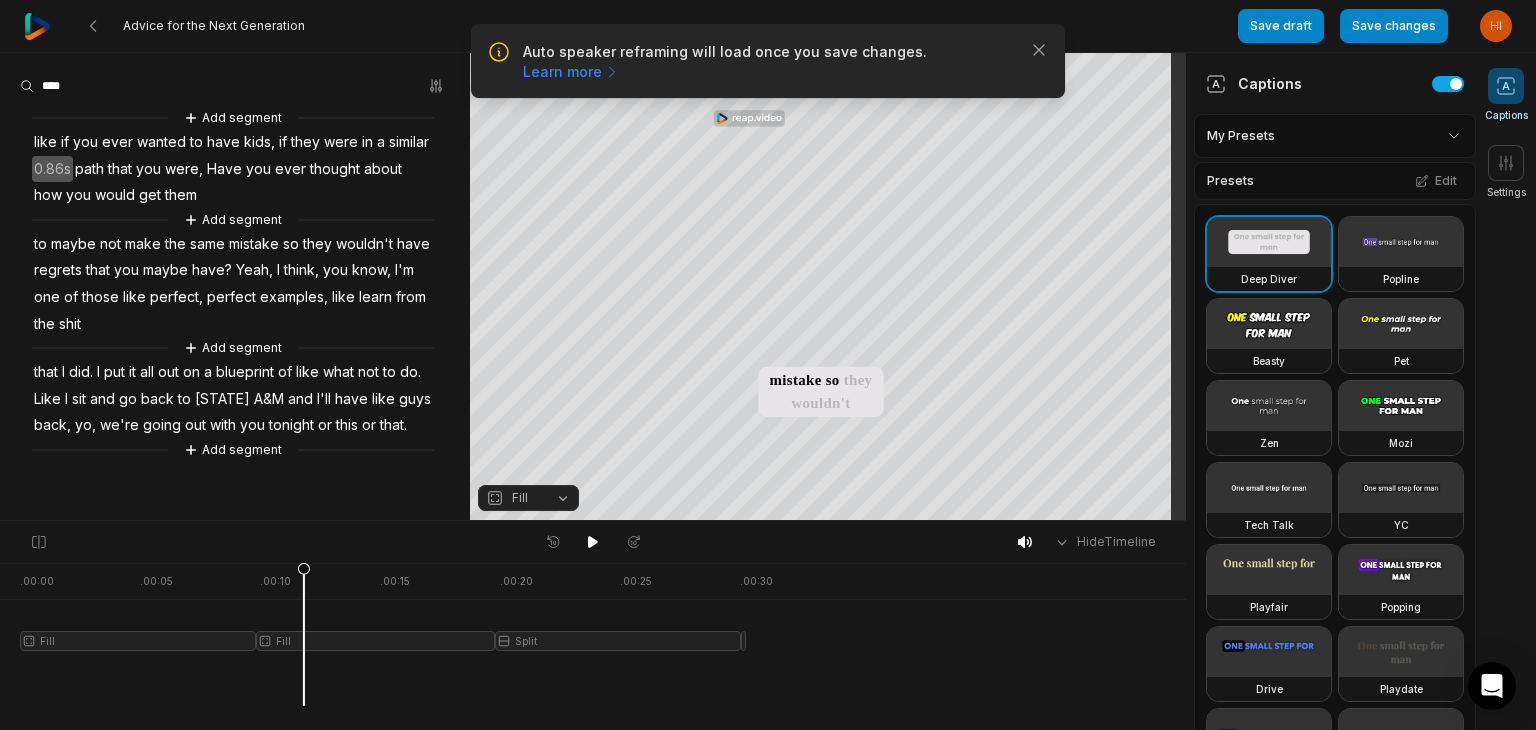 click at bounding box center (383, 634) 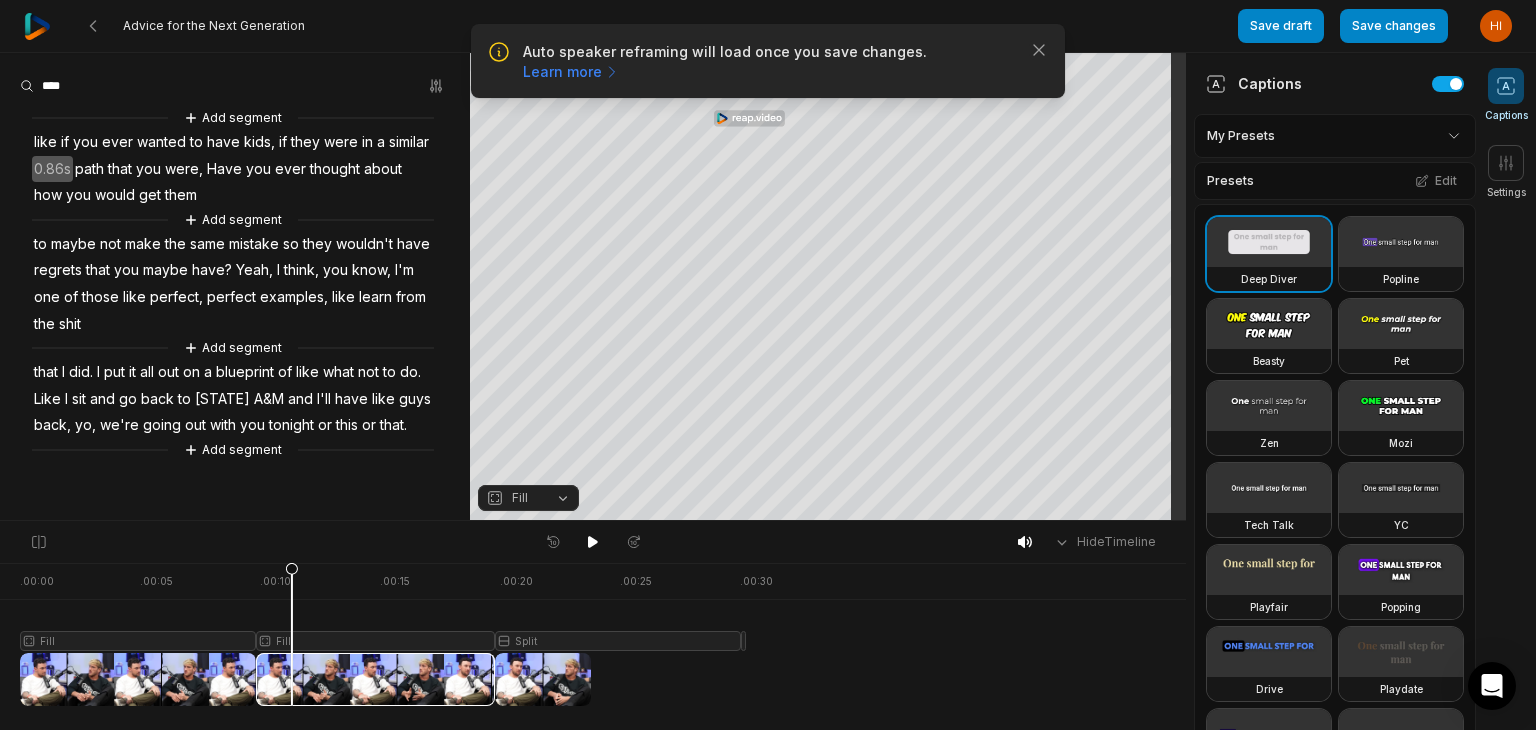 click at bounding box center (383, 634) 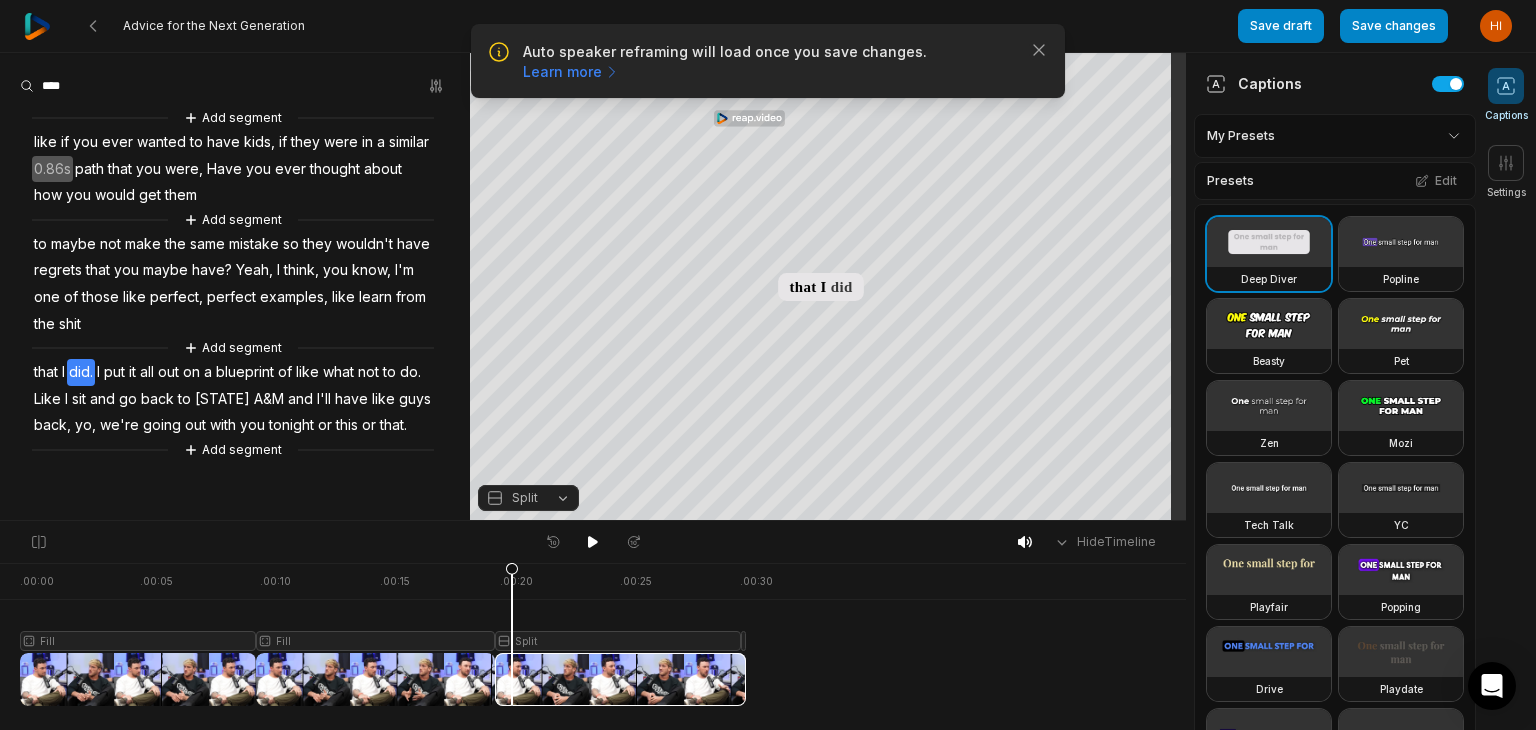 click on "Split" at bounding box center (528, 498) 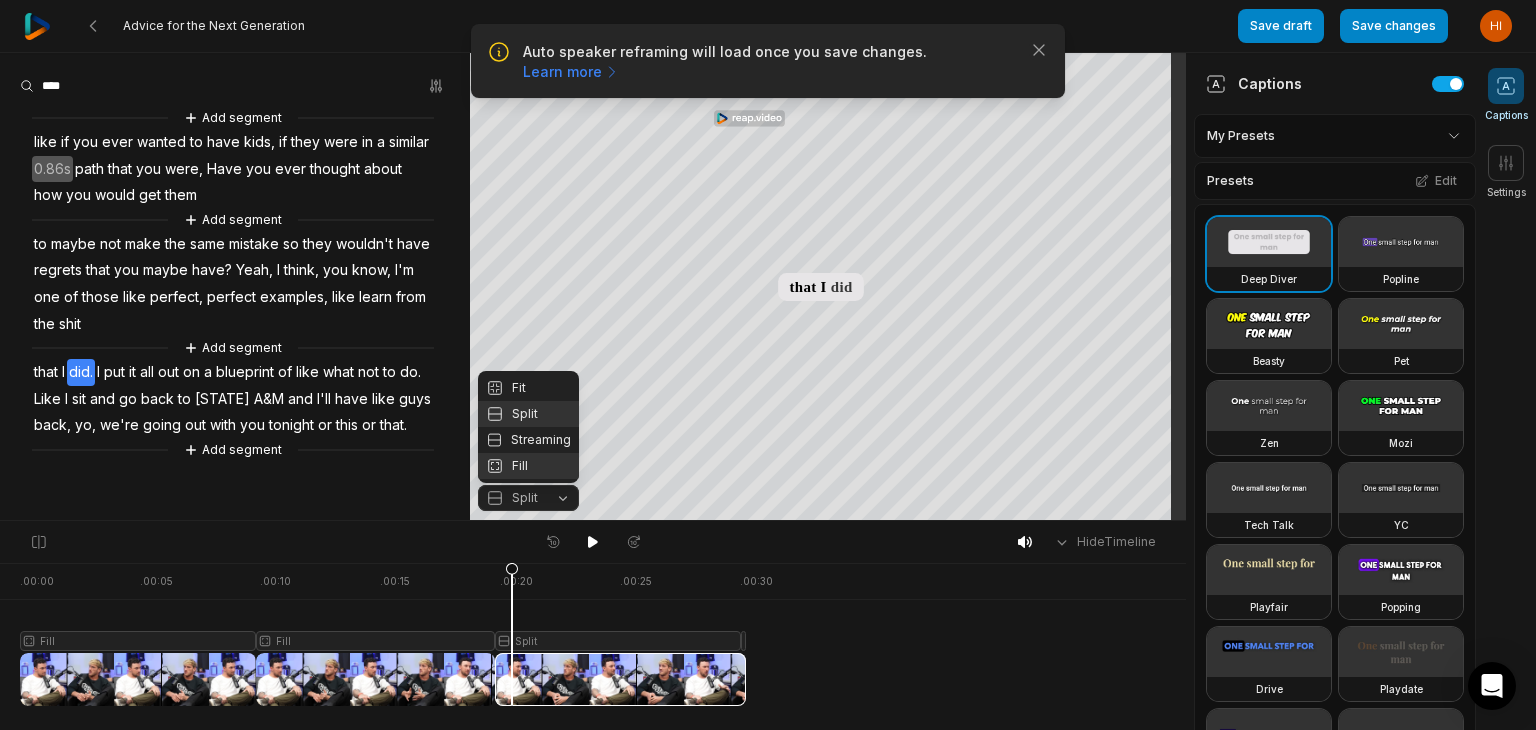 click on "Fill" at bounding box center (528, 466) 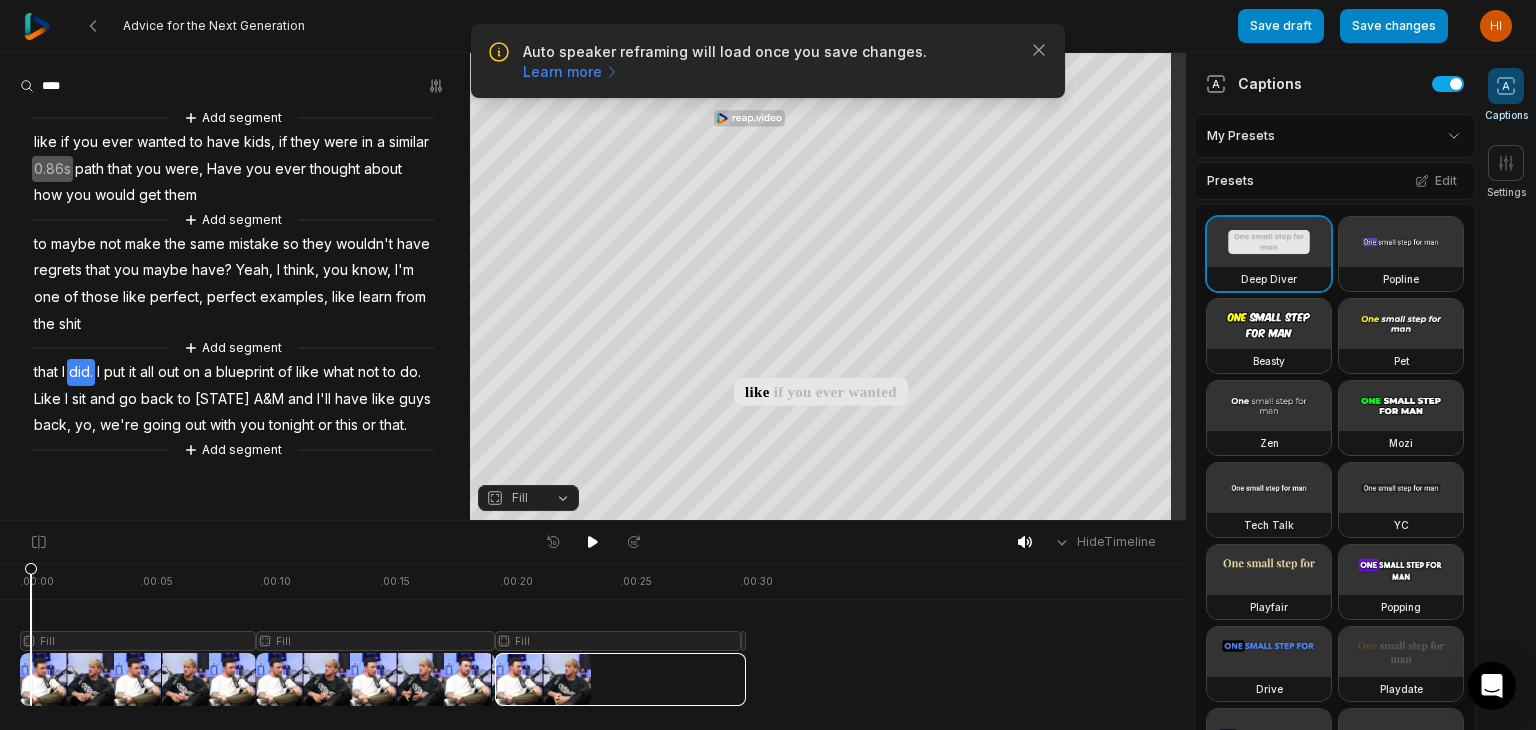 drag, startPoint x: 511, startPoint y: 566, endPoint x: 0, endPoint y: 568, distance: 511.0039 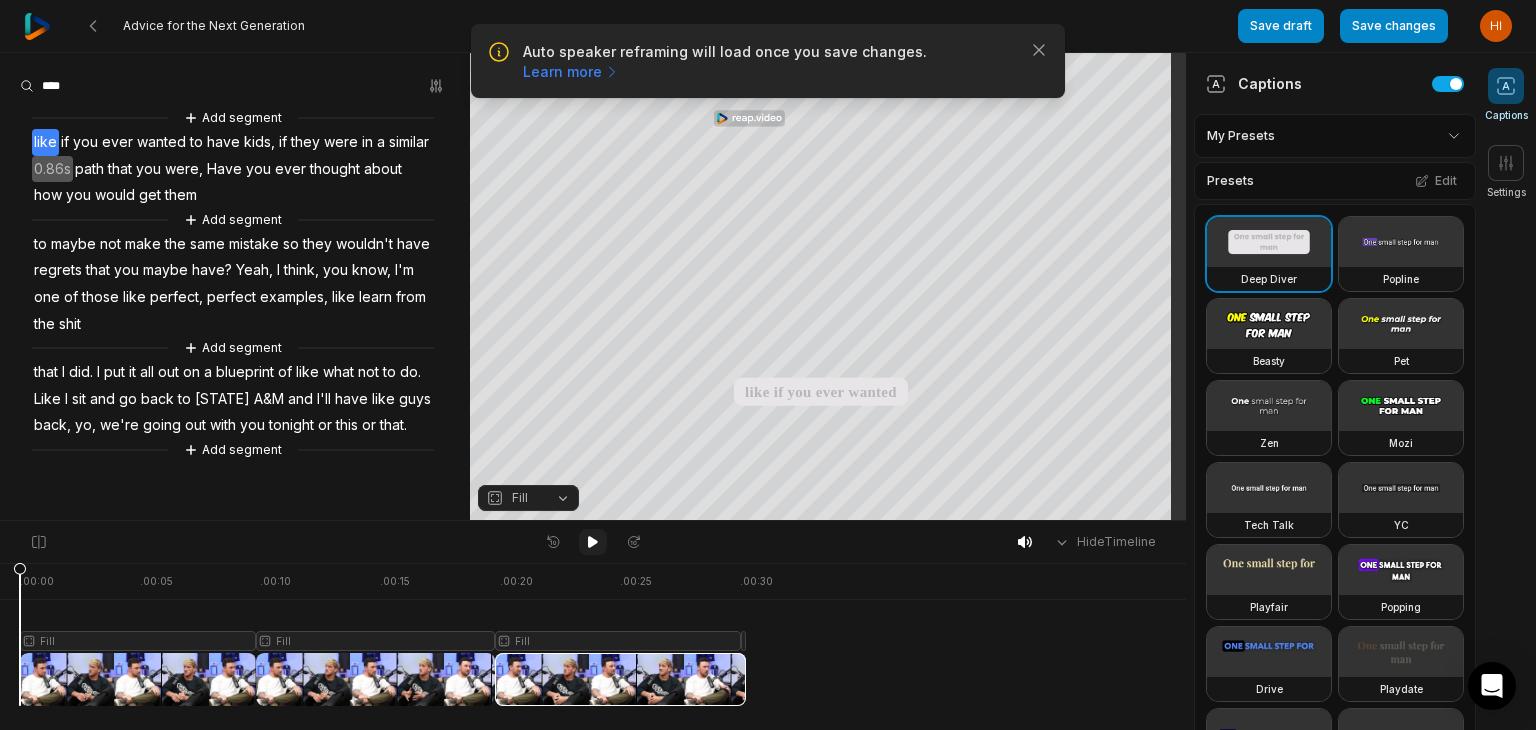 click 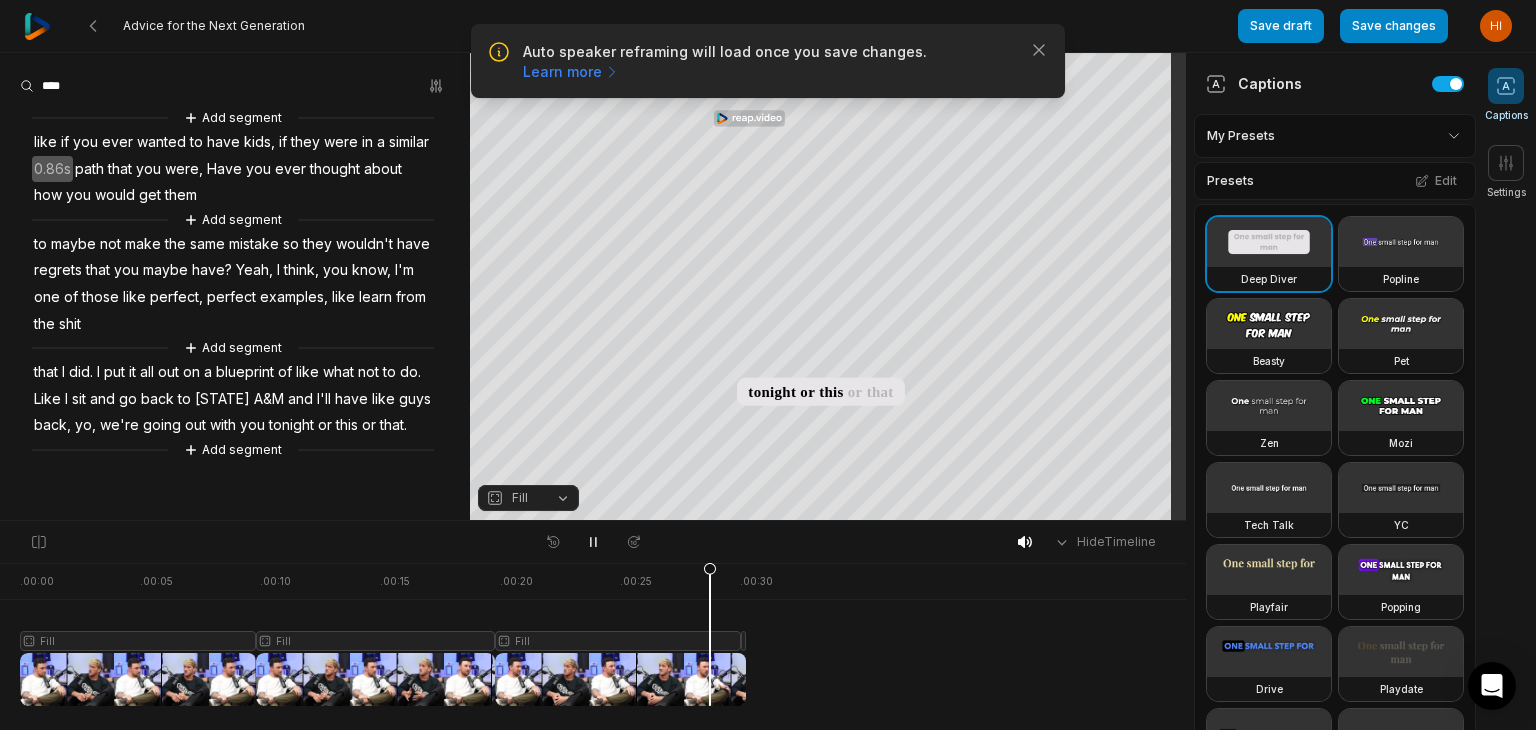 click at bounding box center (1401, 324) 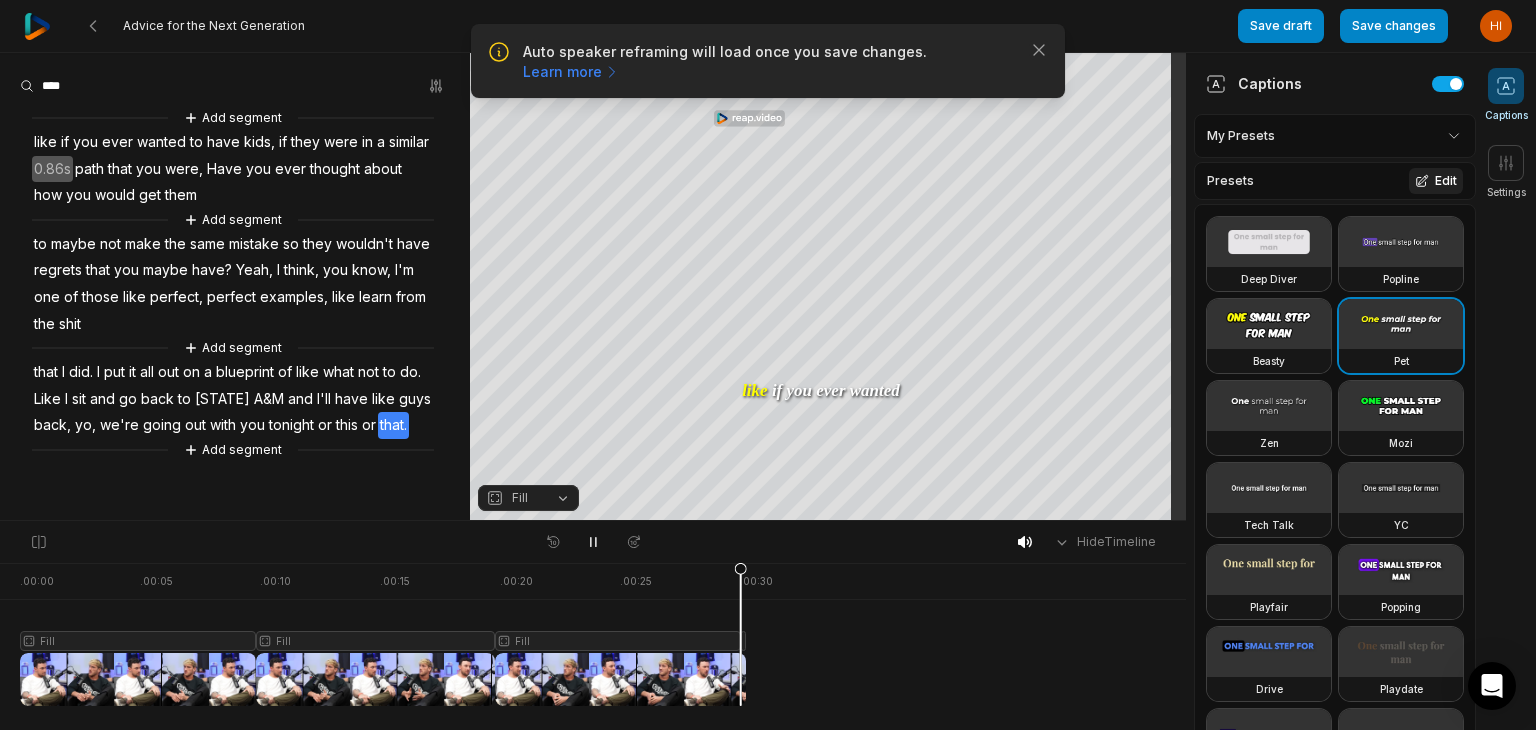 click on "Edit" at bounding box center [1436, 181] 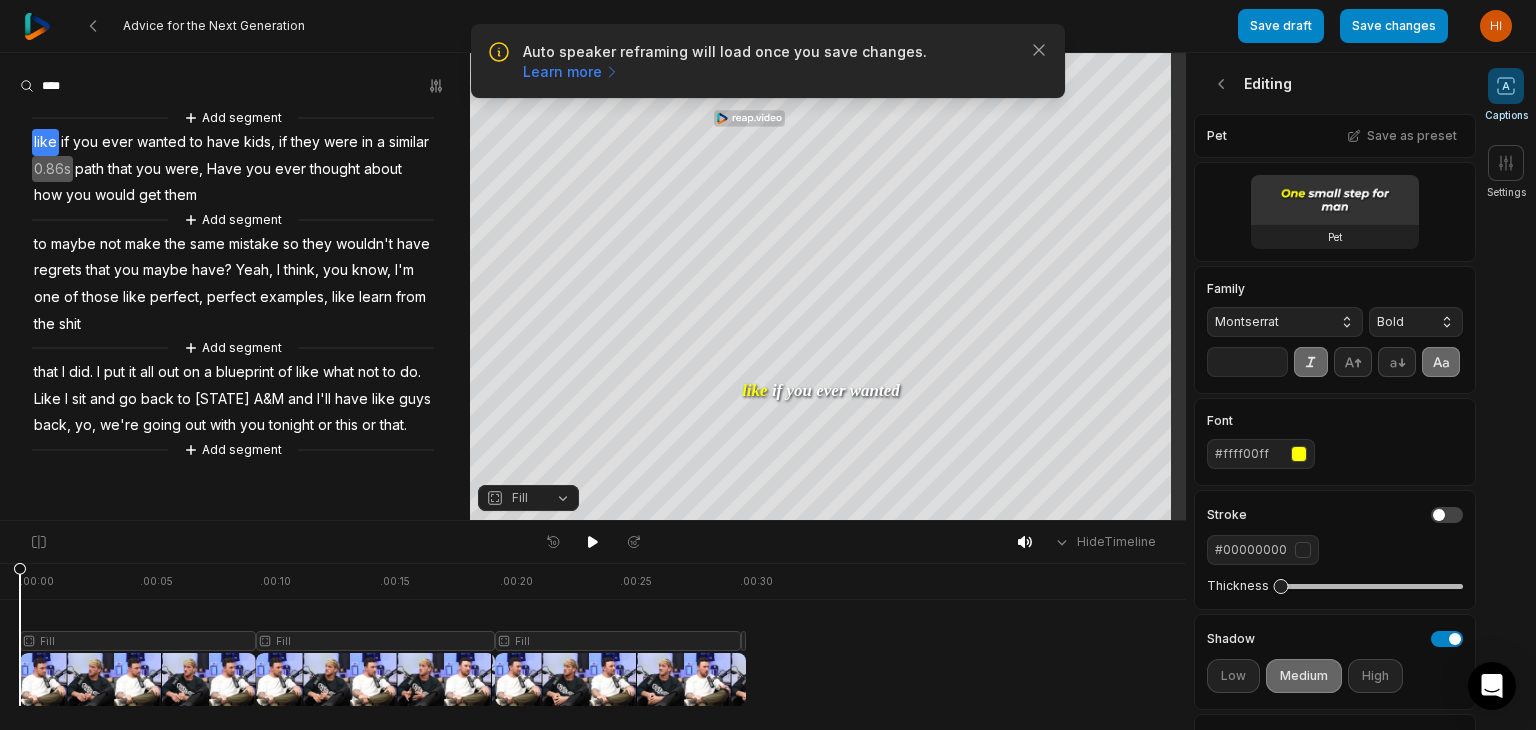 click on "Montserrat" at bounding box center [1269, 322] 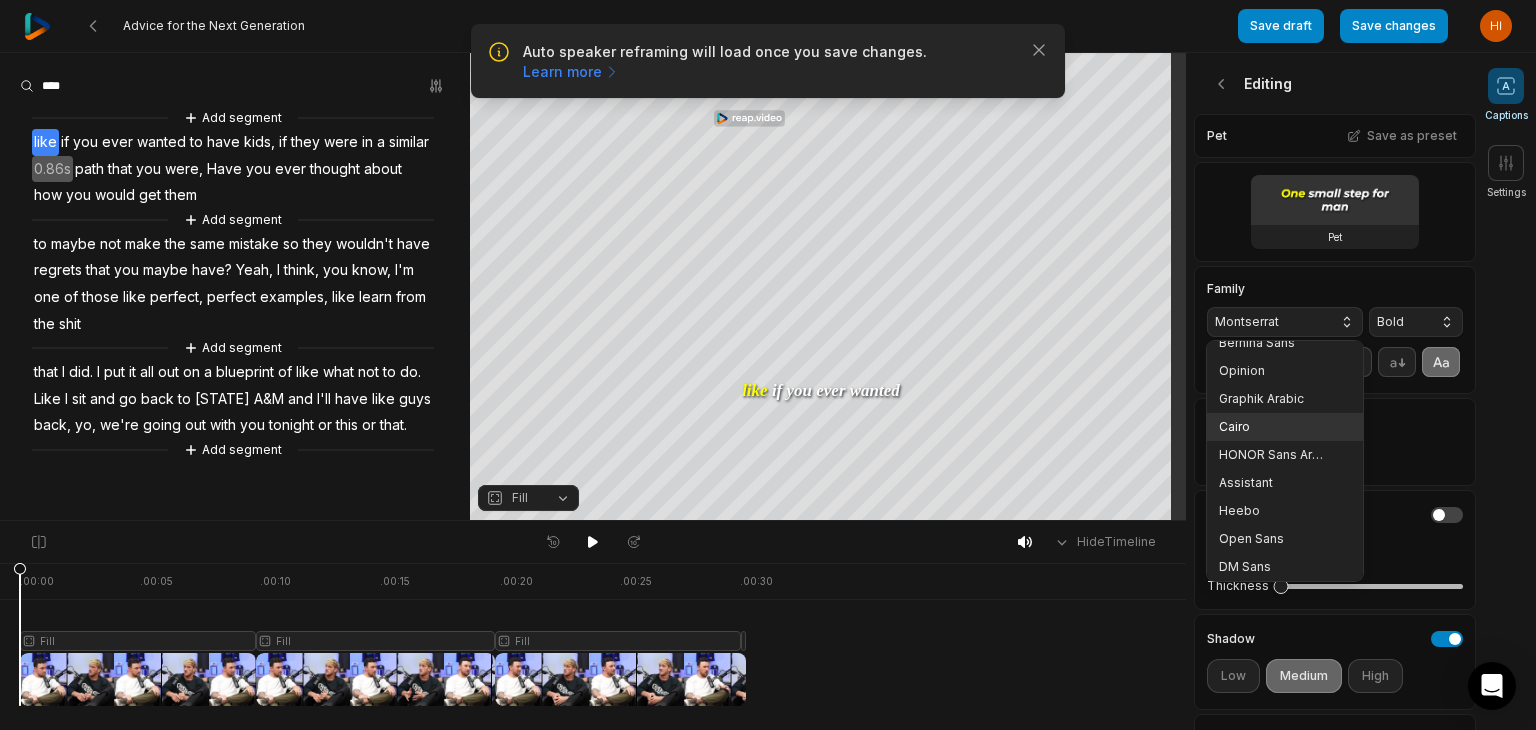 scroll, scrollTop: 804, scrollLeft: 0, axis: vertical 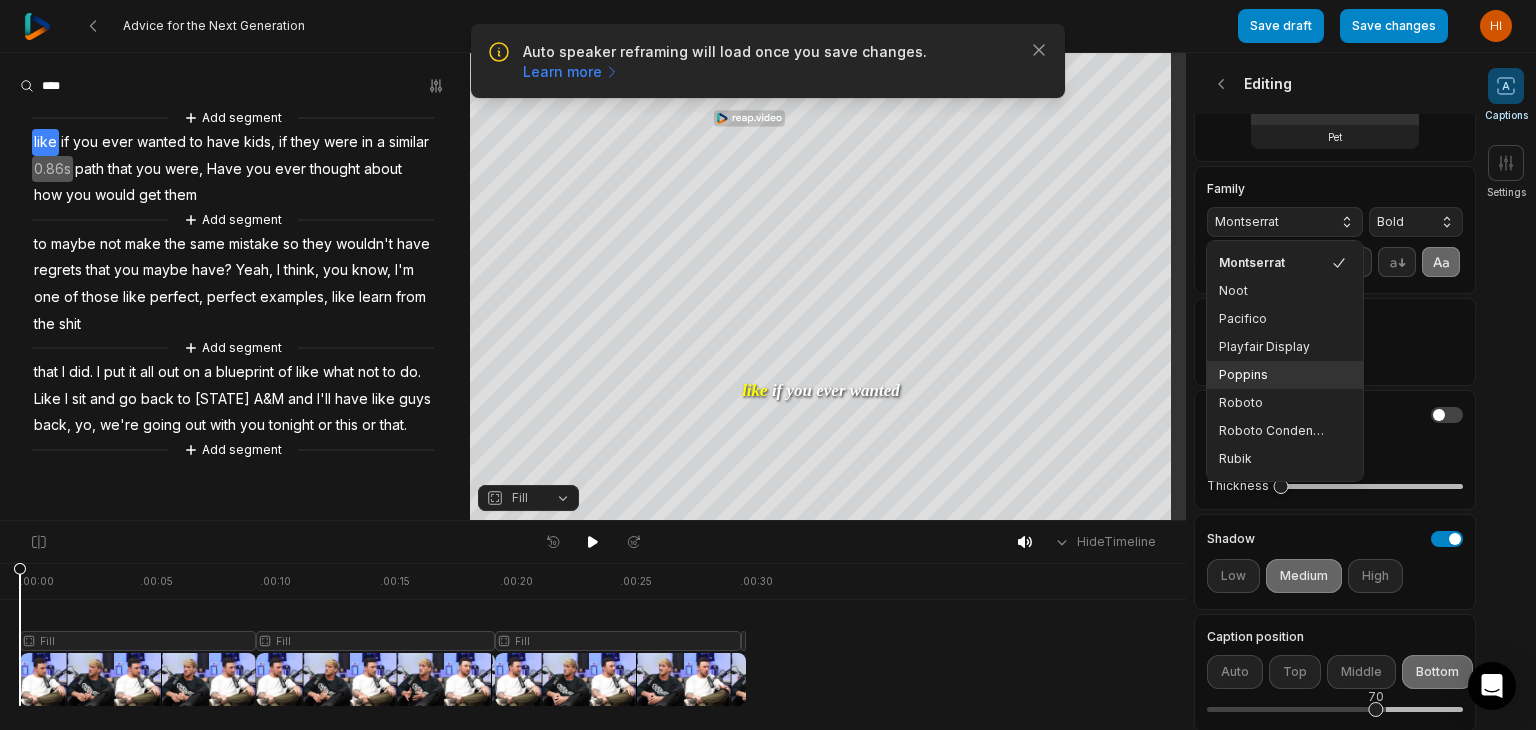 click on "Poppins" at bounding box center [1273, 375] 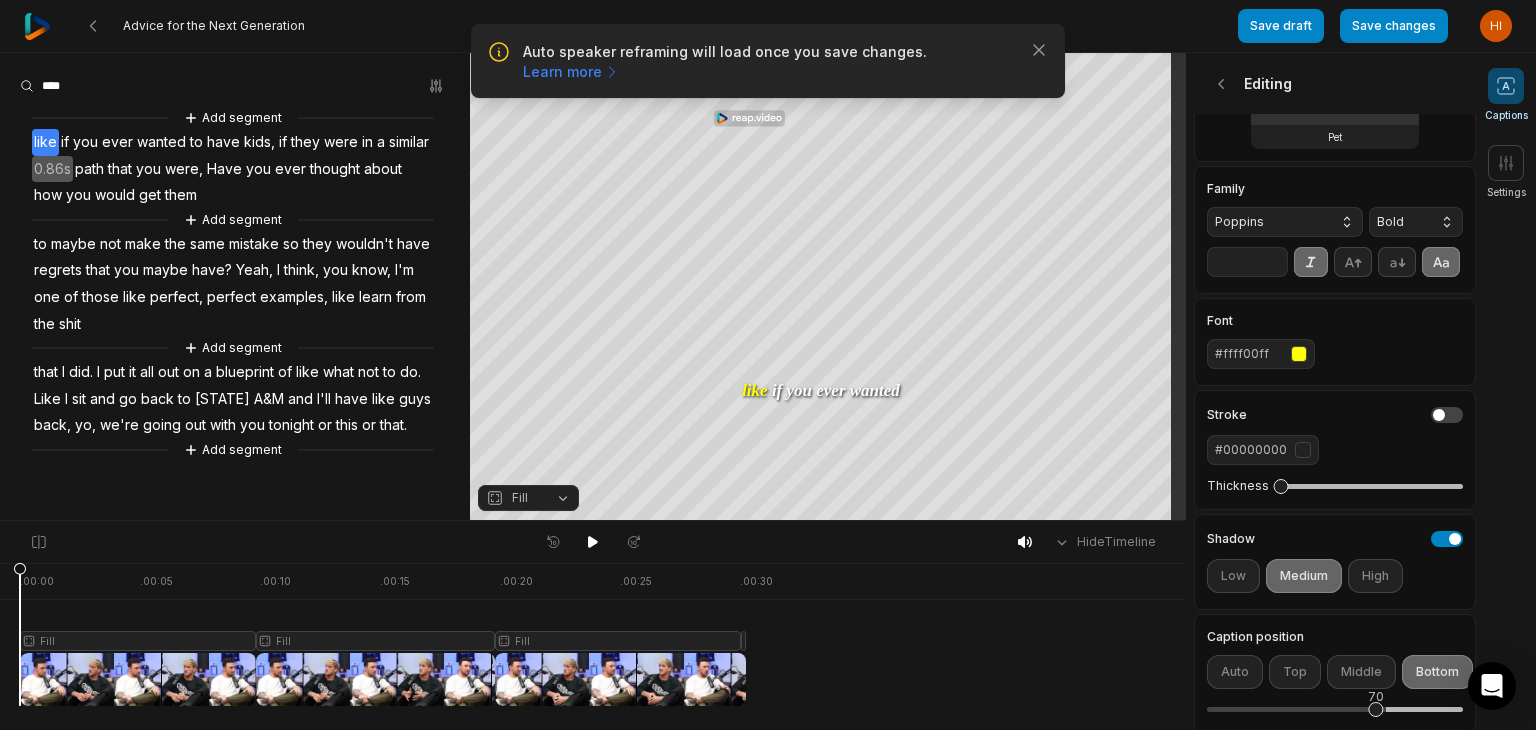 click on "Bold" at bounding box center (1416, 222) 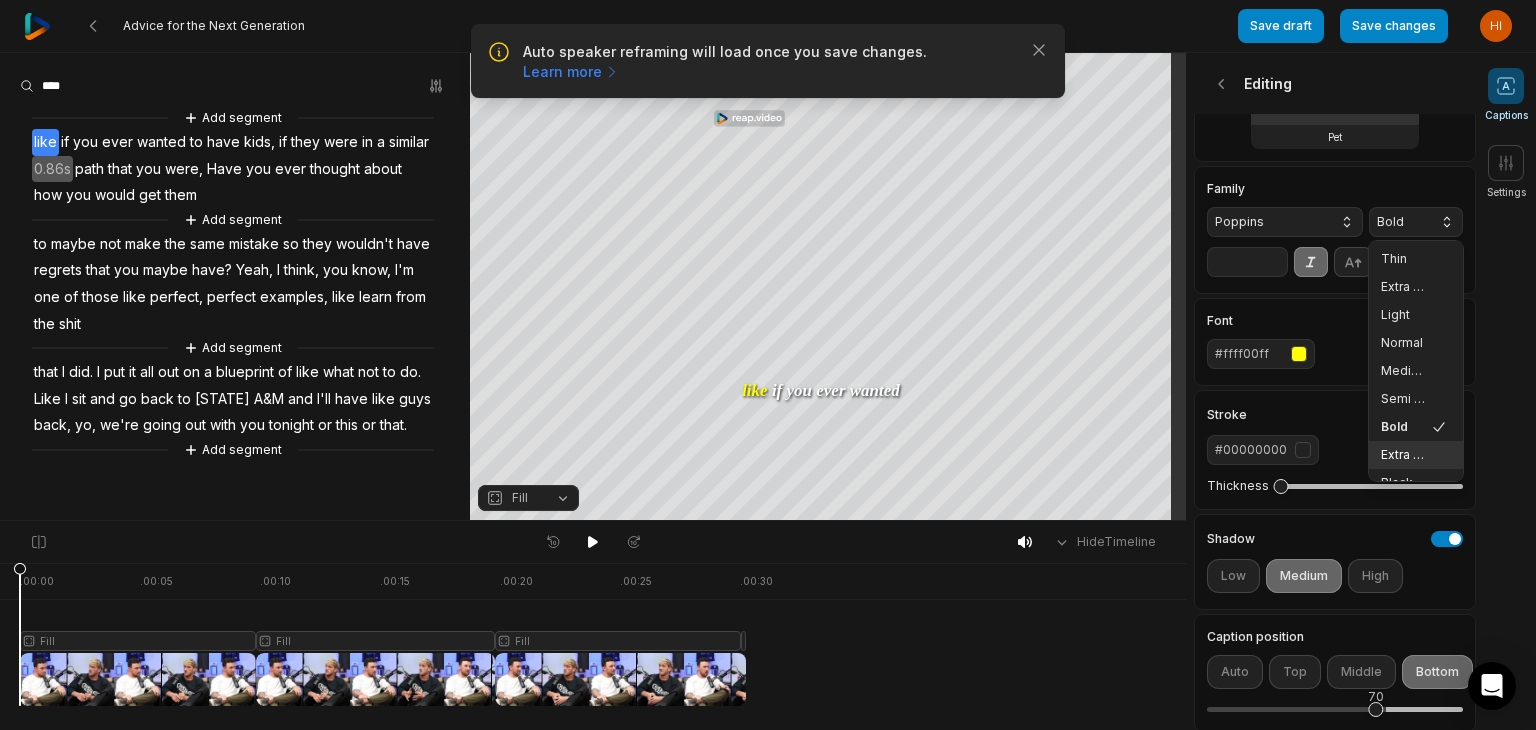 drag, startPoint x: 1401, startPoint y: 448, endPoint x: 1349, endPoint y: 394, distance: 74.96666 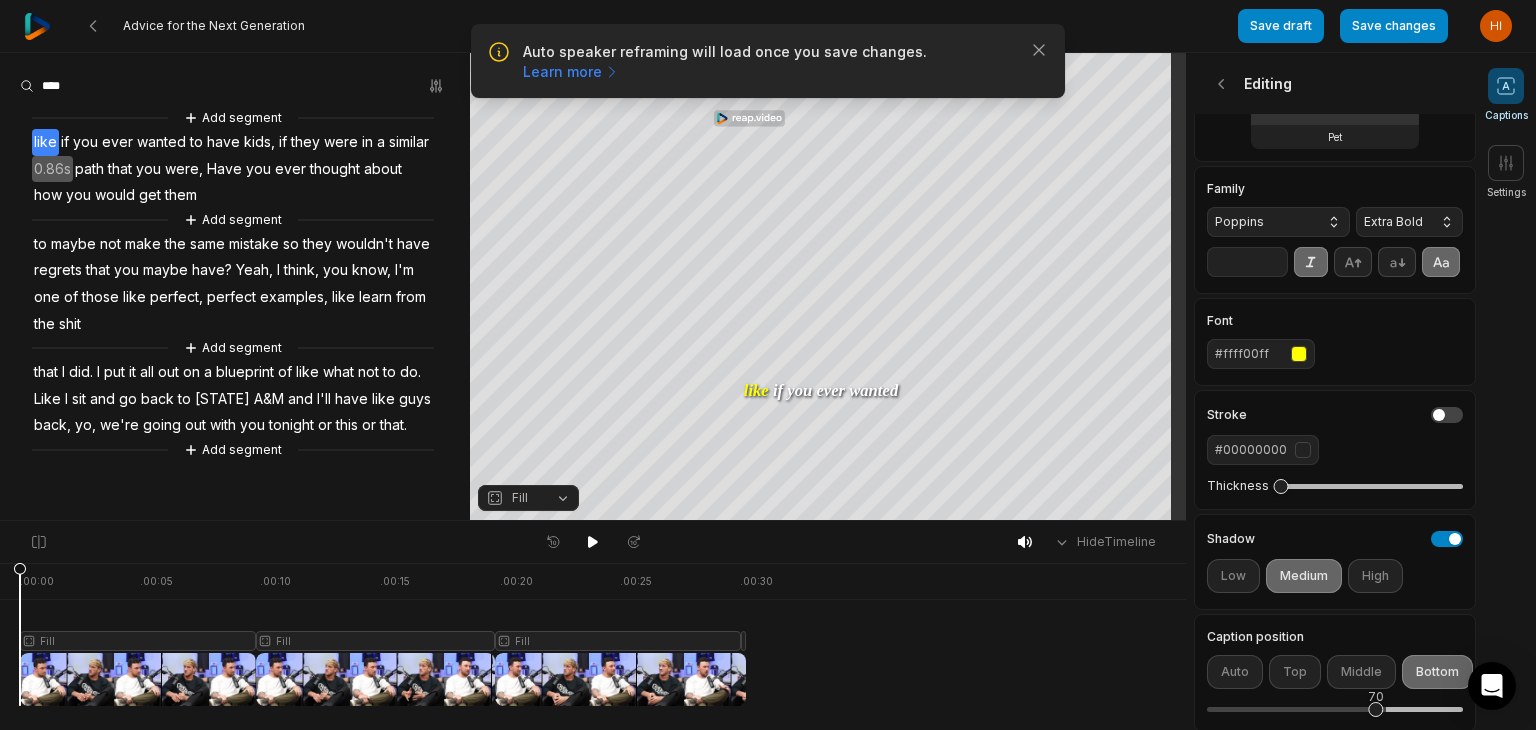 click on "**" at bounding box center [1247, 262] 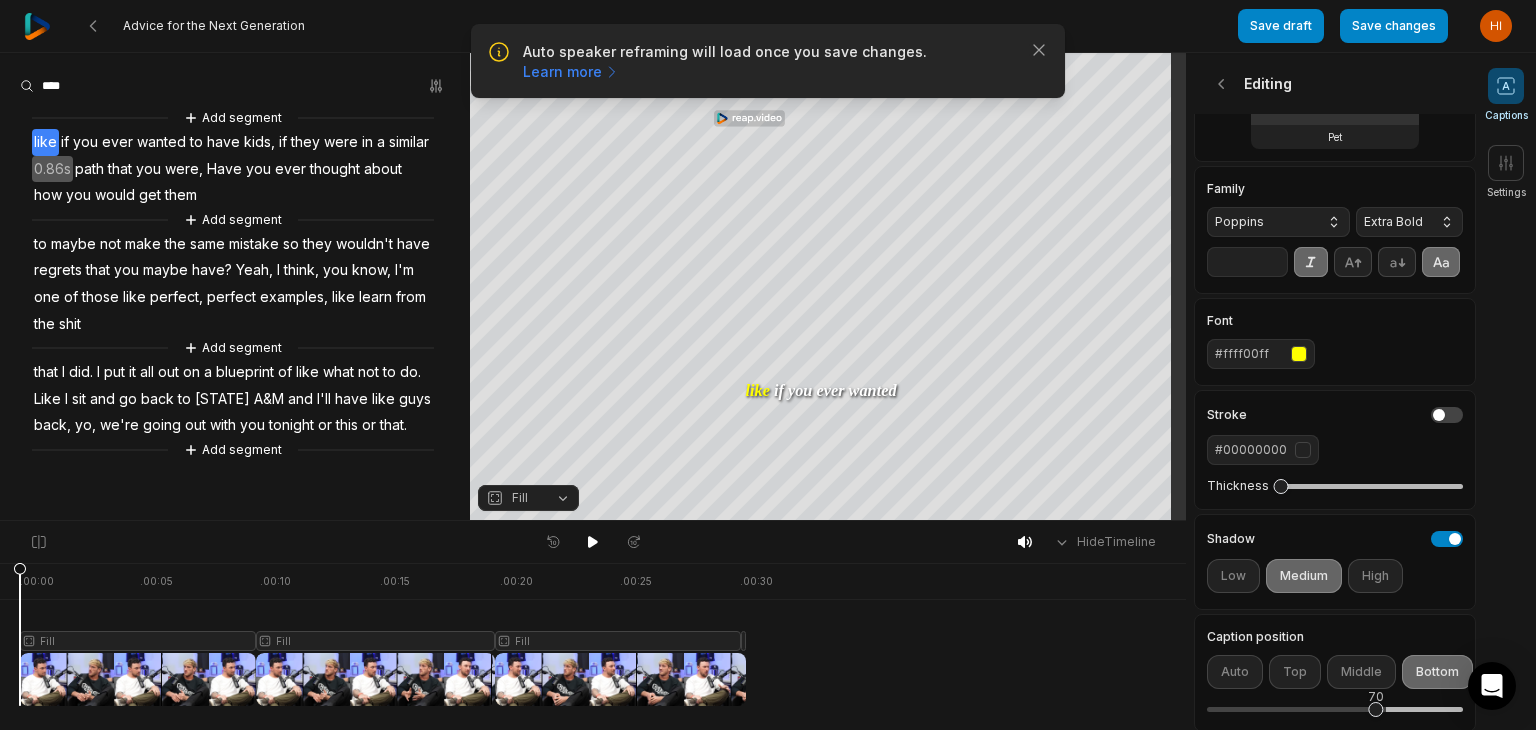 click on "**" at bounding box center (1247, 262) 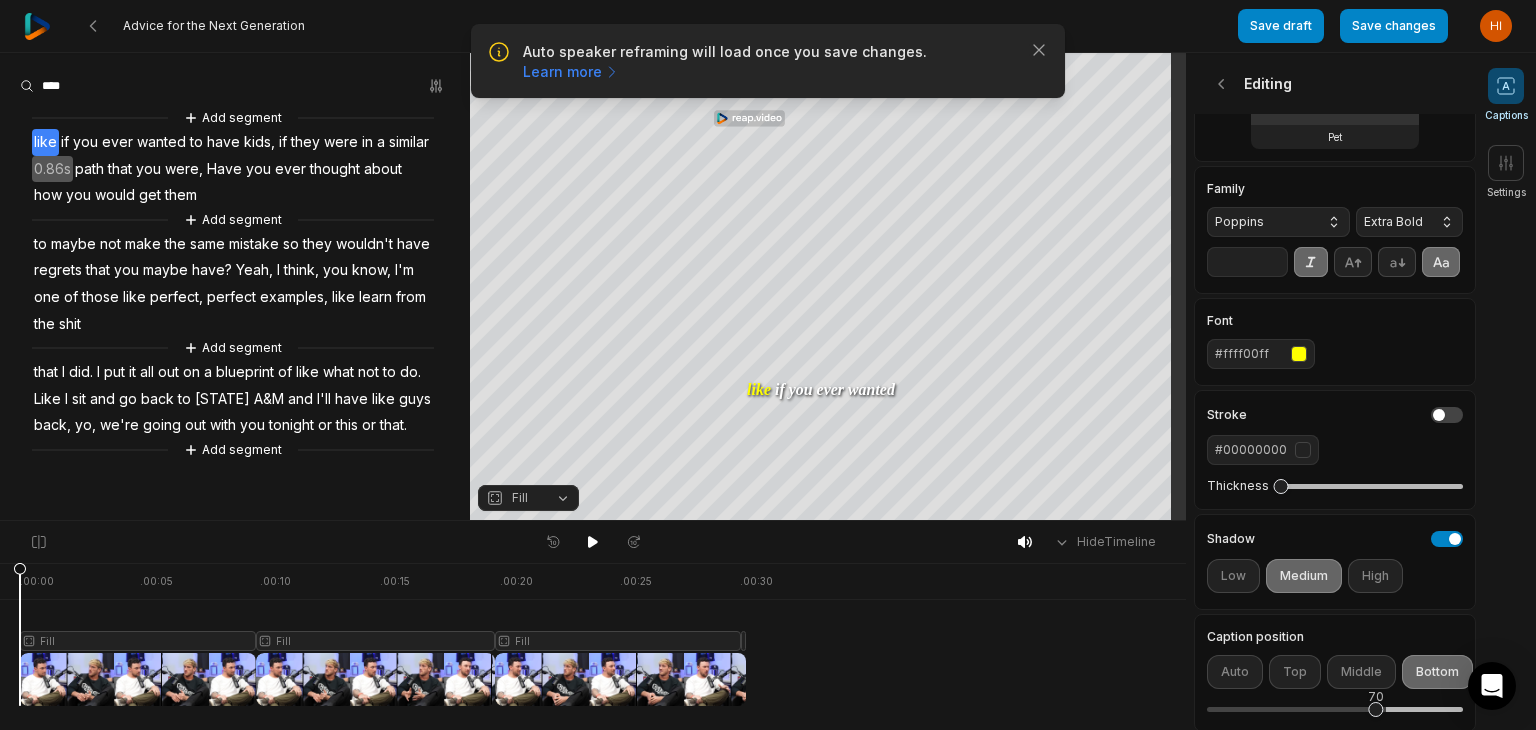 click on "**" at bounding box center [1247, 262] 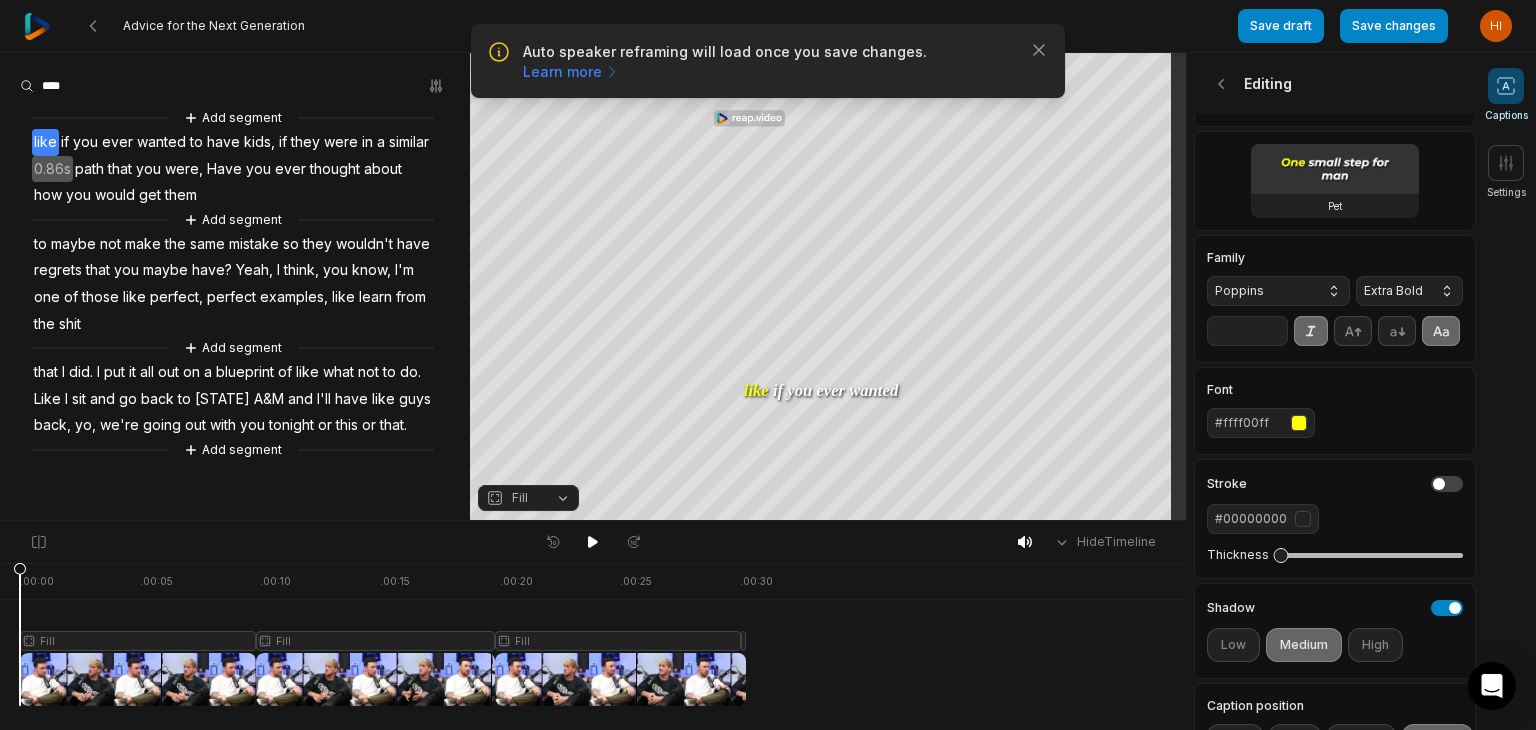 scroll, scrollTop: 0, scrollLeft: 0, axis: both 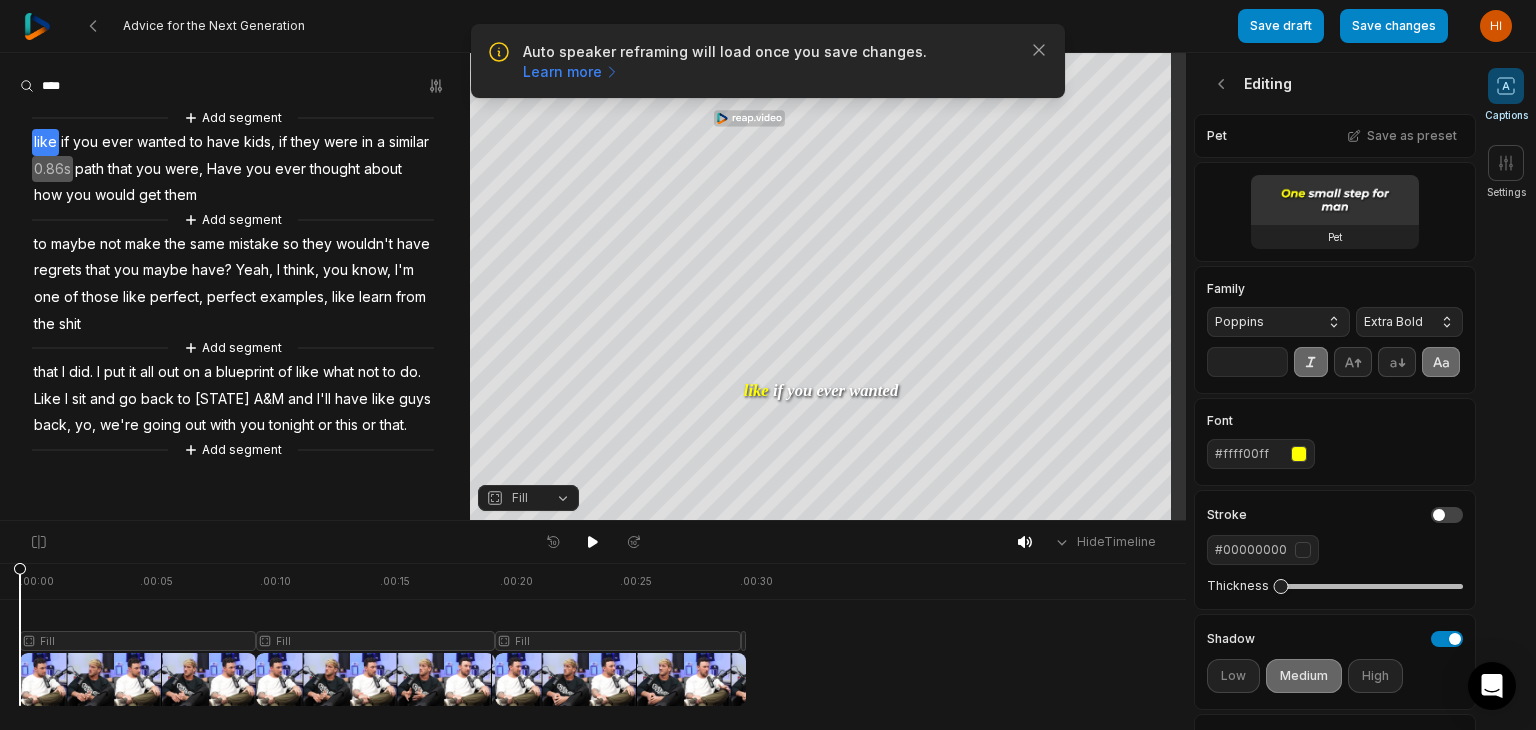 type on "**" 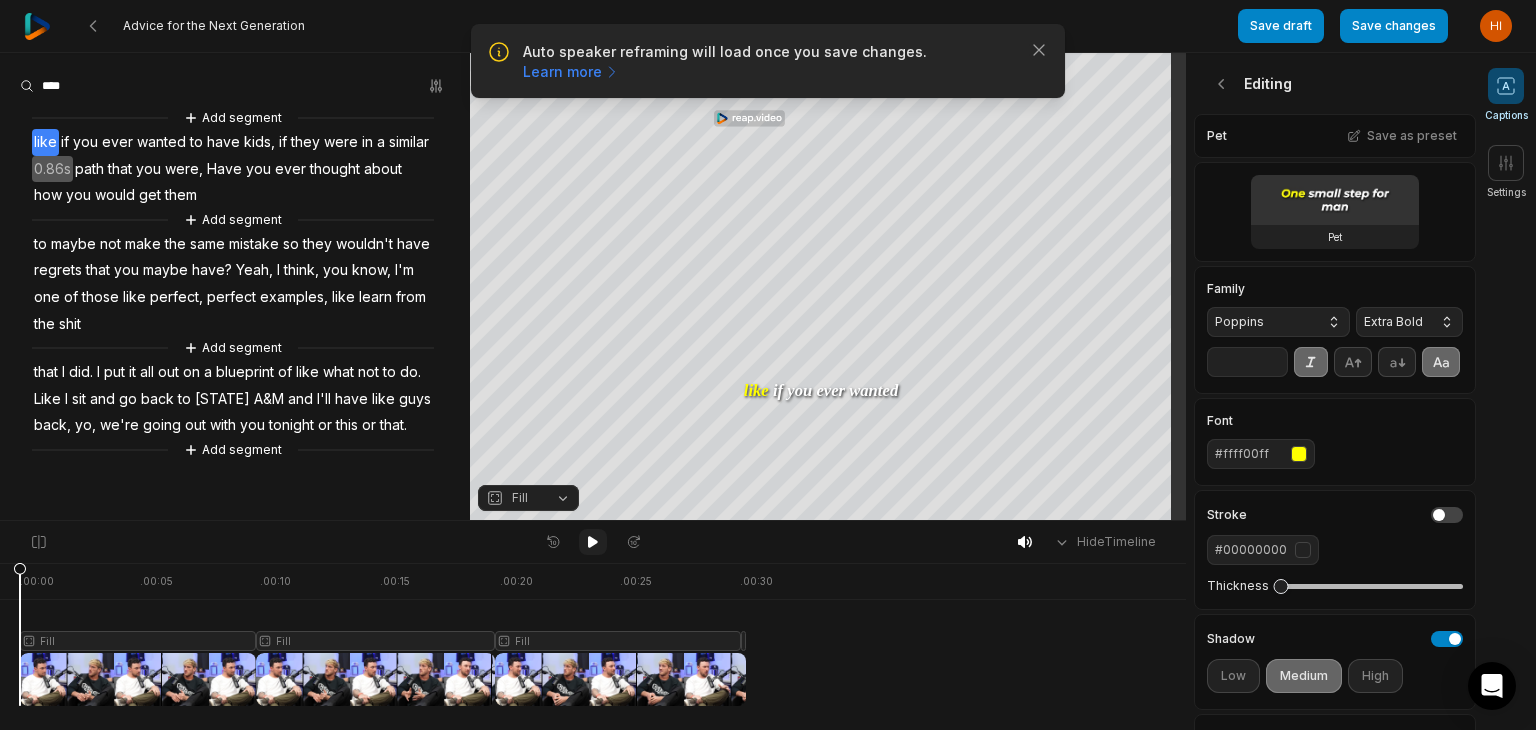 click 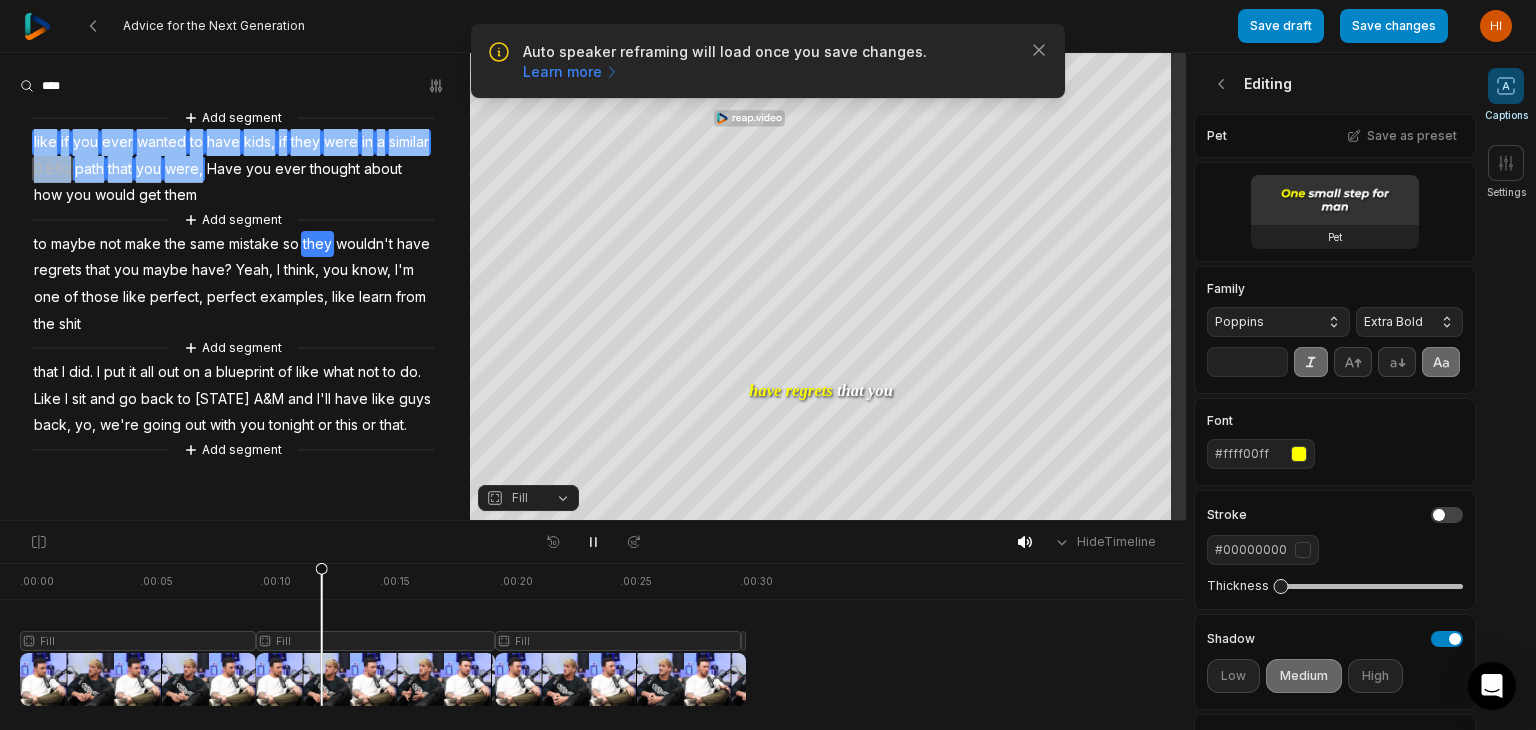 drag, startPoint x: 202, startPoint y: 174, endPoint x: 33, endPoint y: 138, distance: 172.79178 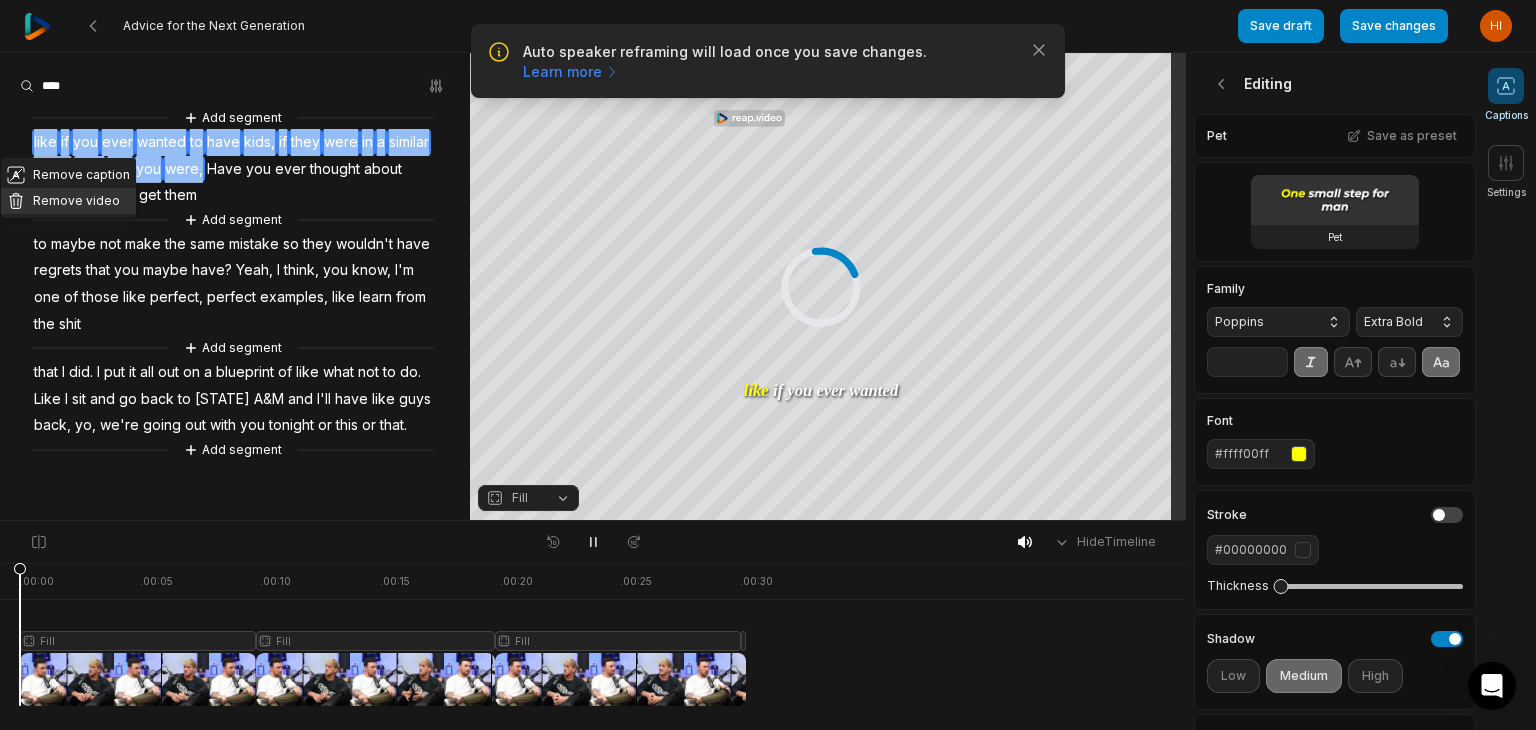 click on "Remove video" at bounding box center (68, 201) 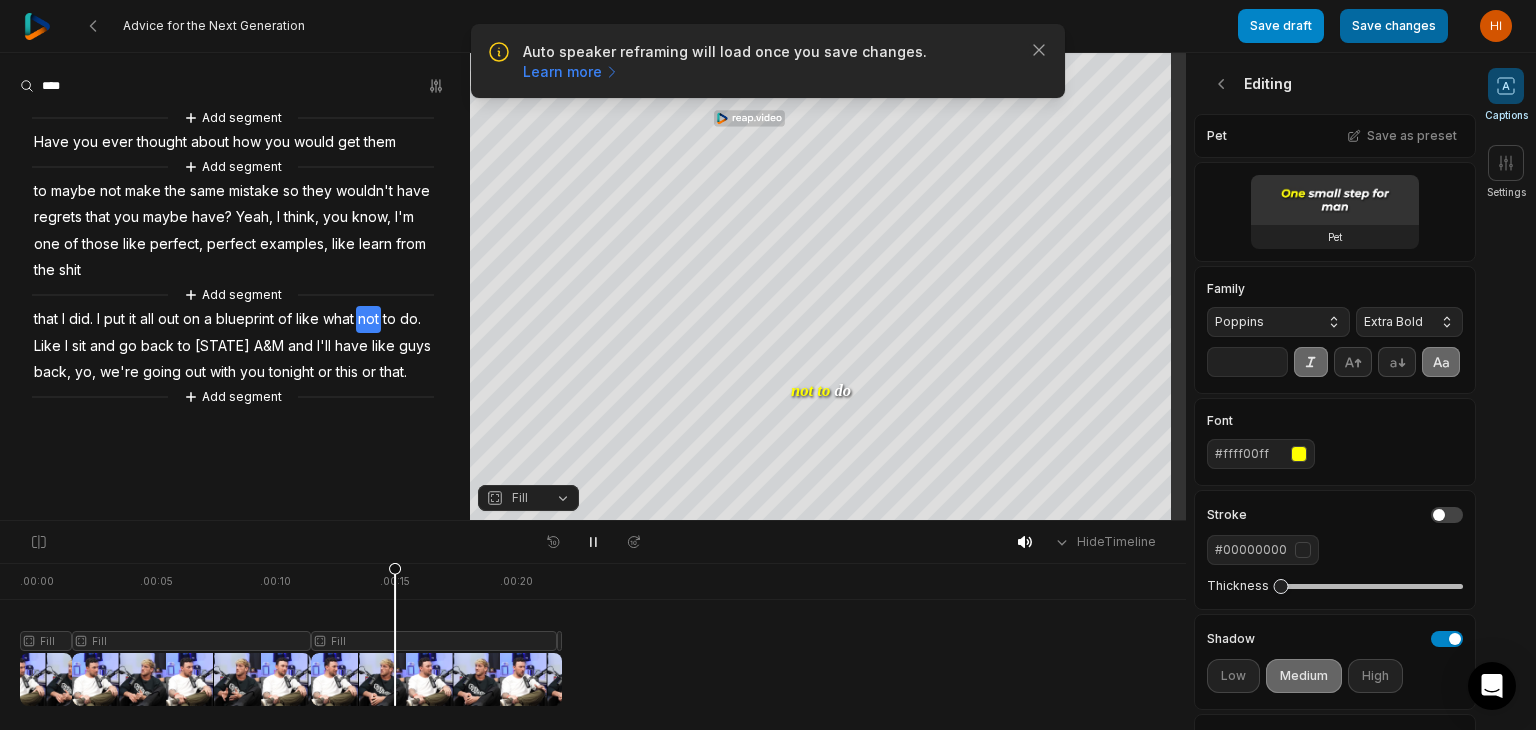 click on "Save changes" at bounding box center [1394, 26] 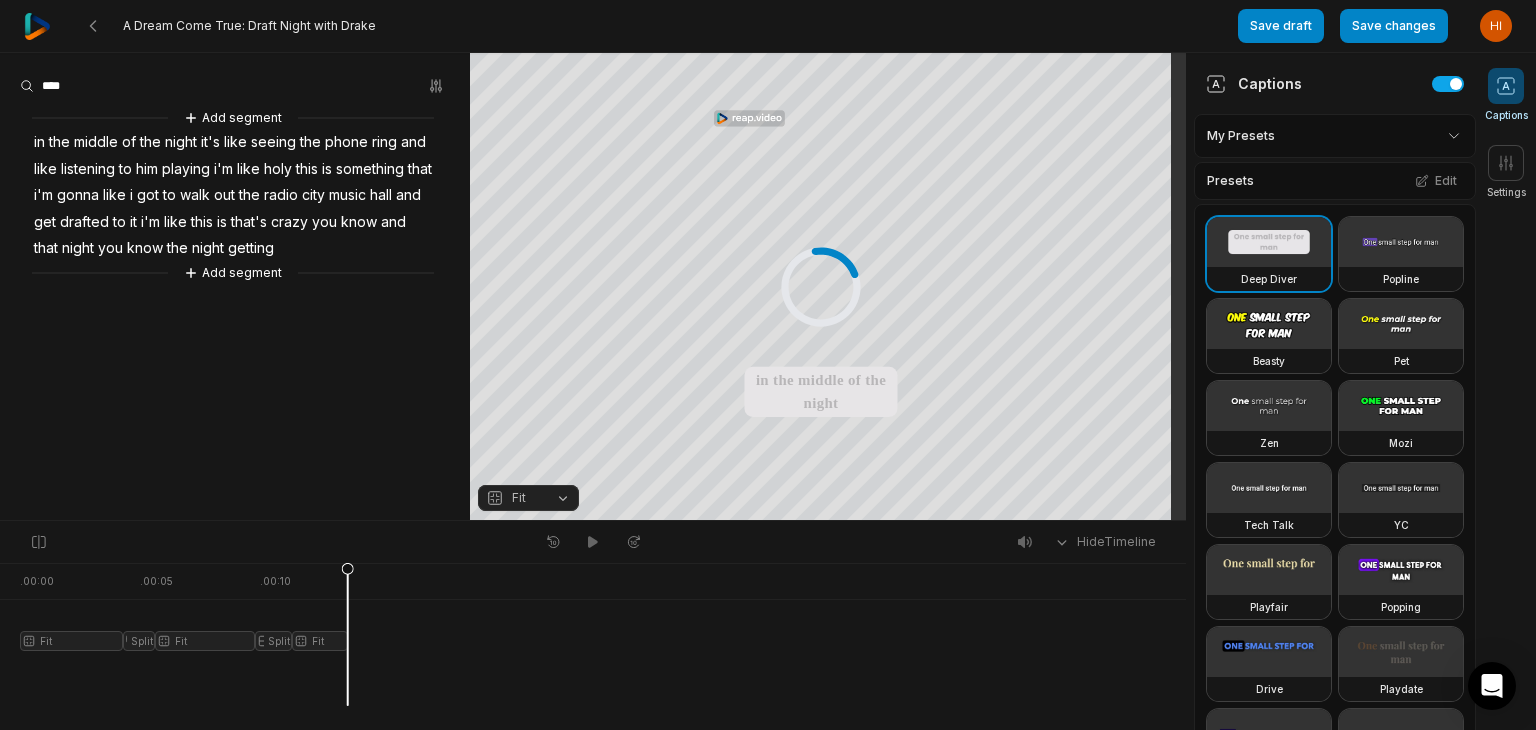 scroll, scrollTop: 0, scrollLeft: 0, axis: both 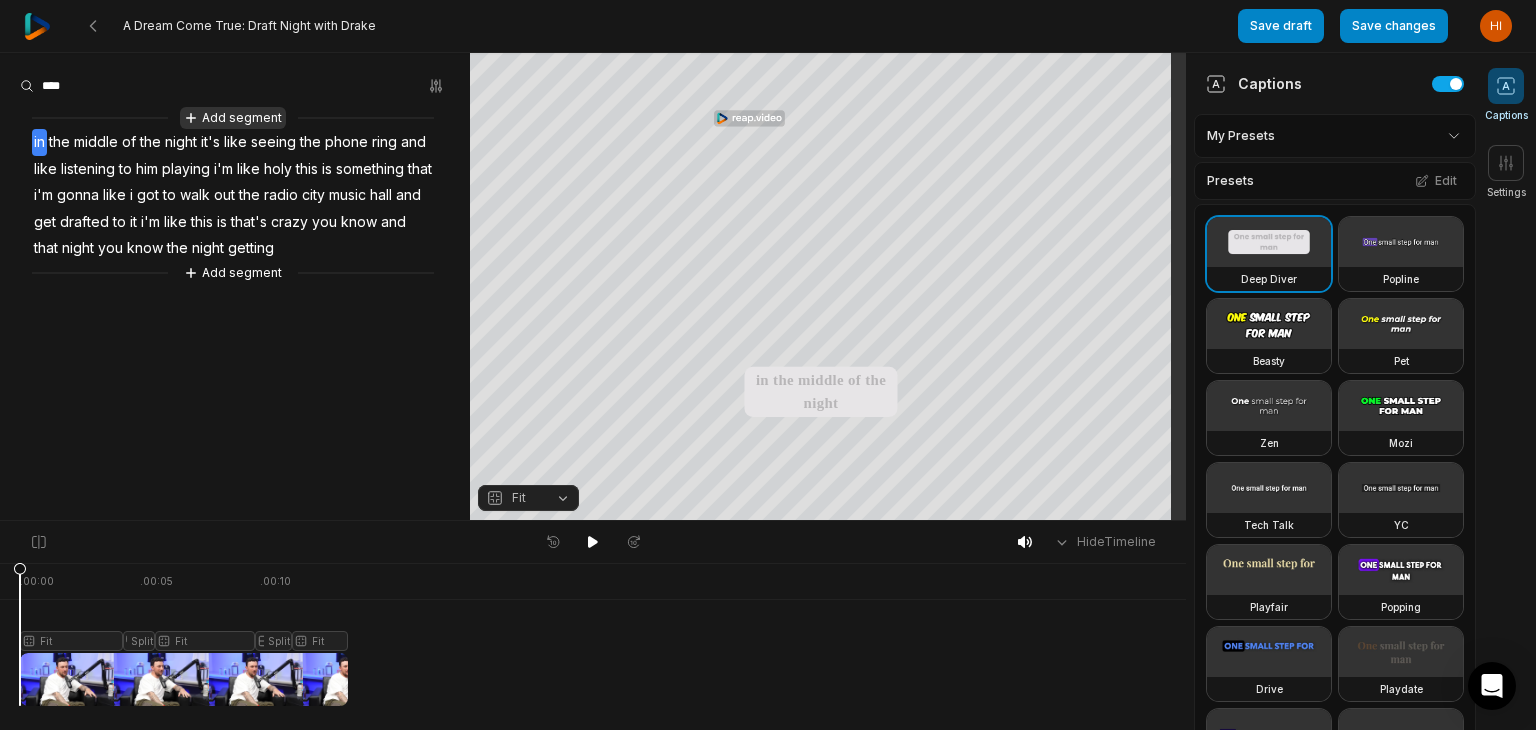 click on "Add segment" at bounding box center (233, 118) 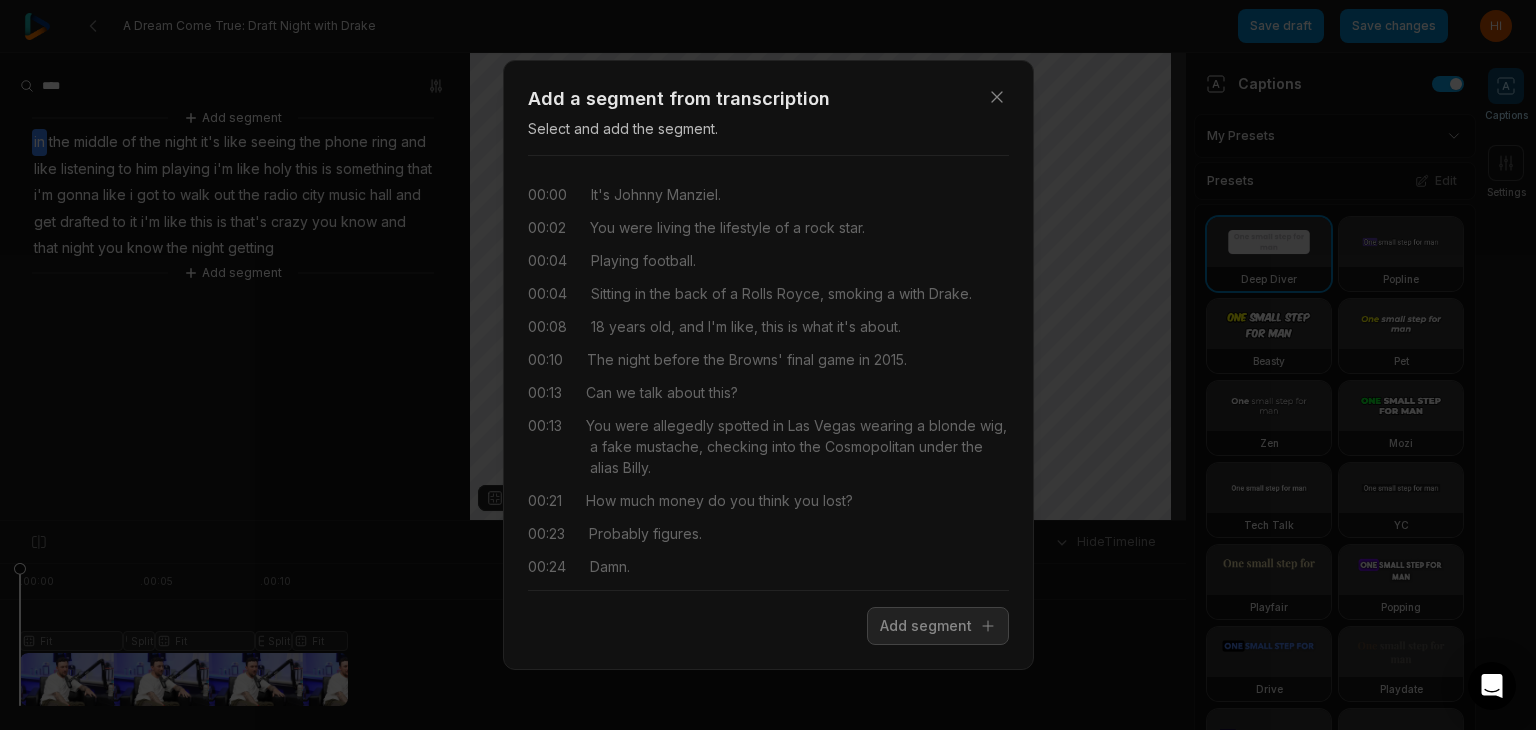 scroll, scrollTop: 25296, scrollLeft: 0, axis: vertical 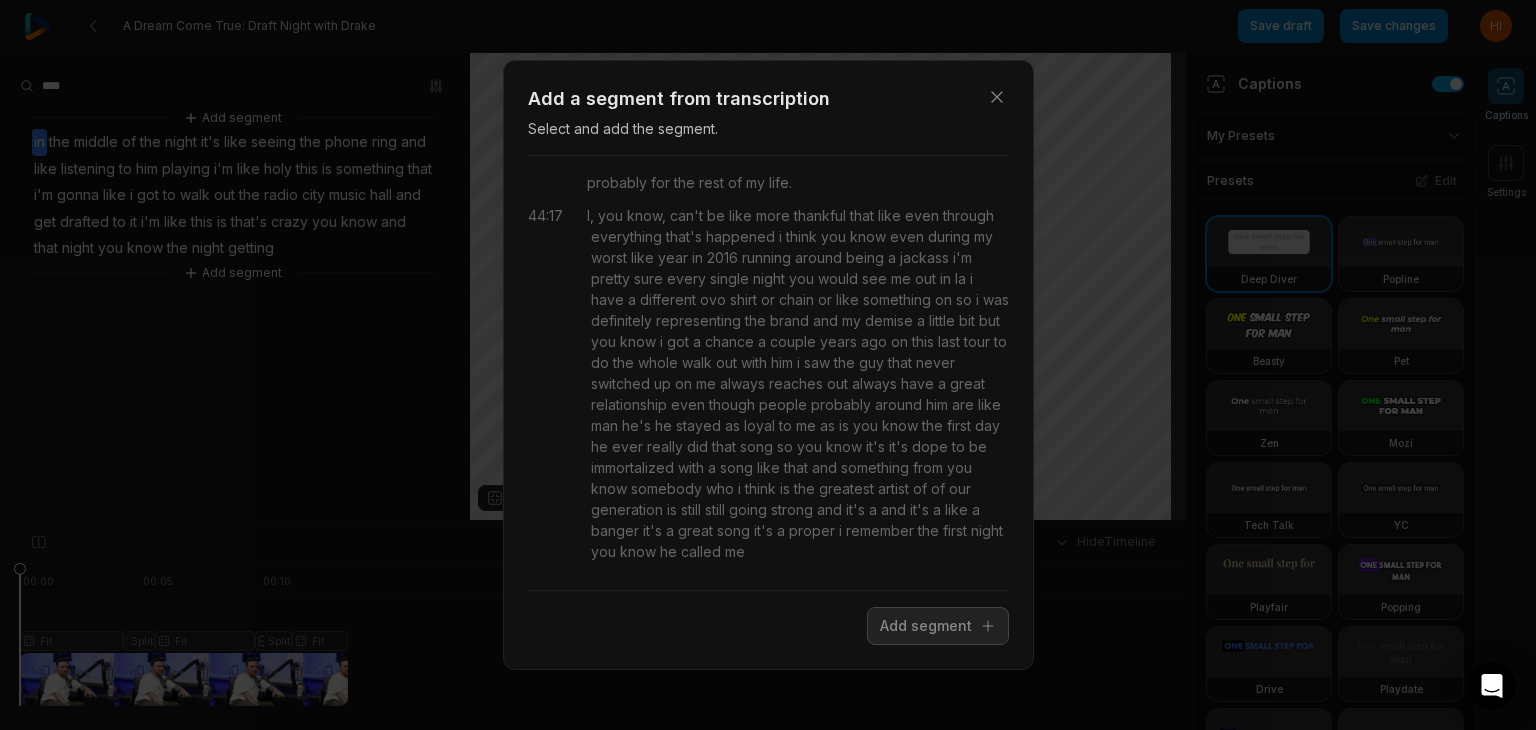 click on "Close Add a segment from transcription Select and add the segment. 00:00 It's   Johnny   Manziel. 00:02 You   were   living   the   lifestyle   of   a   rock   star. 00:04 Playing   football. 00:04 Sitting   in   the   back   of   a   Rolls   Royce,   smoking   a   with   Drake. 00:08 18   years   old,   and   I'm   like,   this   is   what   it's   about. 00:10 The   night   before   the   Browns'   final   game   in   2015. 00:13 Can   we   talk   about   this? 00:13 You   were   allegedly   spotted   in   Las   Vegas   wearing   a   blonde   wig,   a   fake   mustache,   checking   into   the   Cosmopolitan   under   the   alias   Billy. 00:21 How   much   money   do   you   think   you   lost? 00:23 Probably   figures. 00:24 Damn. 00:24 You   know,   I   had   a   lot   of   talent,   a   lot   of   ability. 00:27 I   just   didn't   work   on   it   the   way   that   I   needed   to   to   really   take" at bounding box center [768, 365] 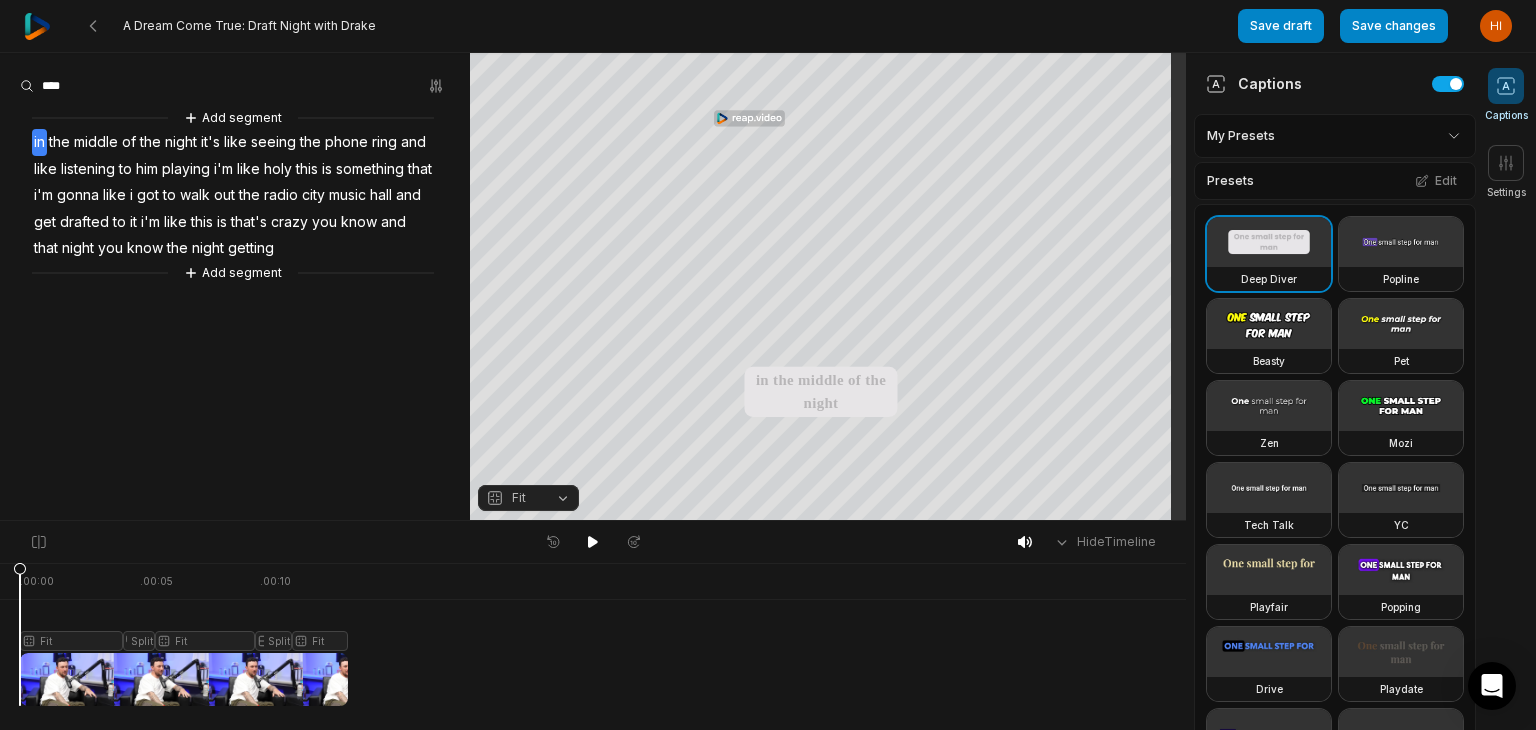 scroll, scrollTop: 0, scrollLeft: 0, axis: both 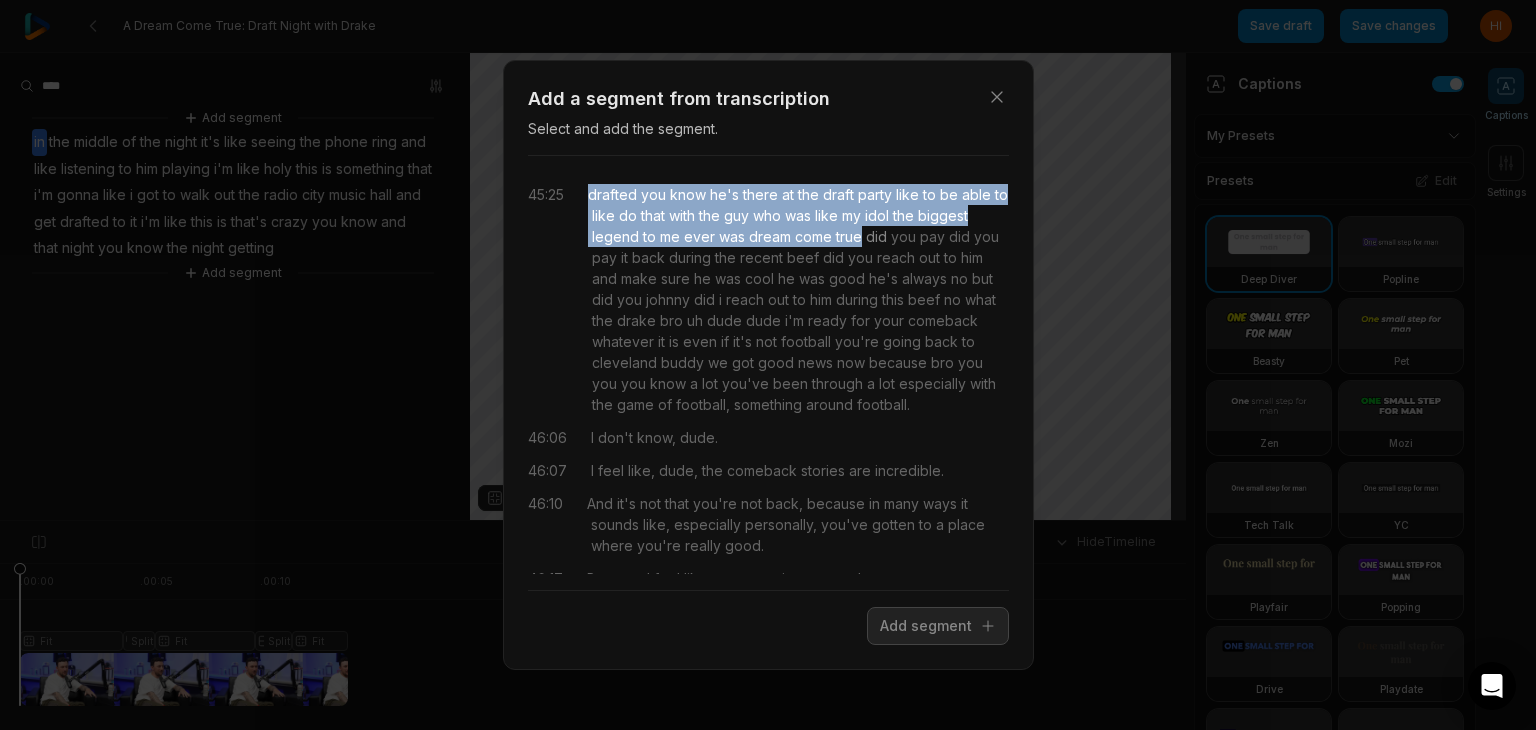 drag, startPoint x: 592, startPoint y: 185, endPoint x: 860, endPoint y: 237, distance: 272.99817 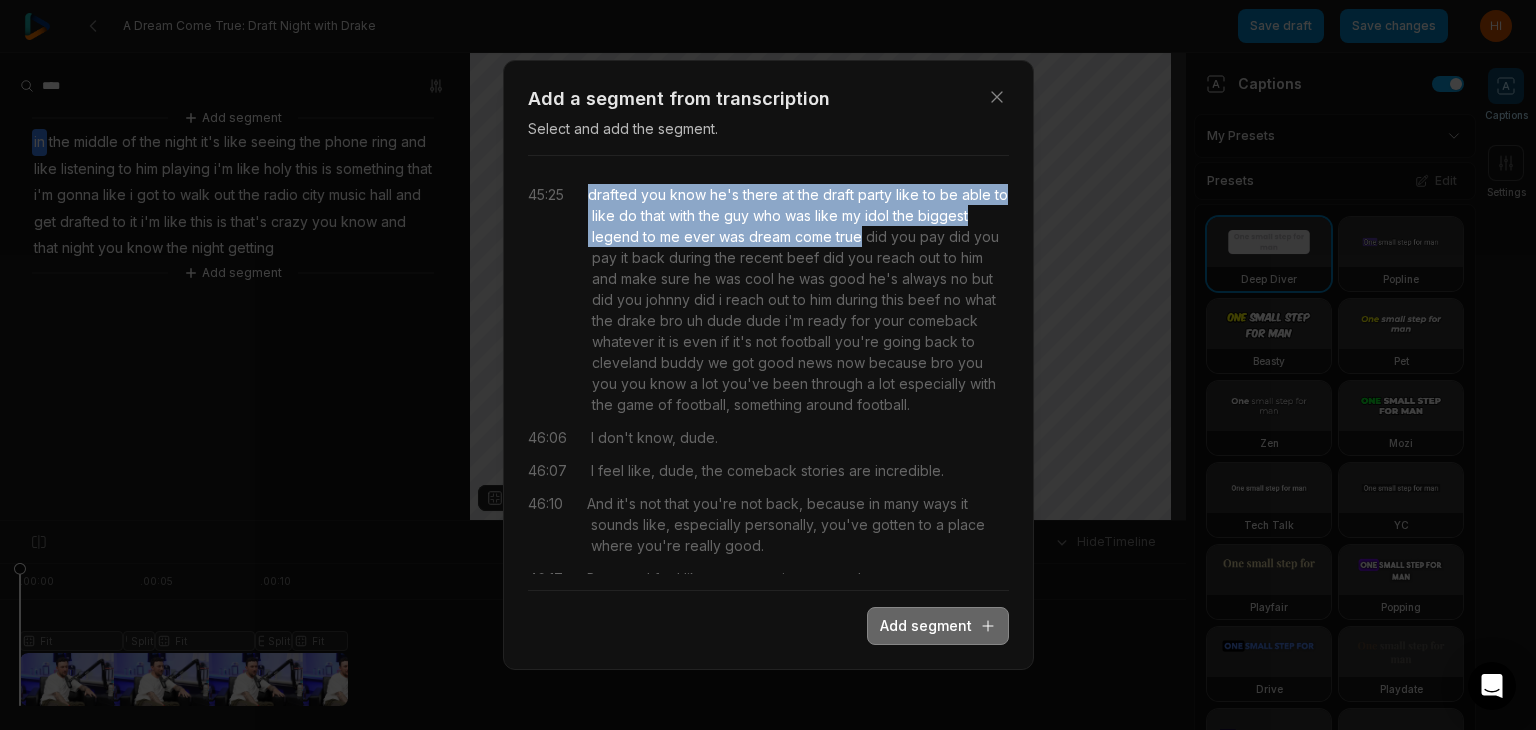 click on "Add segment" at bounding box center [938, 626] 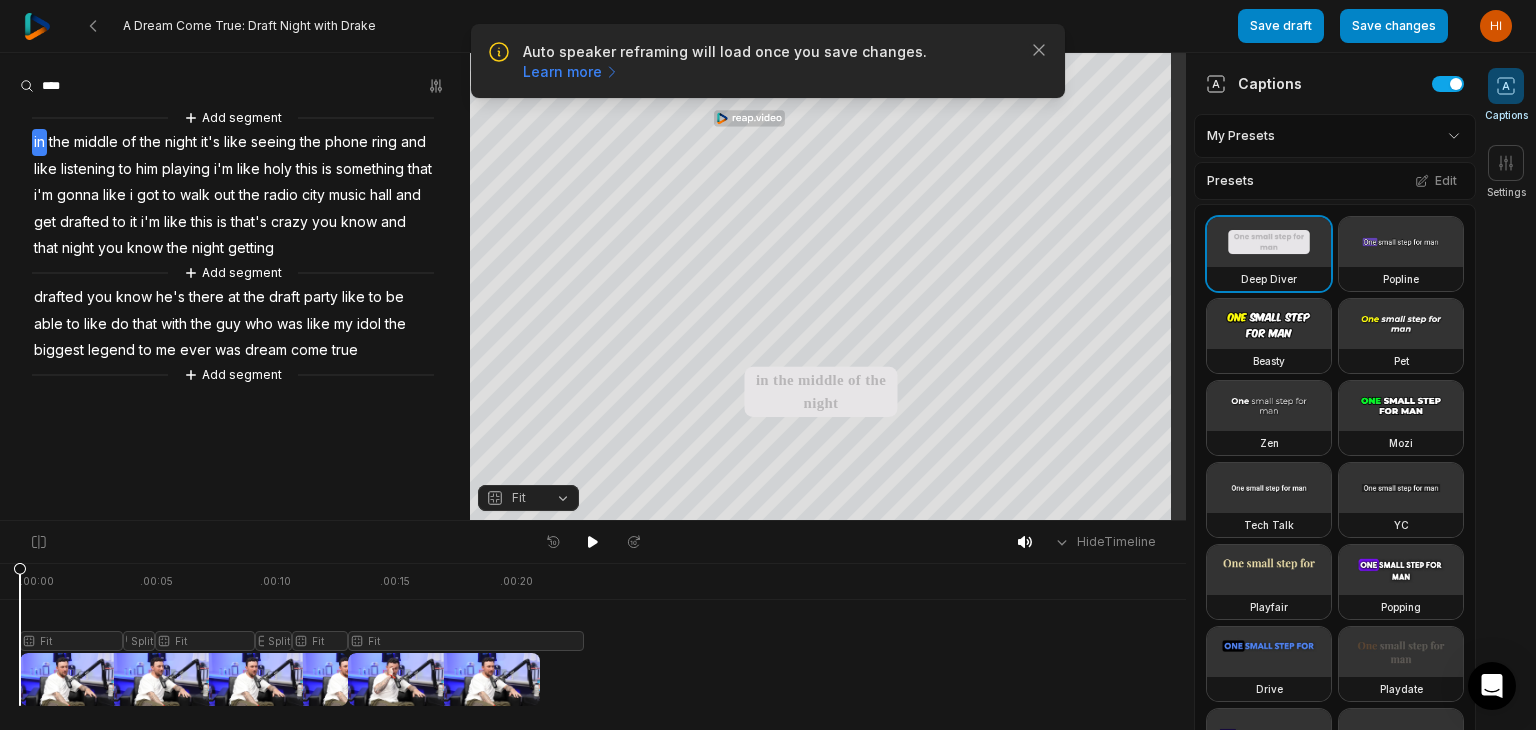 click on "in" at bounding box center [39, 142] 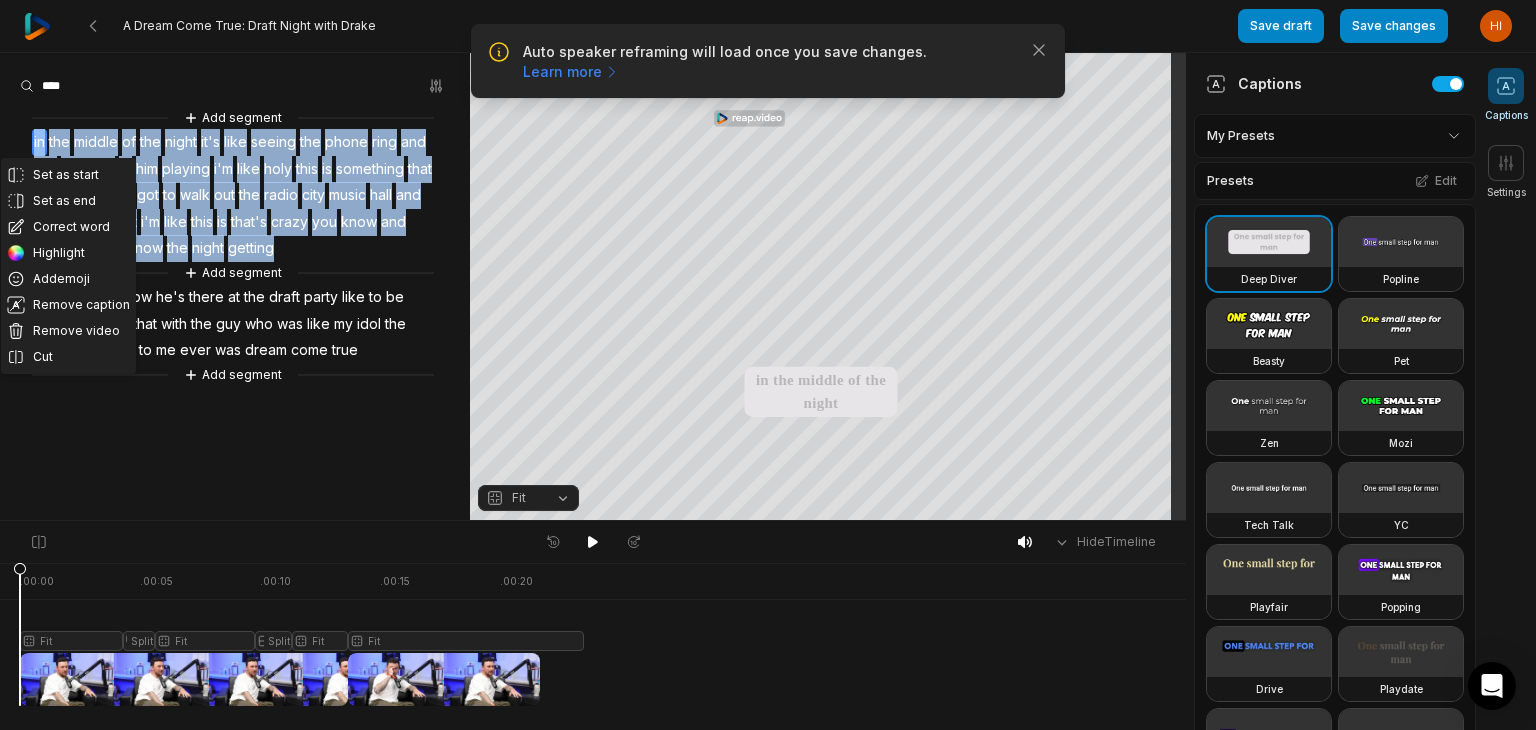 click on "in" at bounding box center [39, 142] 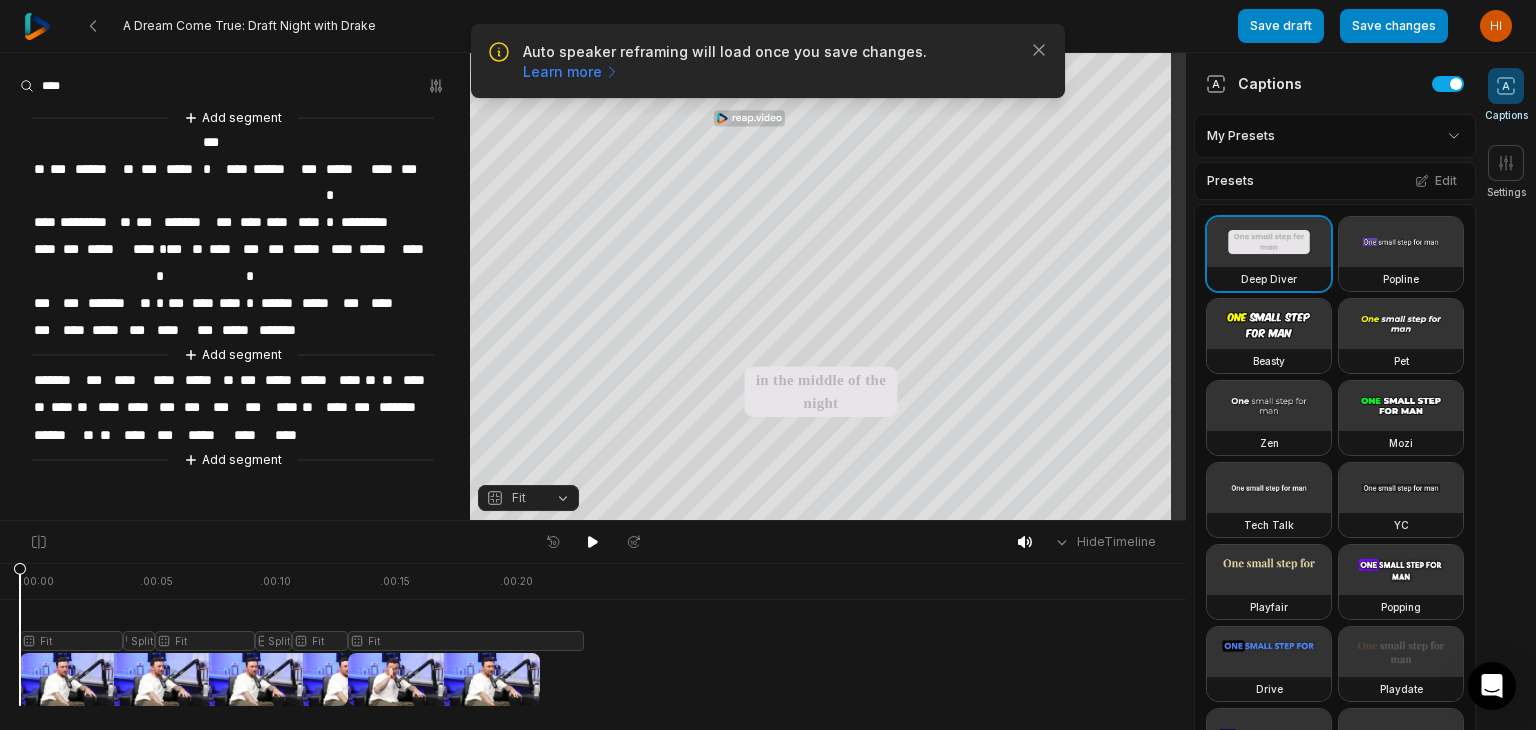 click on "**" at bounding box center (40, 169) 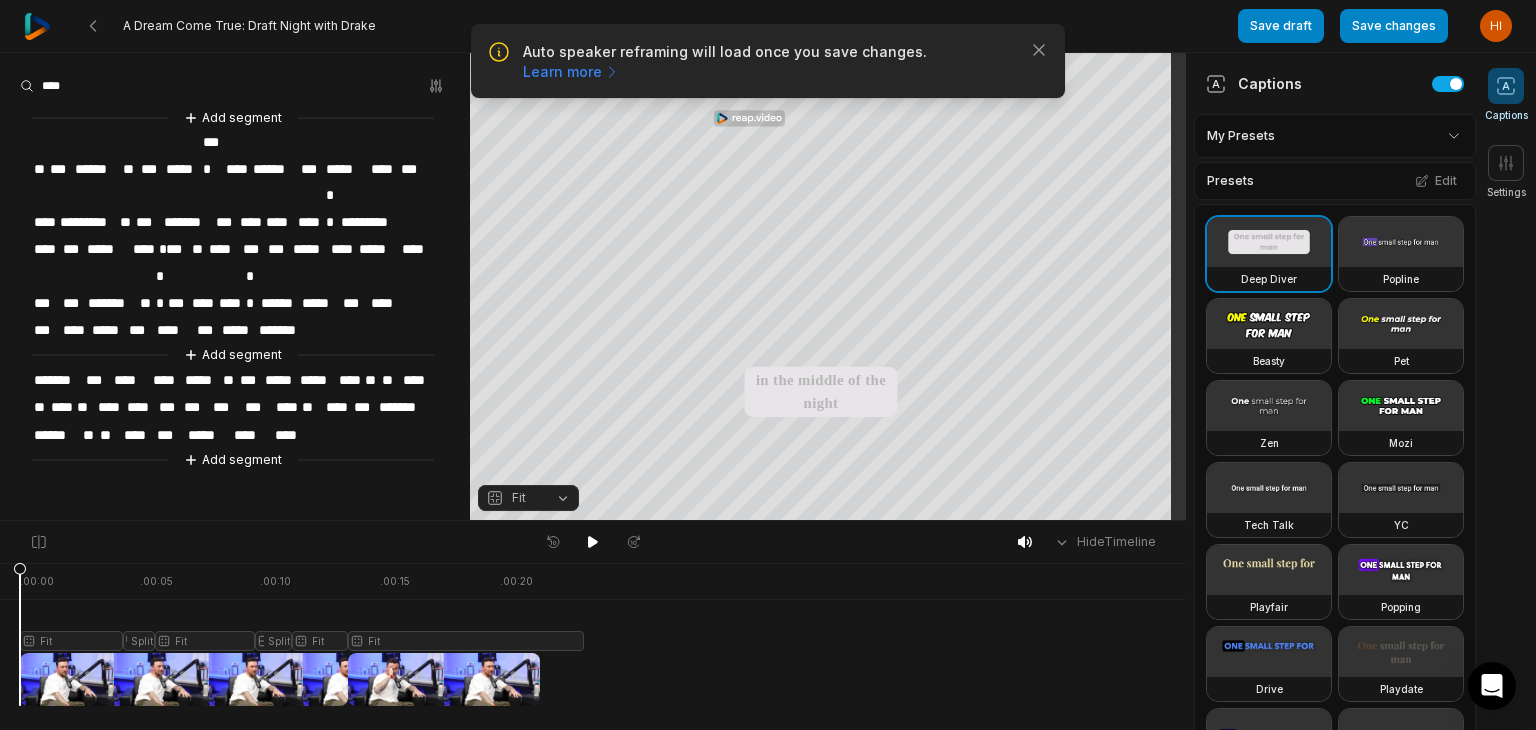 type 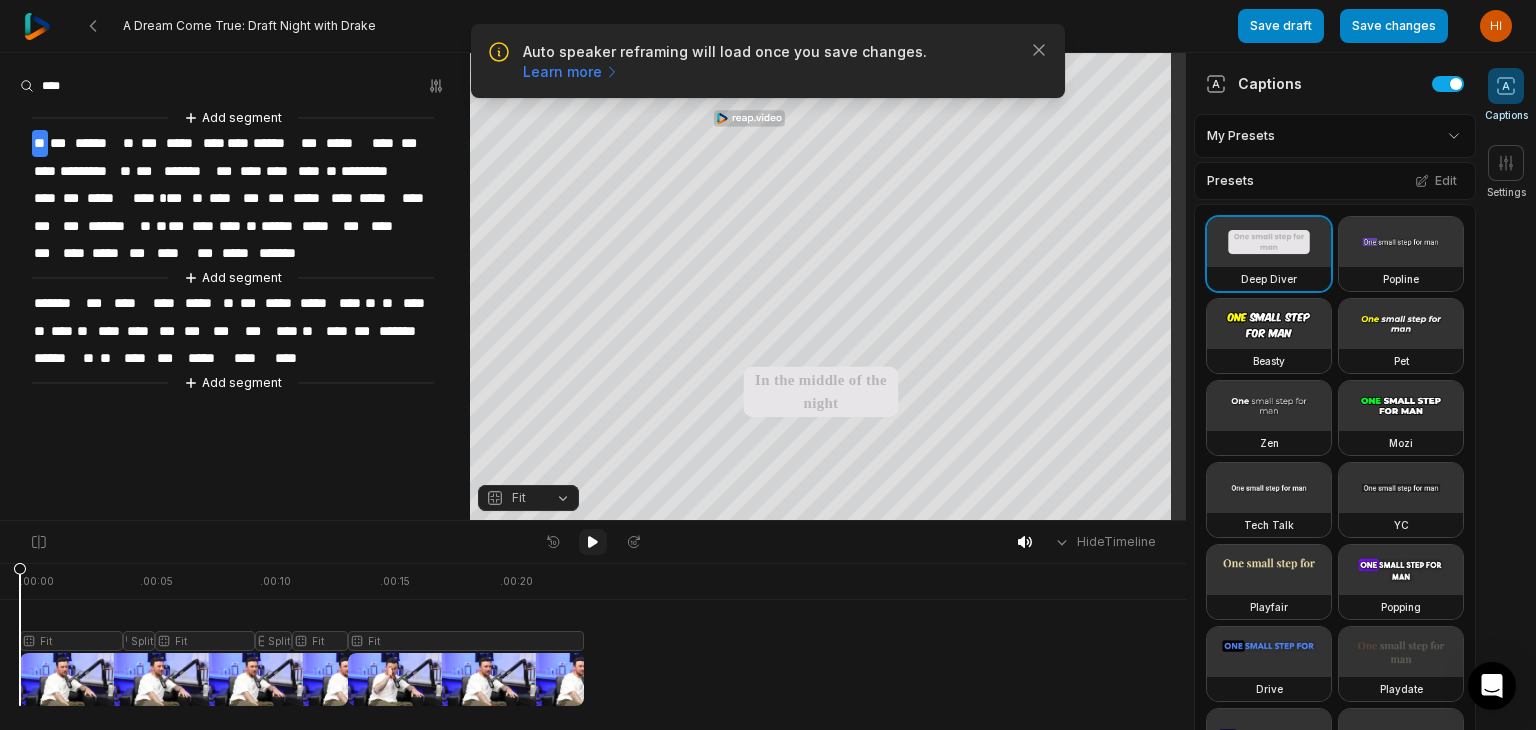 click at bounding box center [593, 542] 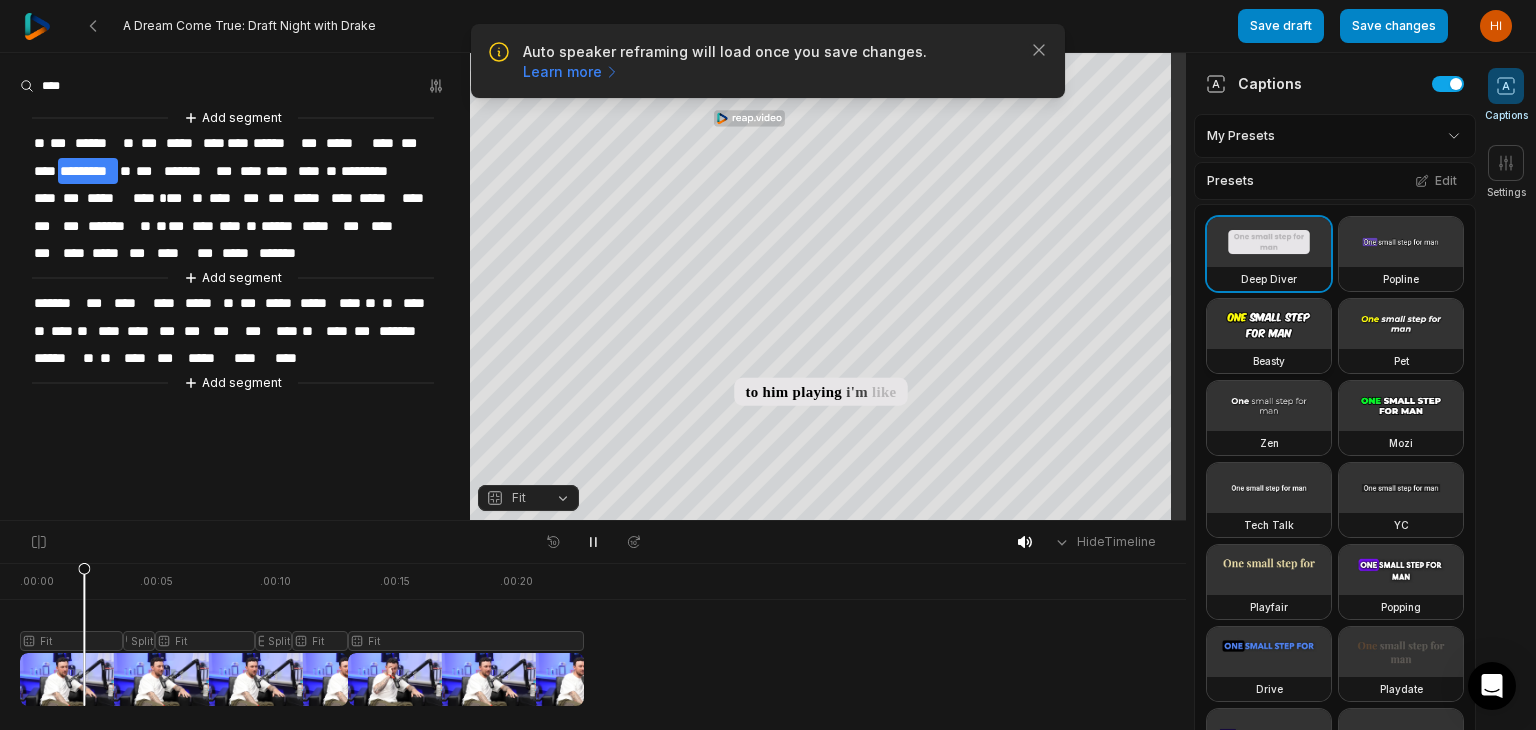 click at bounding box center (1269, 324) 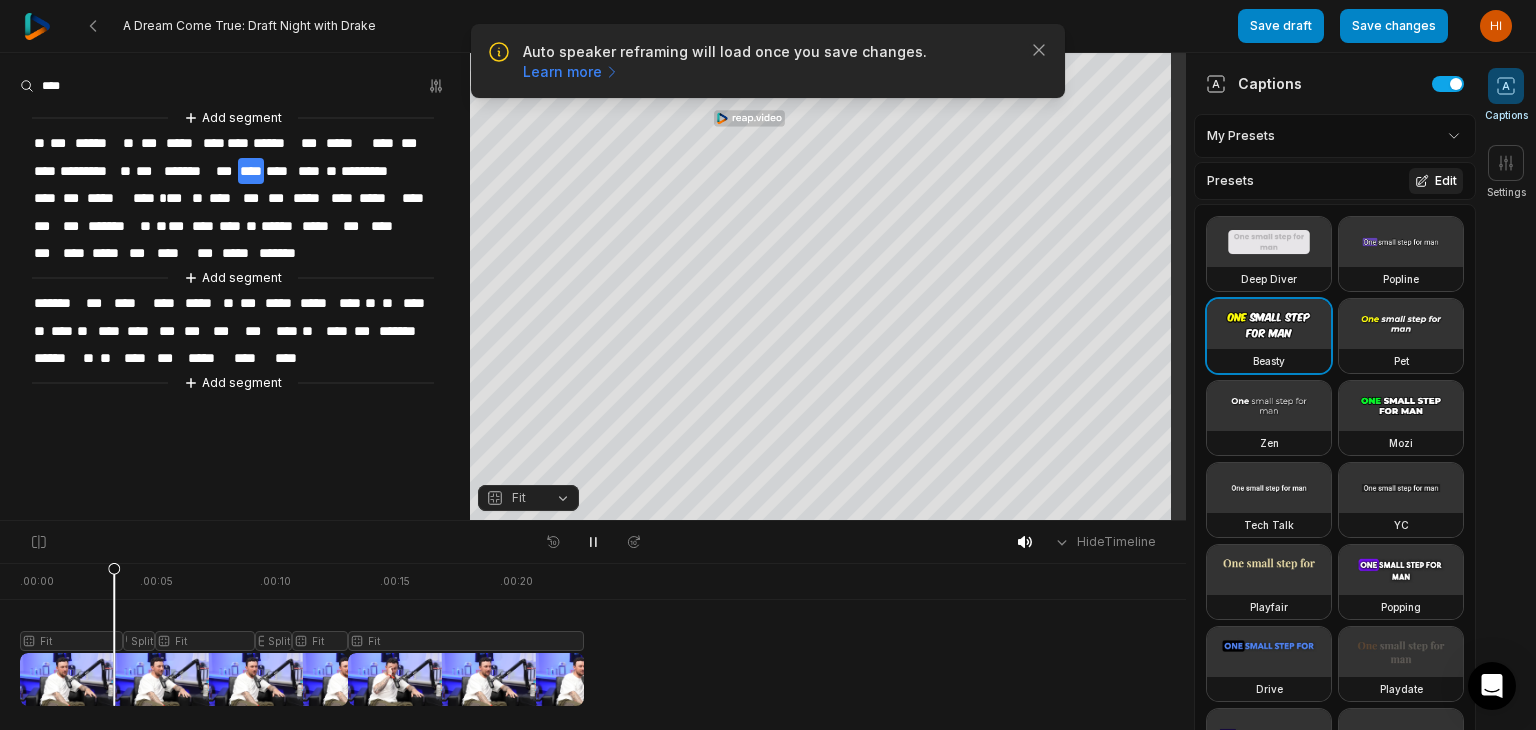 click on "Edit" at bounding box center [1436, 181] 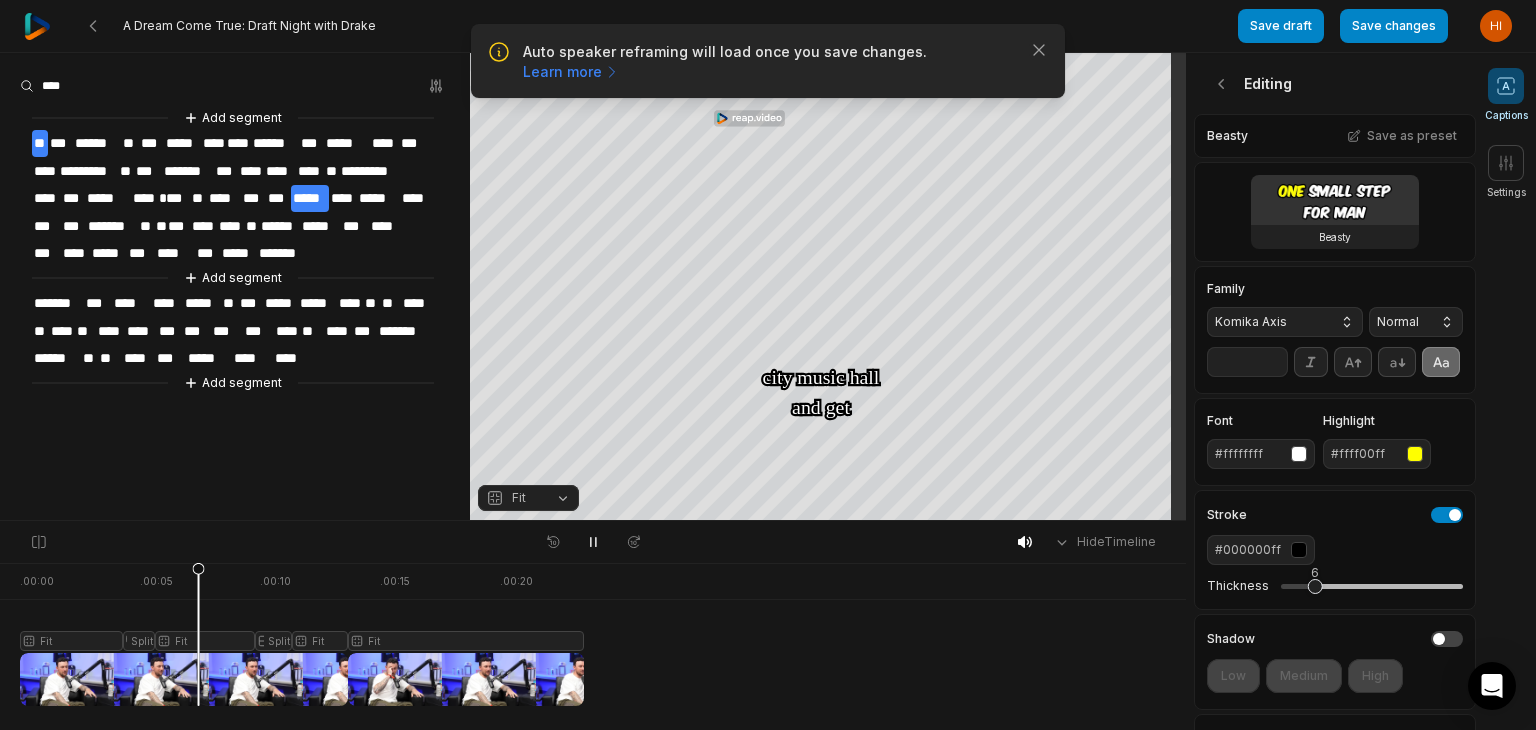 click on "Komika Axis" at bounding box center [1285, 322] 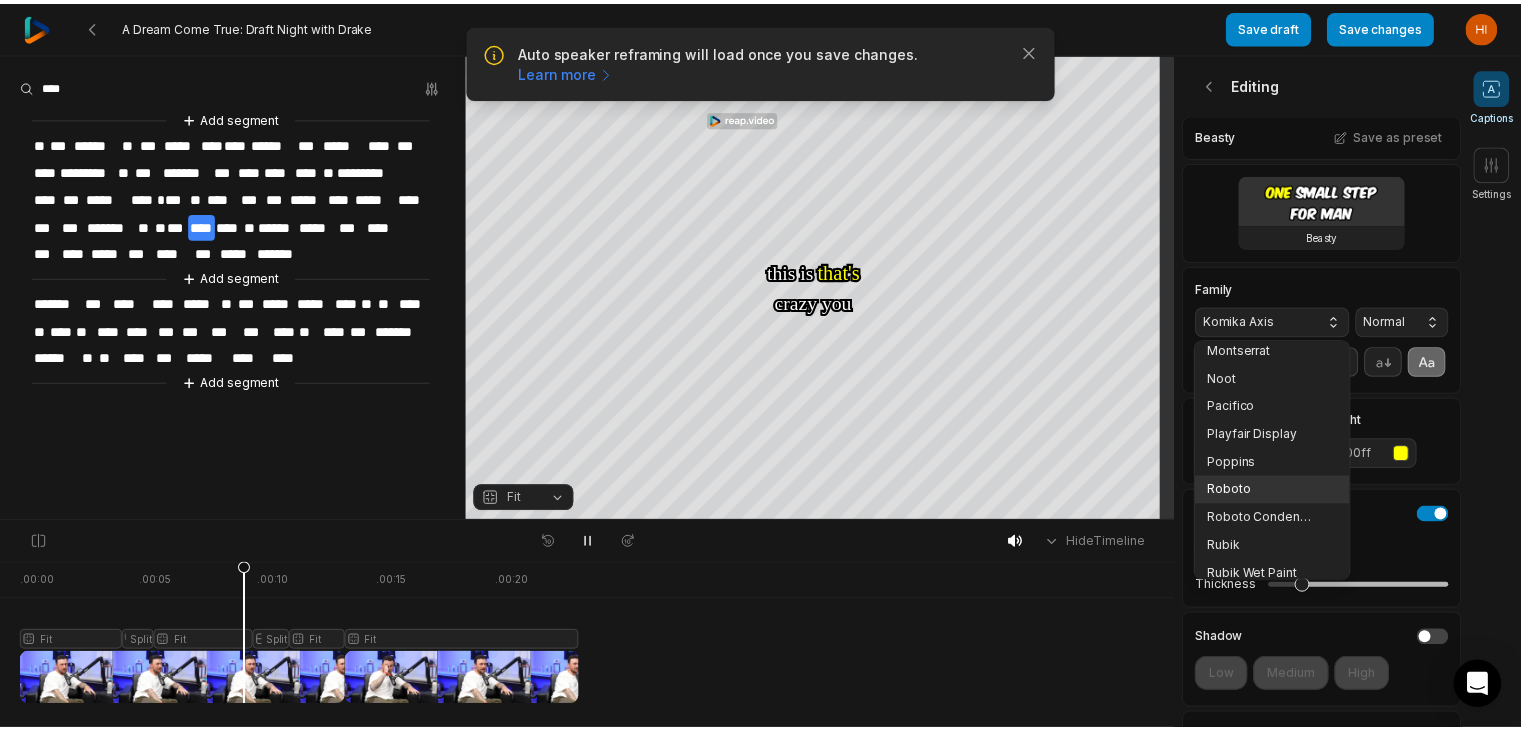 scroll, scrollTop: 416, scrollLeft: 0, axis: vertical 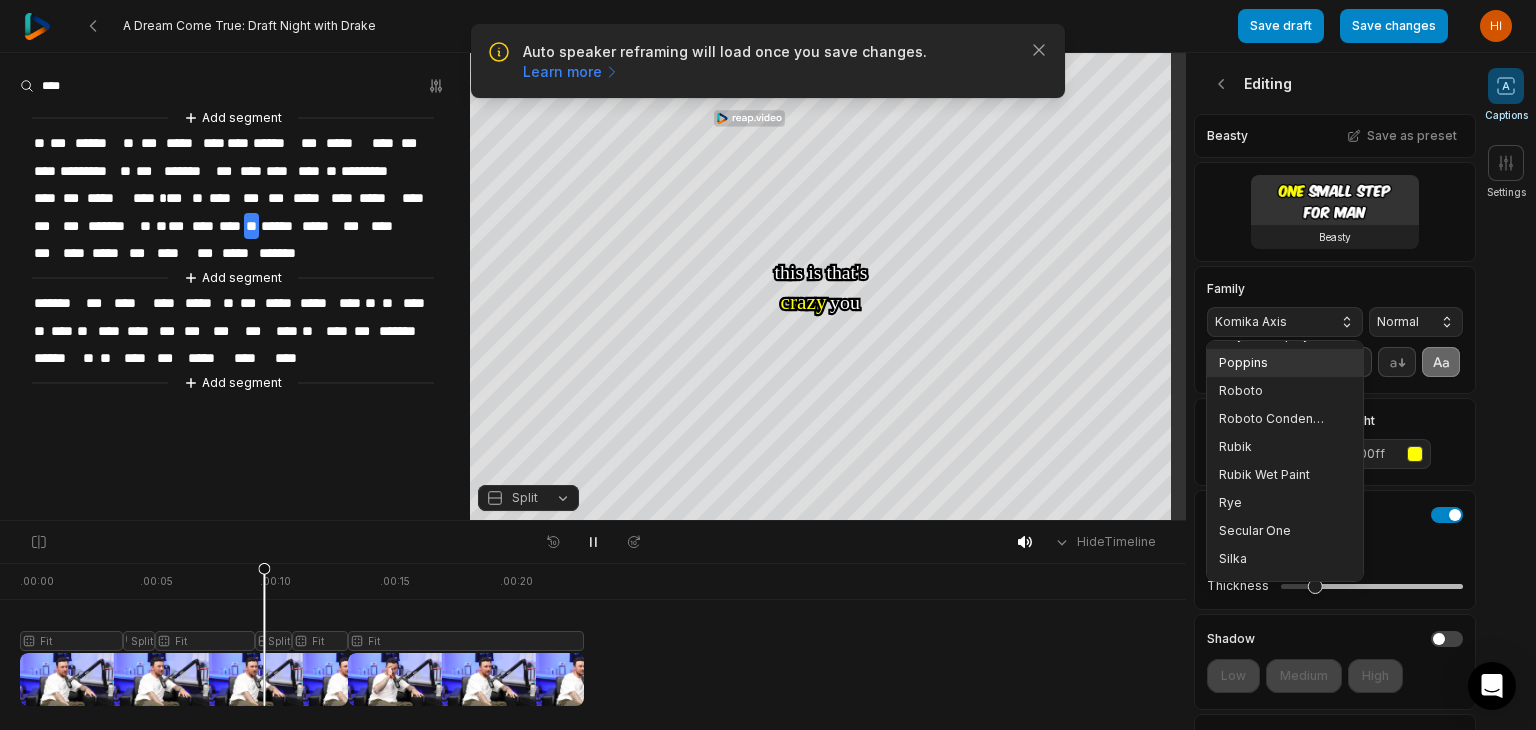 click on "Poppins" at bounding box center [1273, 363] 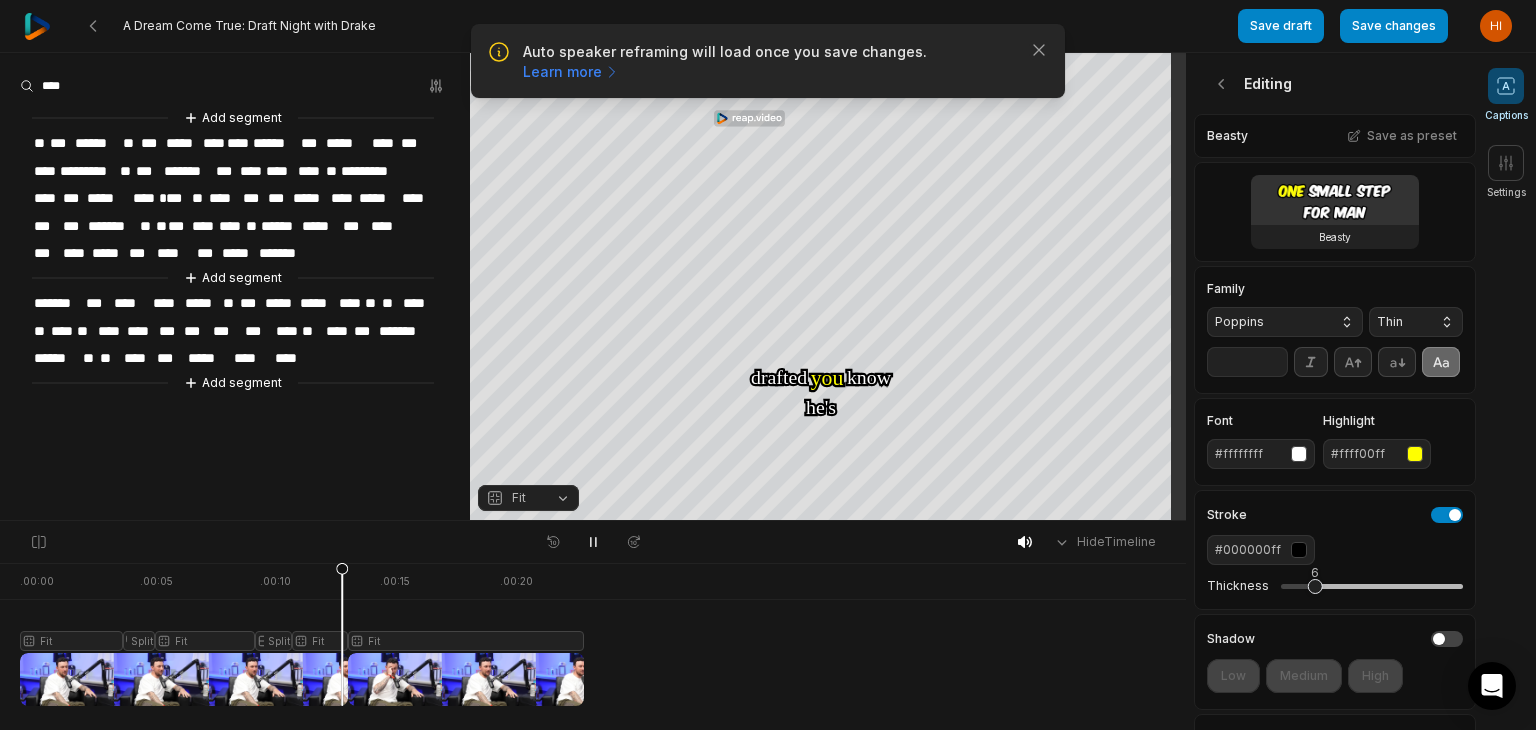 click on "Thin" at bounding box center [1416, 322] 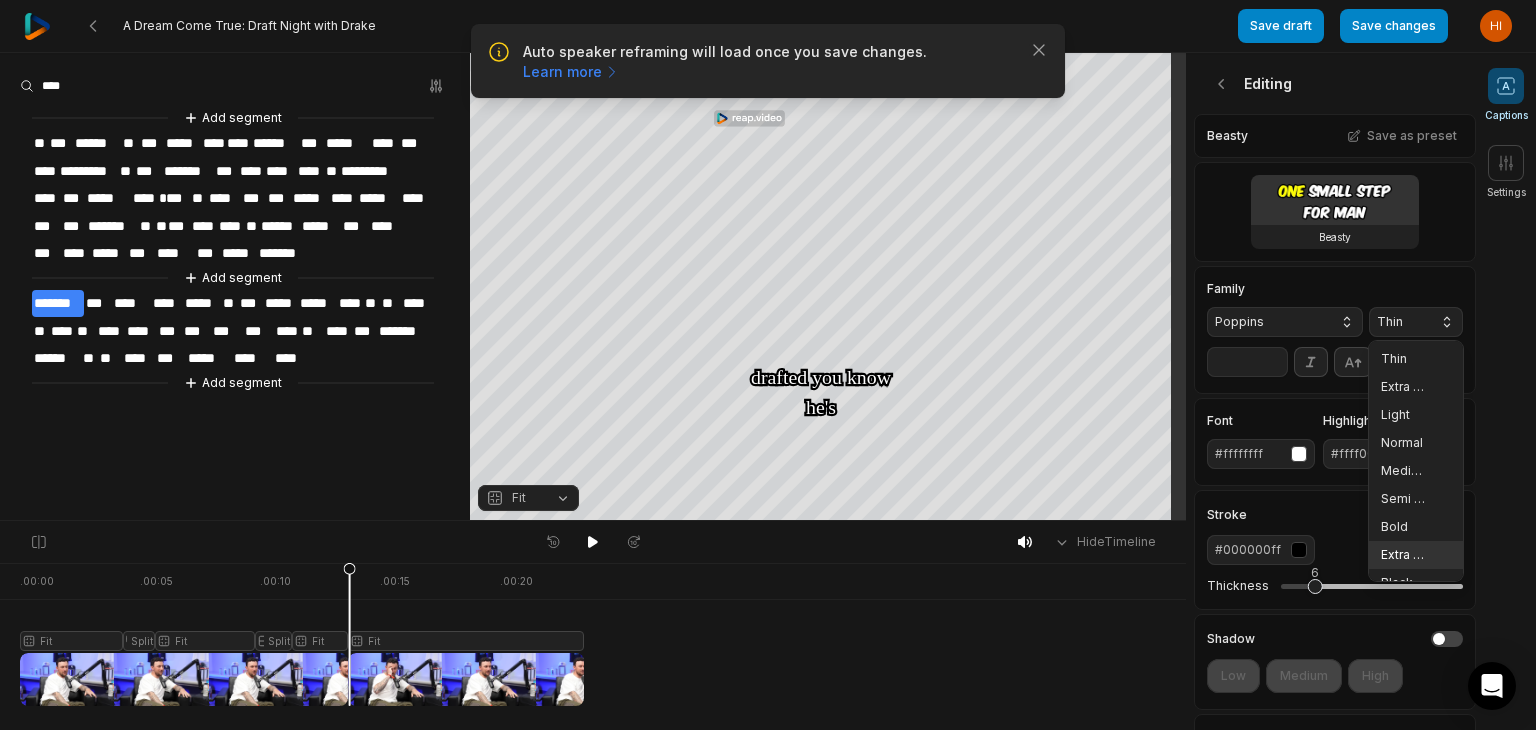 drag, startPoint x: 1392, startPoint y: 548, endPoint x: 1344, endPoint y: 472, distance: 89.88882 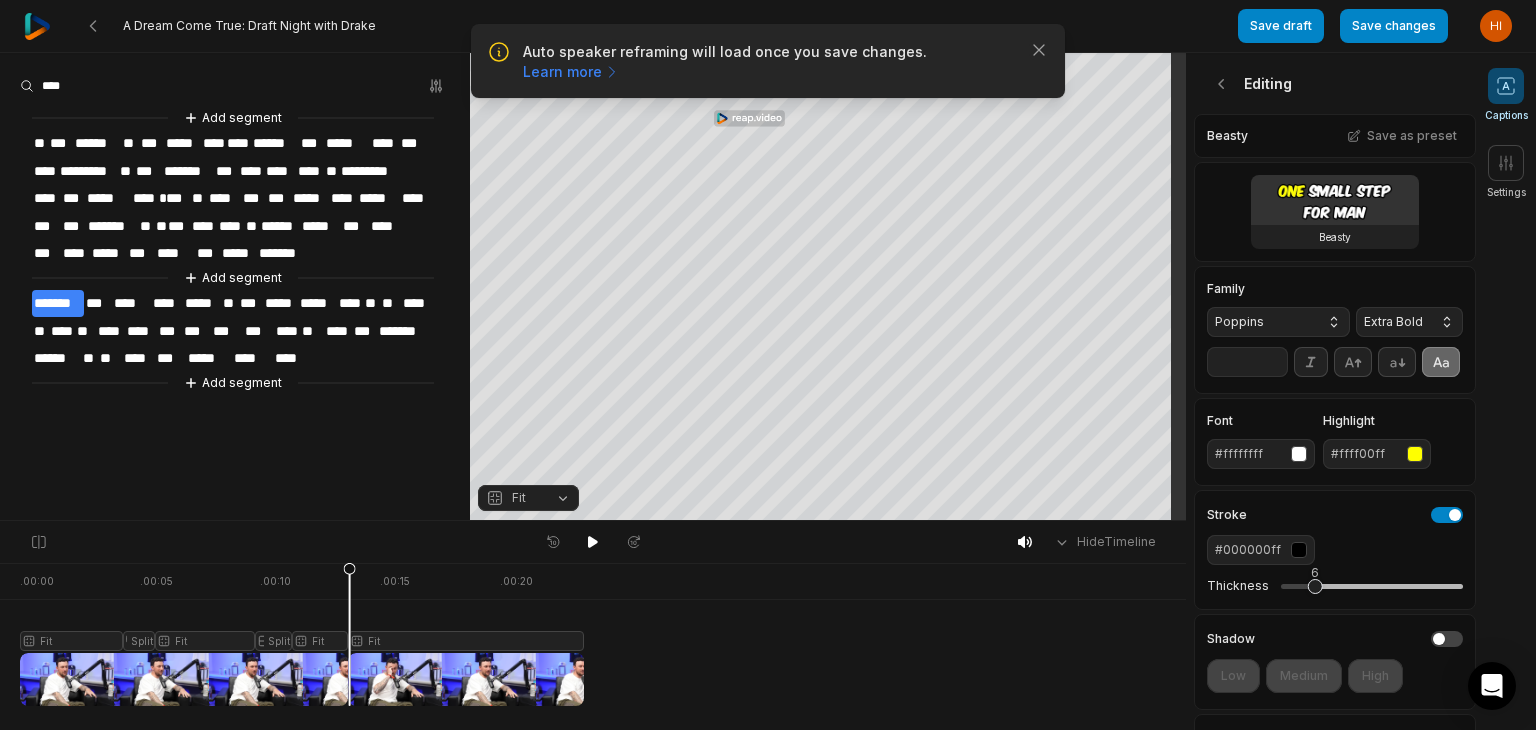 click on "**" at bounding box center [1247, 362] 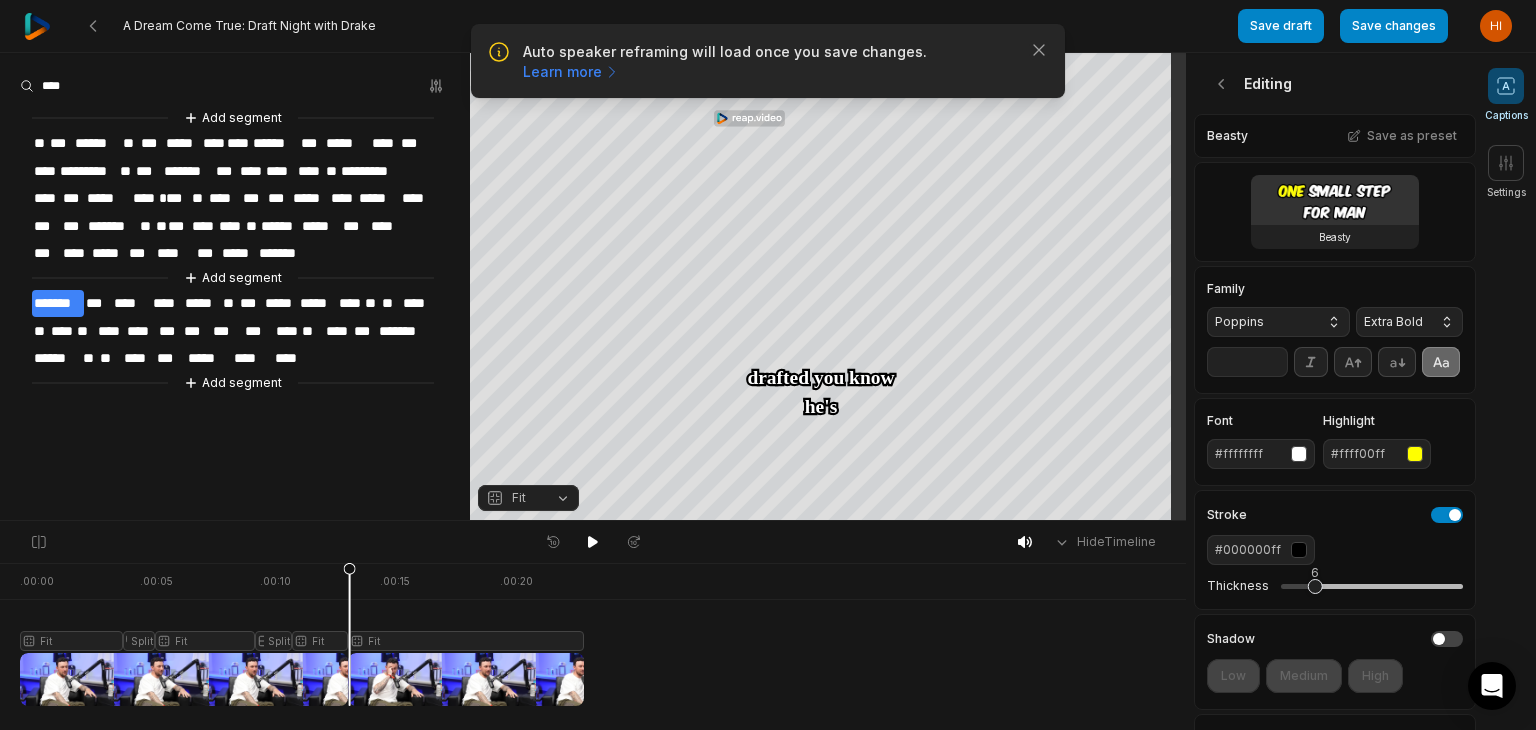 click on "**" at bounding box center (1247, 362) 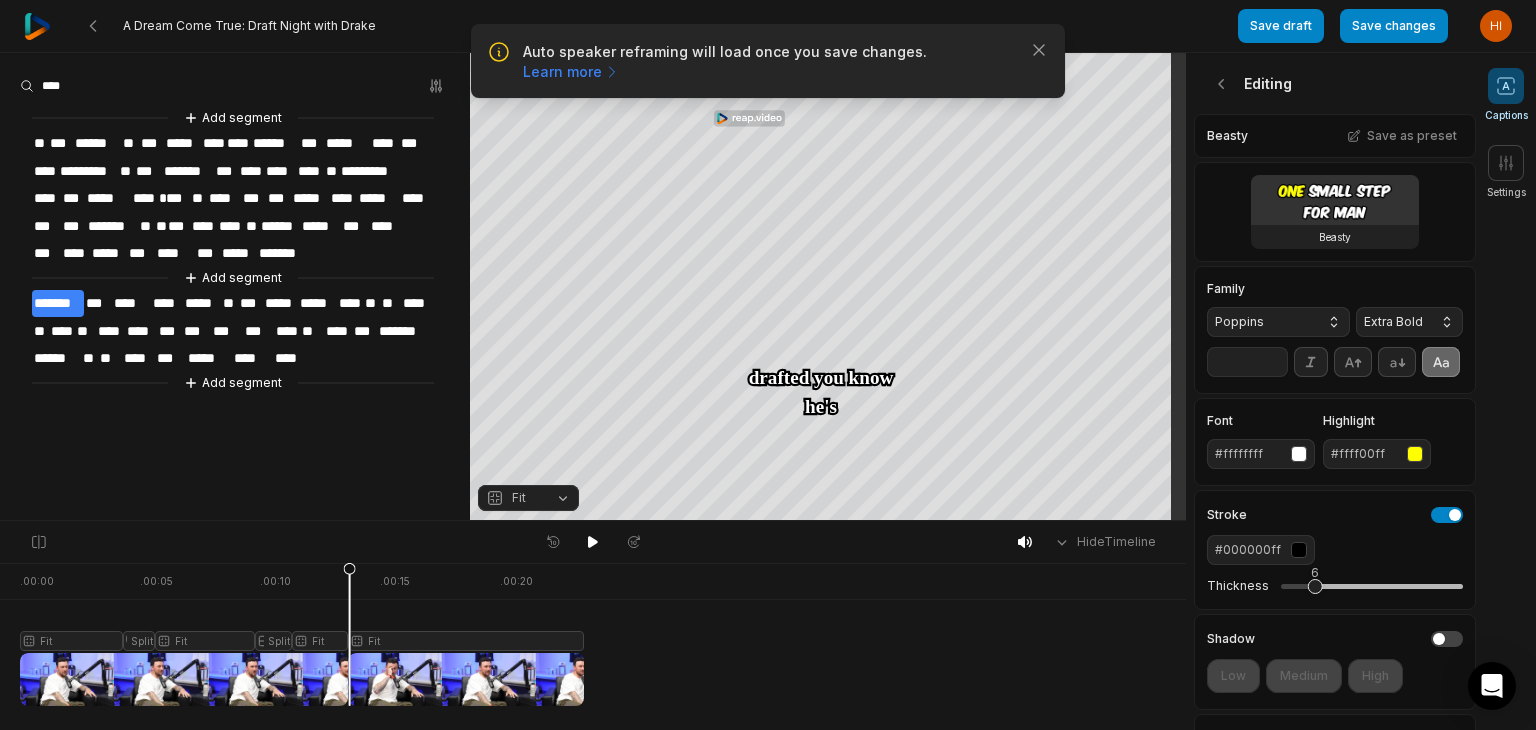 click on "**" at bounding box center [1247, 362] 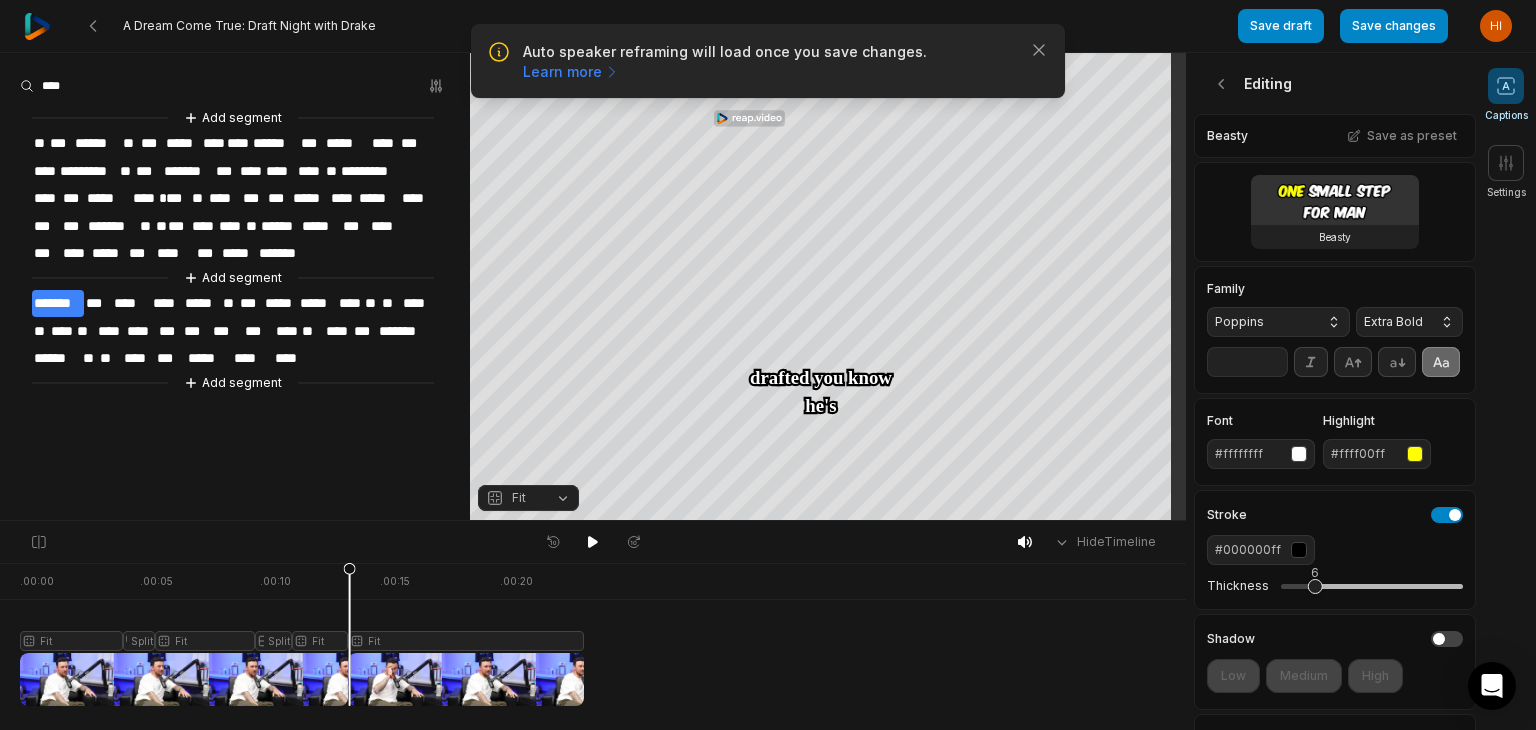 click on "**" at bounding box center (1247, 362) 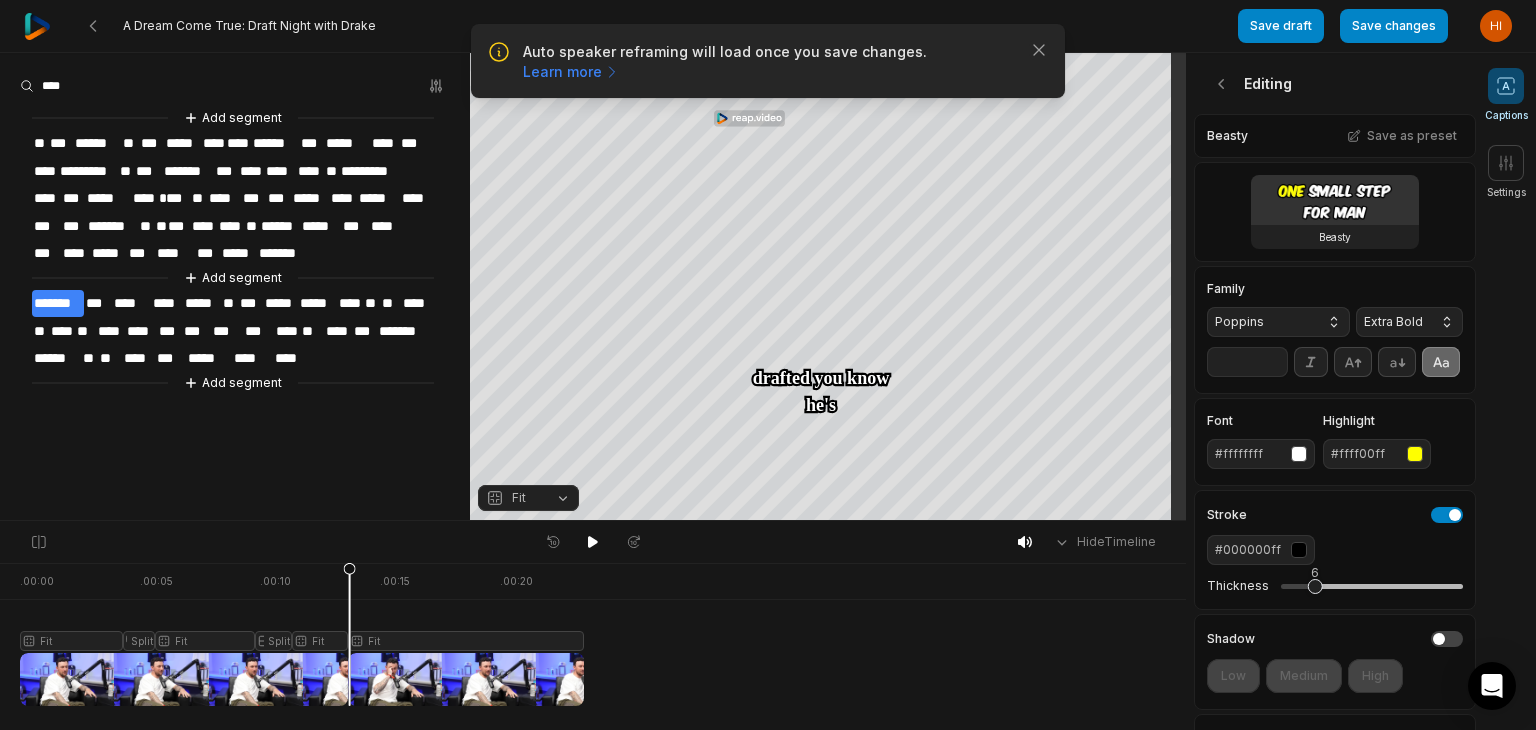 click on "**" at bounding box center [1247, 362] 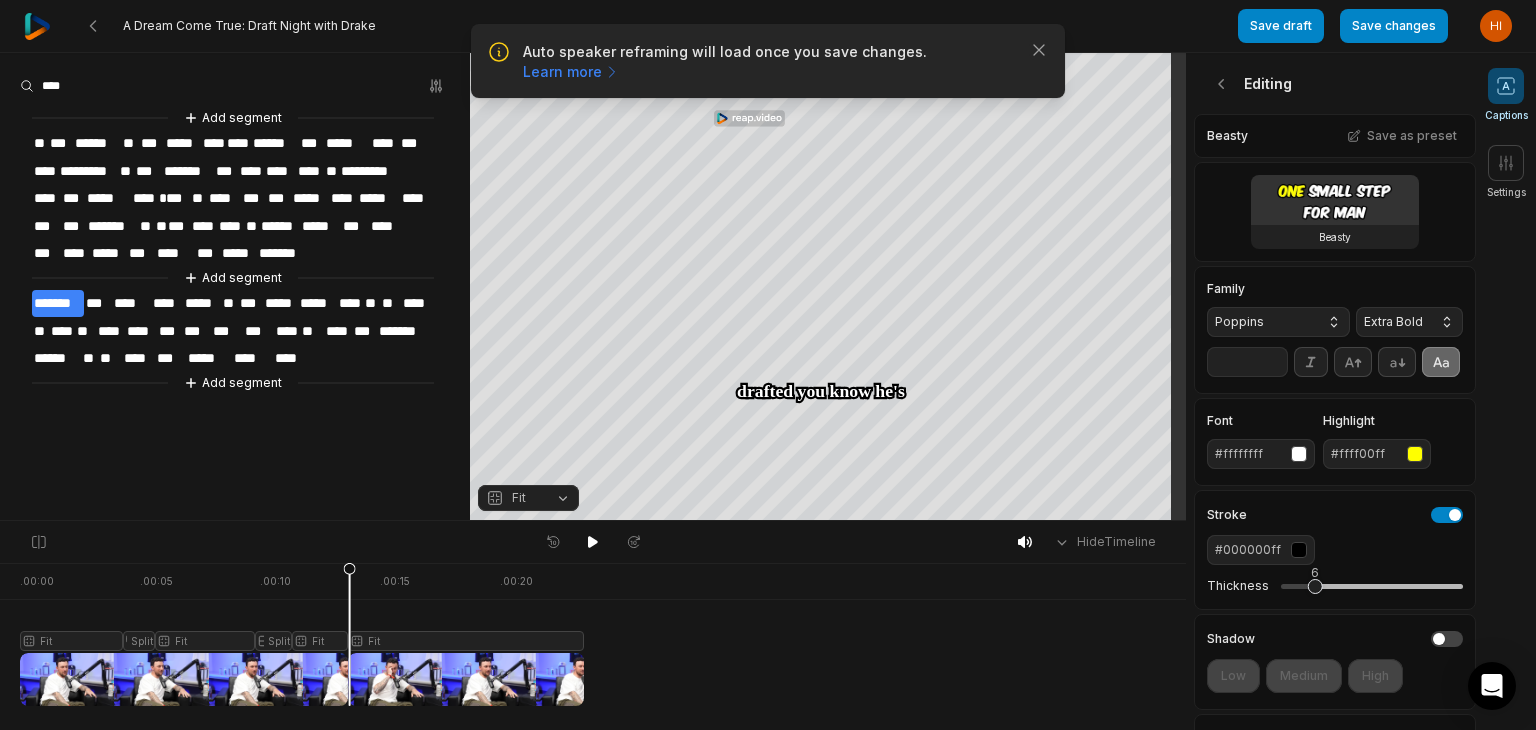 type on "**" 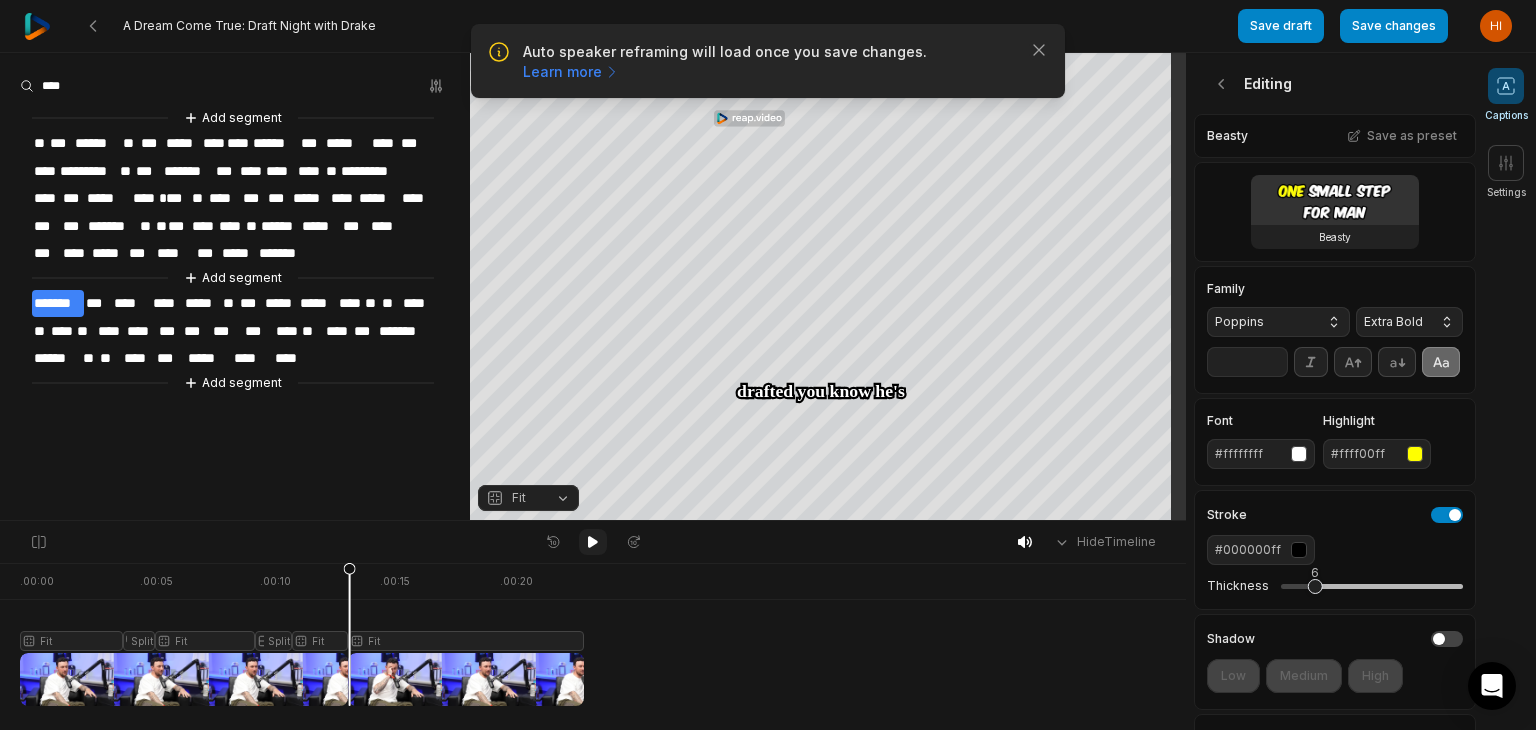 click at bounding box center (593, 542) 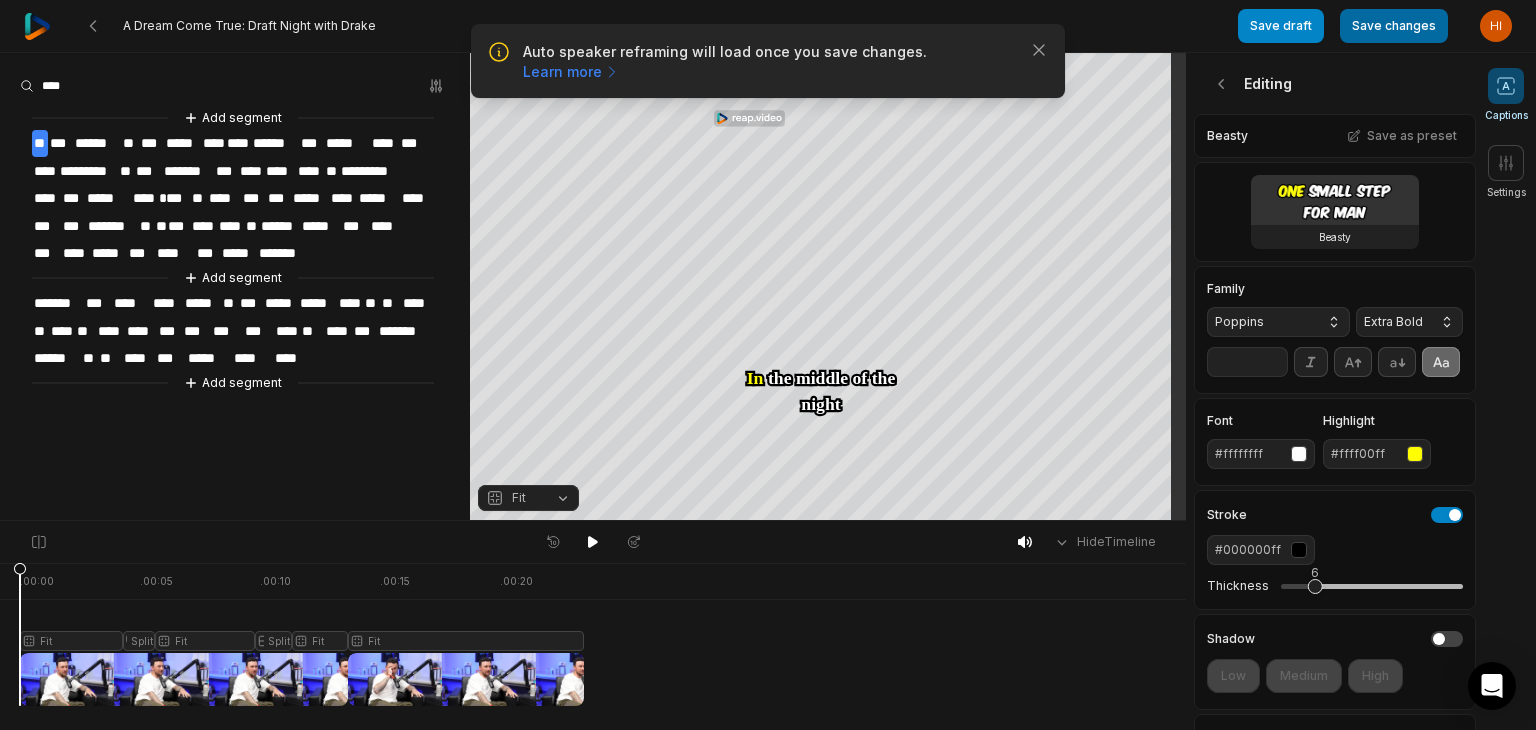 click on "Save changes" at bounding box center [1394, 26] 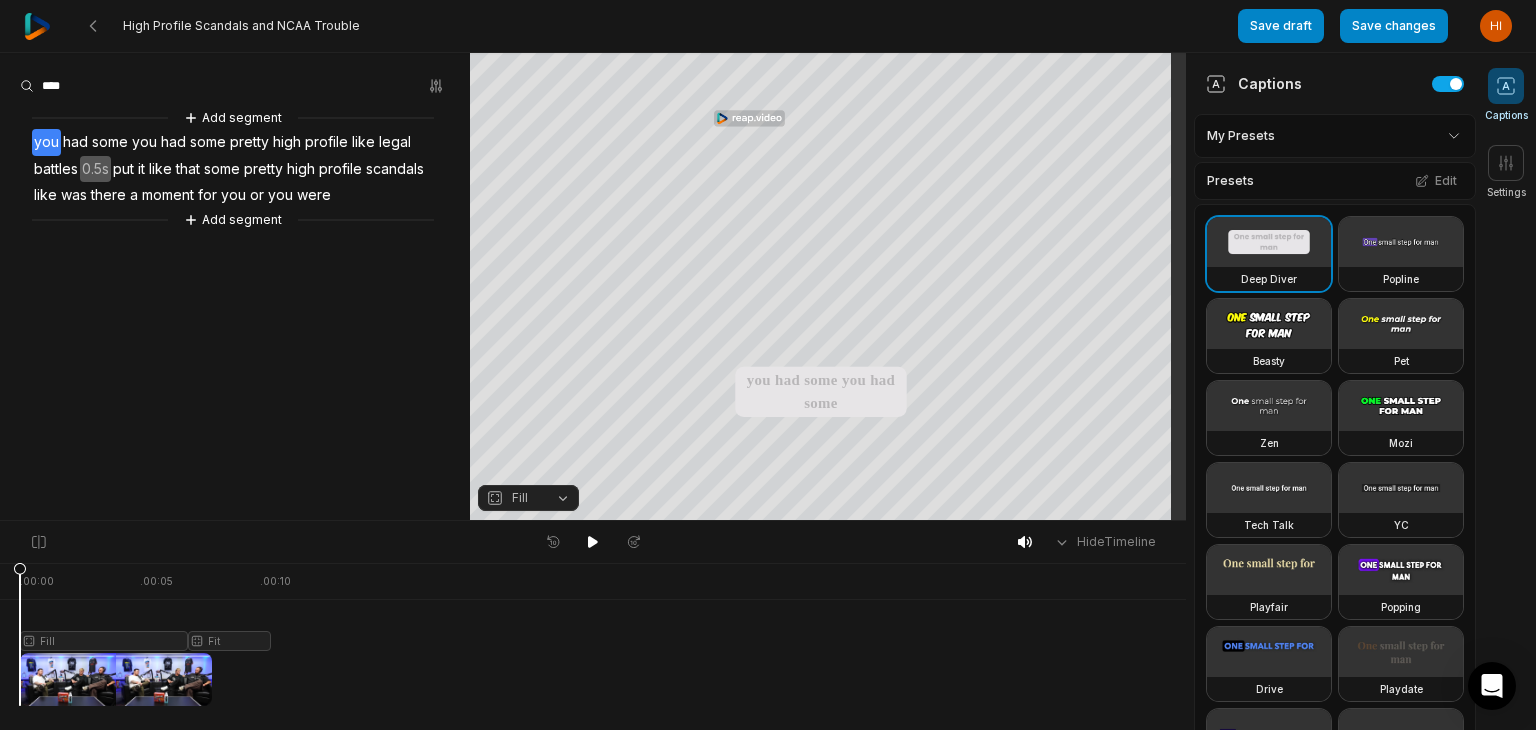 scroll, scrollTop: 0, scrollLeft: 0, axis: both 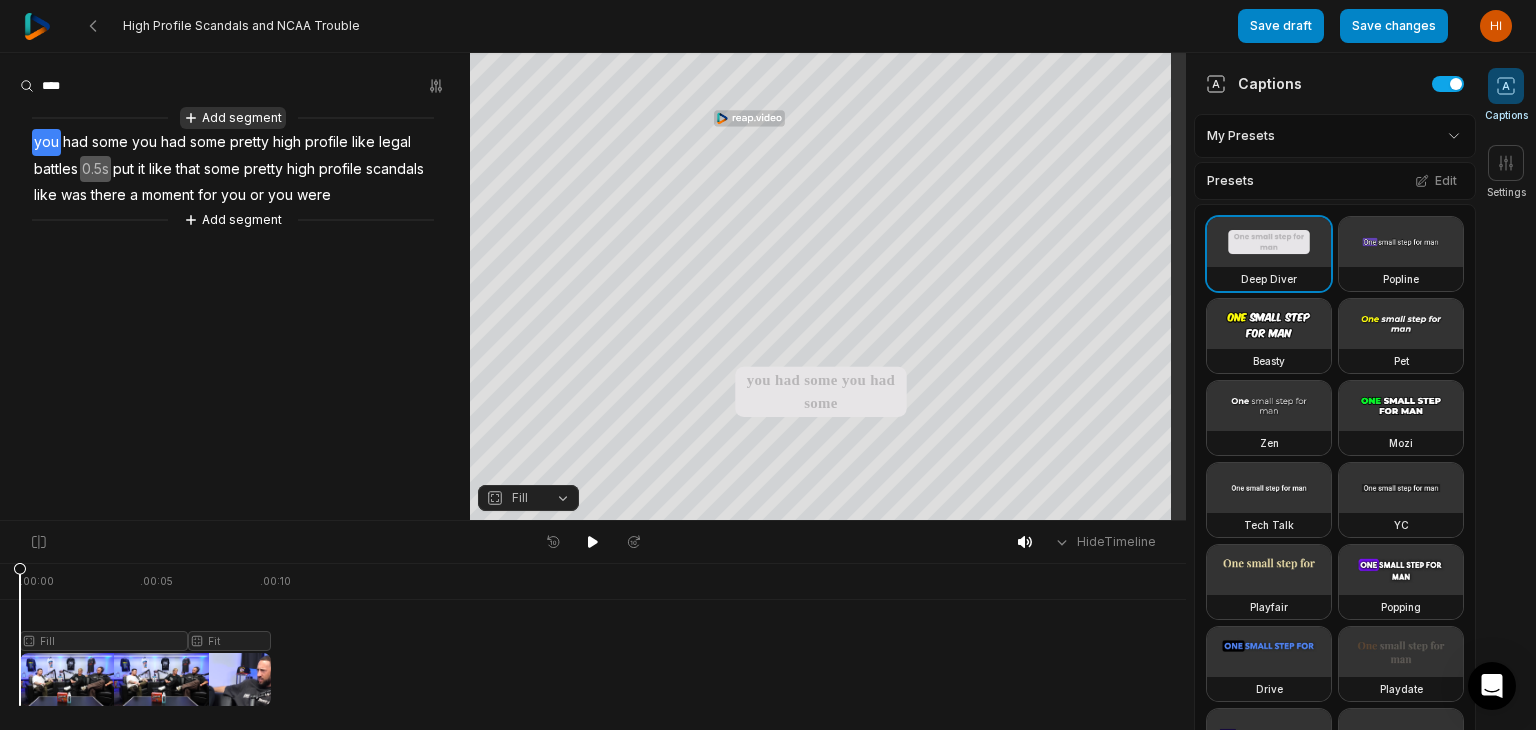click on "Add segment" at bounding box center [233, 118] 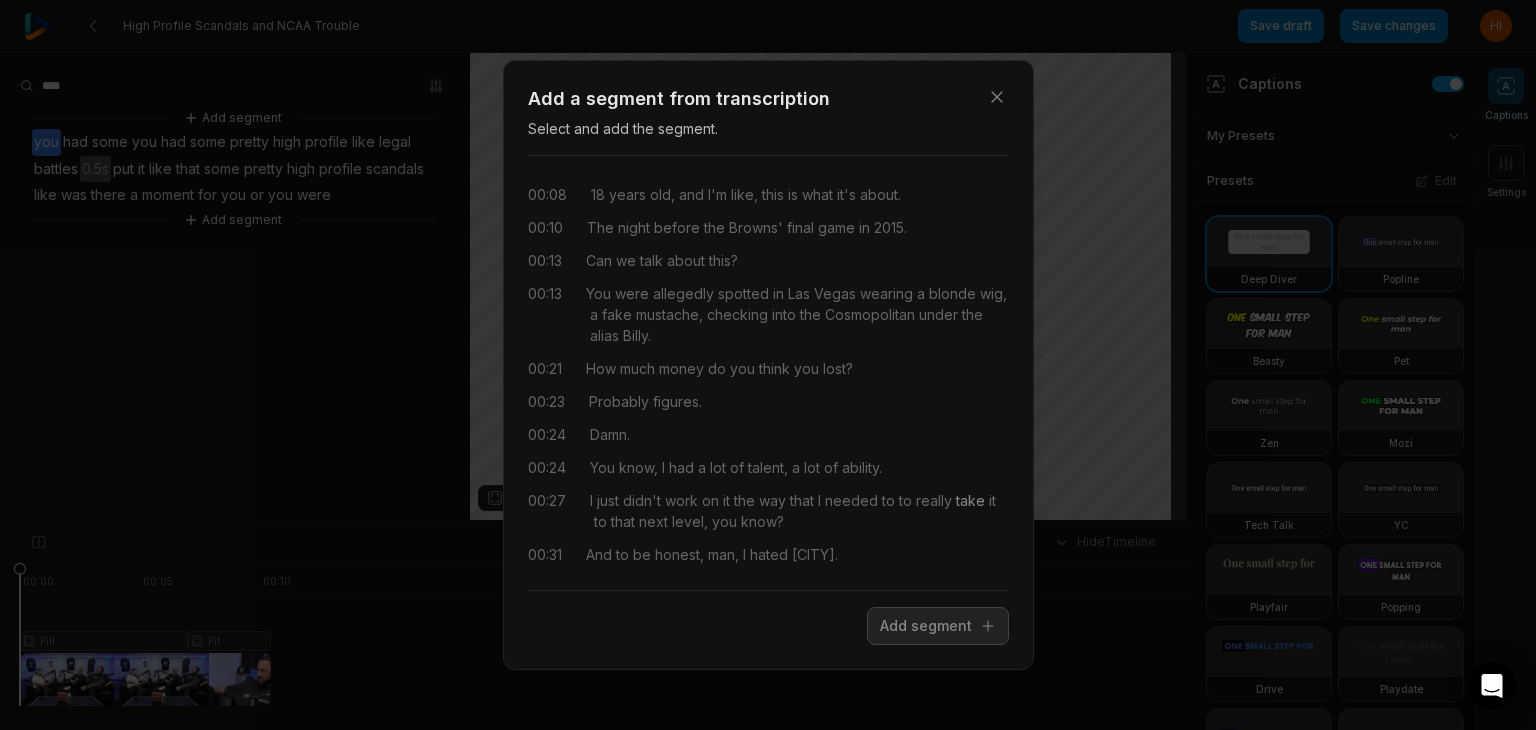 scroll, scrollTop: 400, scrollLeft: 0, axis: vertical 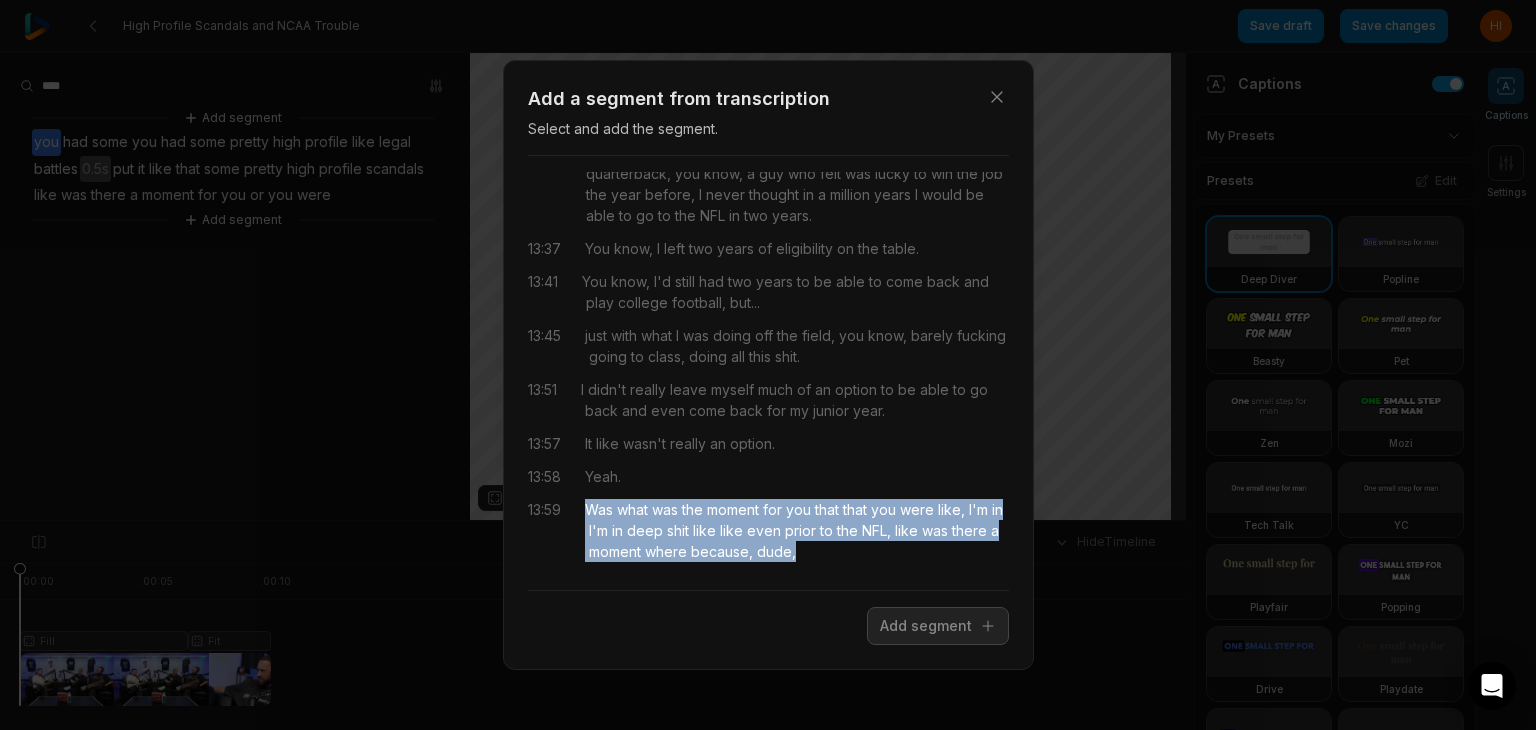 drag, startPoint x: 584, startPoint y: 502, endPoint x: 823, endPoint y: 568, distance: 247.94556 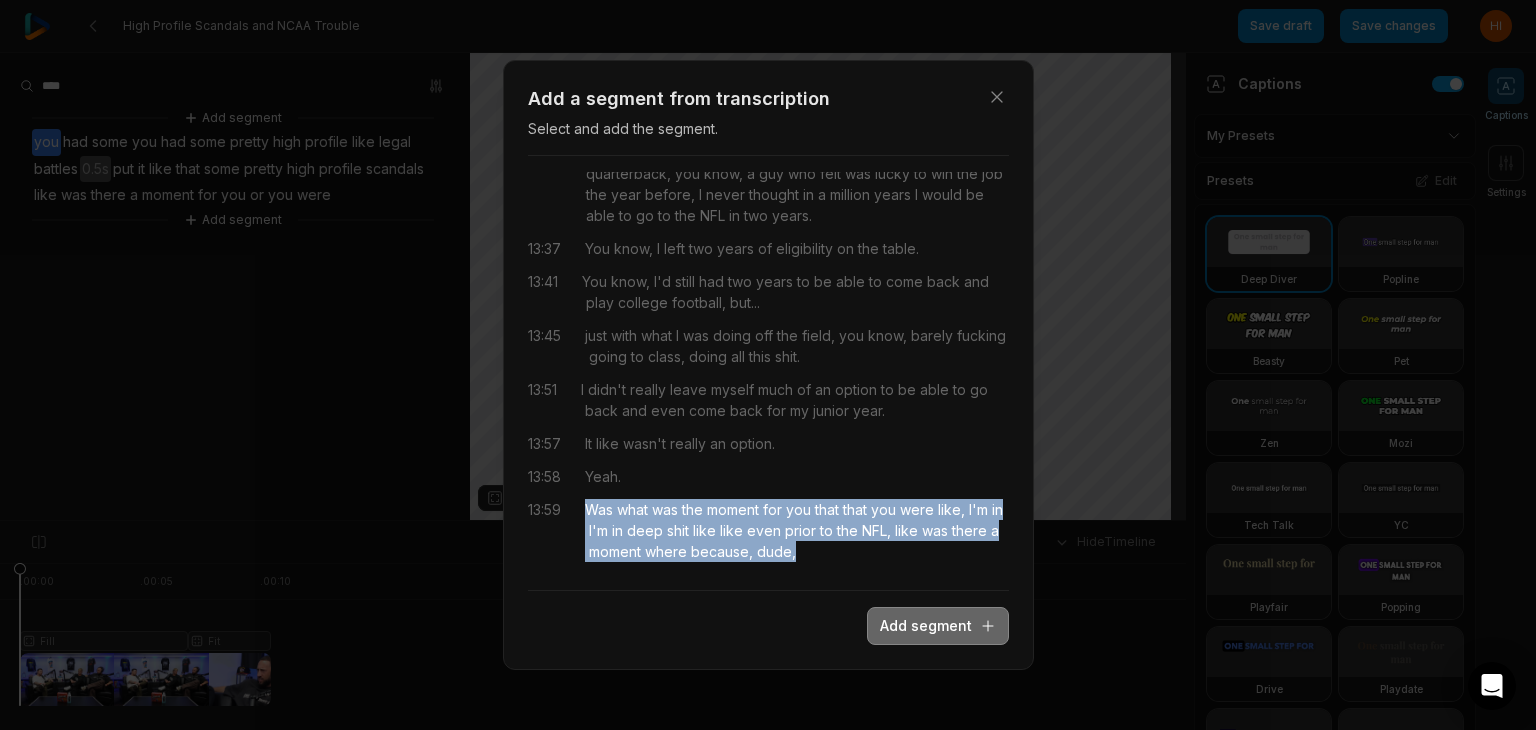 click on "Add segment" at bounding box center [938, 626] 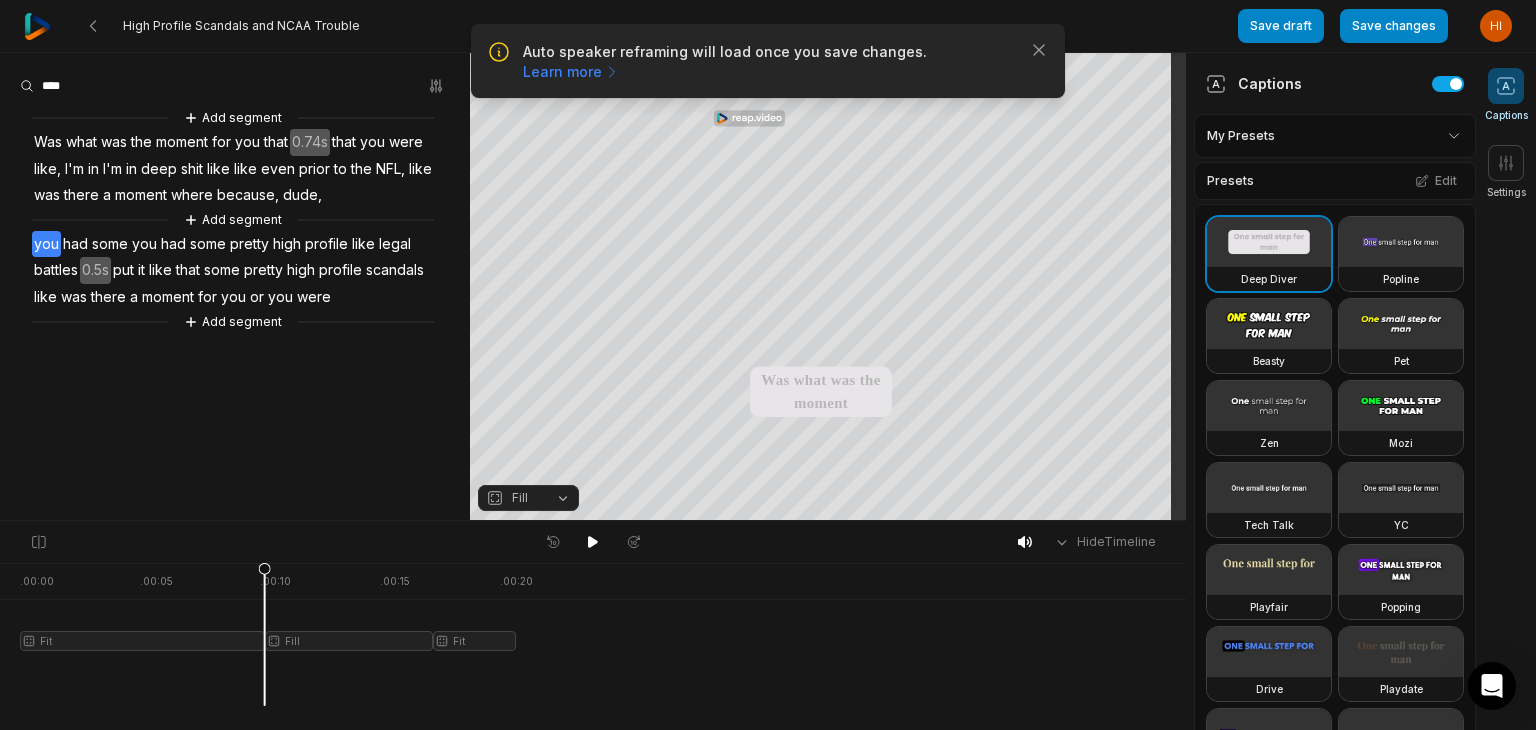 scroll, scrollTop: 0, scrollLeft: 0, axis: both 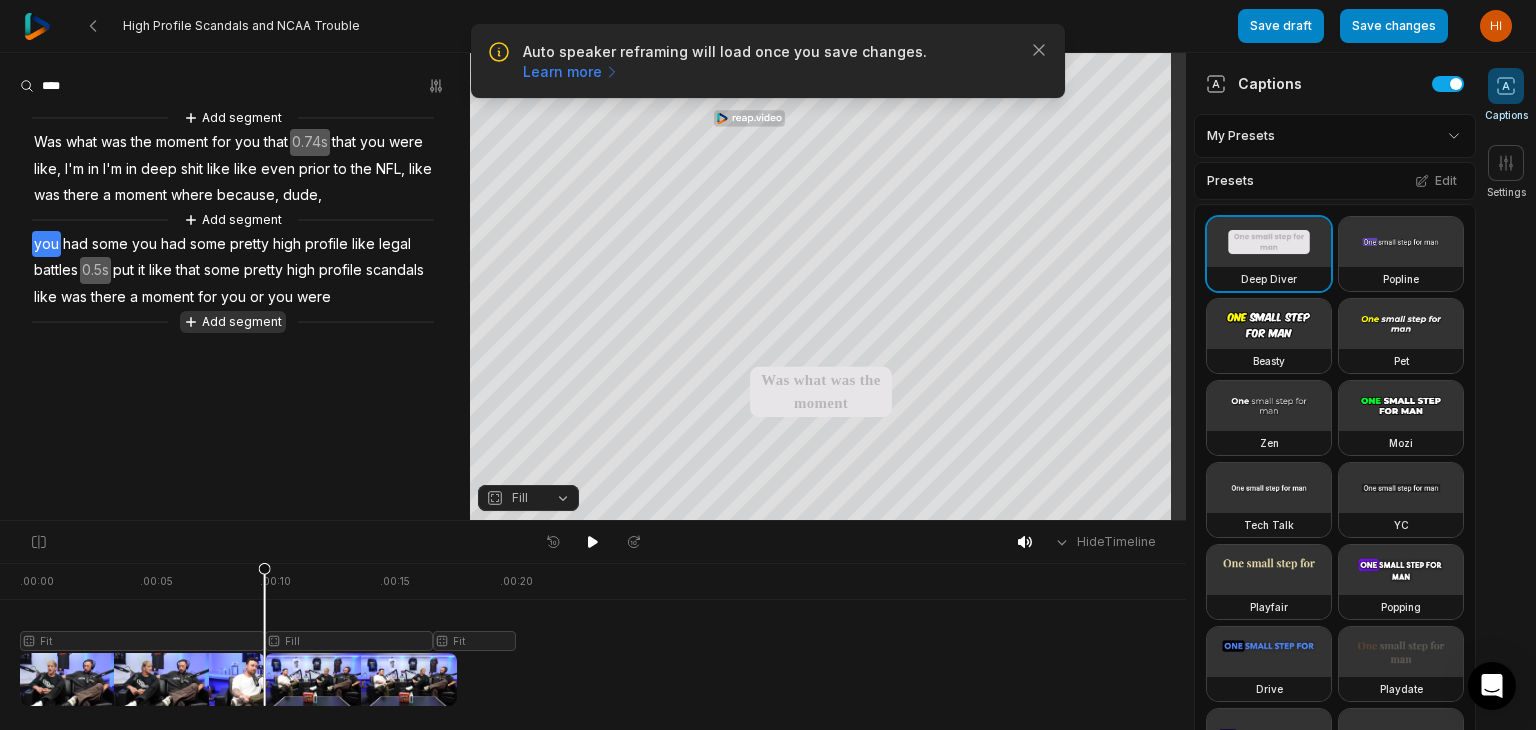 click on "Add segment" at bounding box center (233, 322) 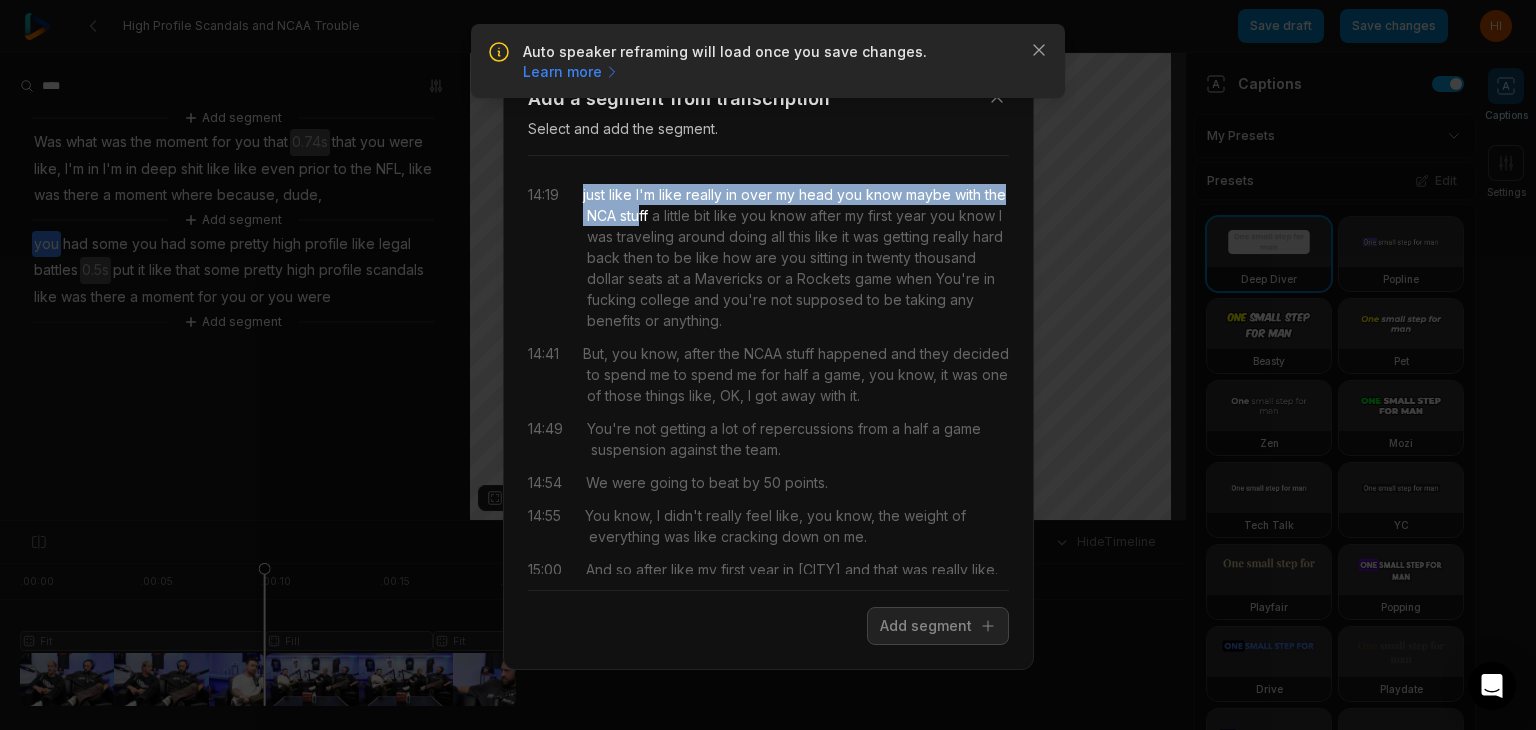 drag, startPoint x: 580, startPoint y: 198, endPoint x: 665, endPoint y: 222, distance: 88.32327 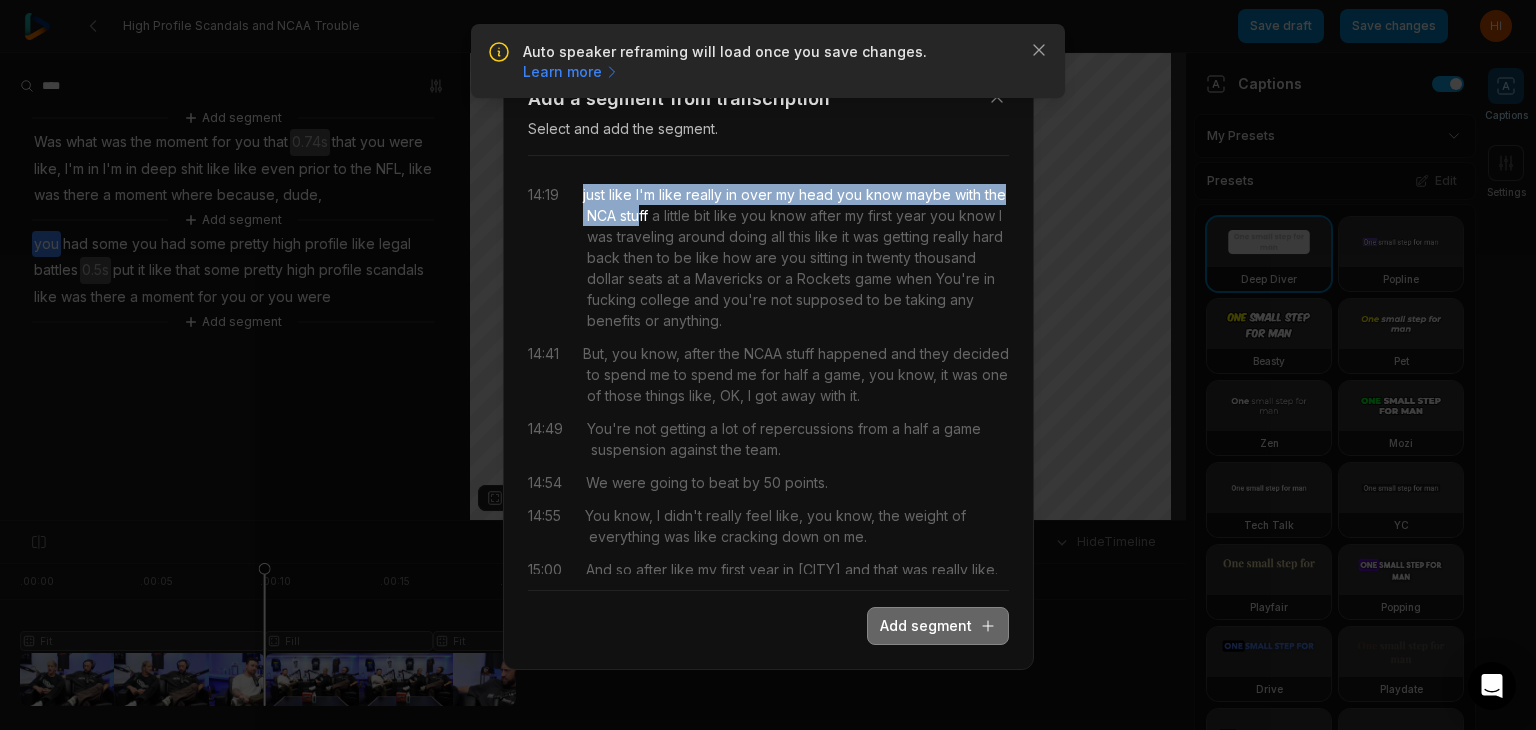 click on "Add segment" at bounding box center (938, 626) 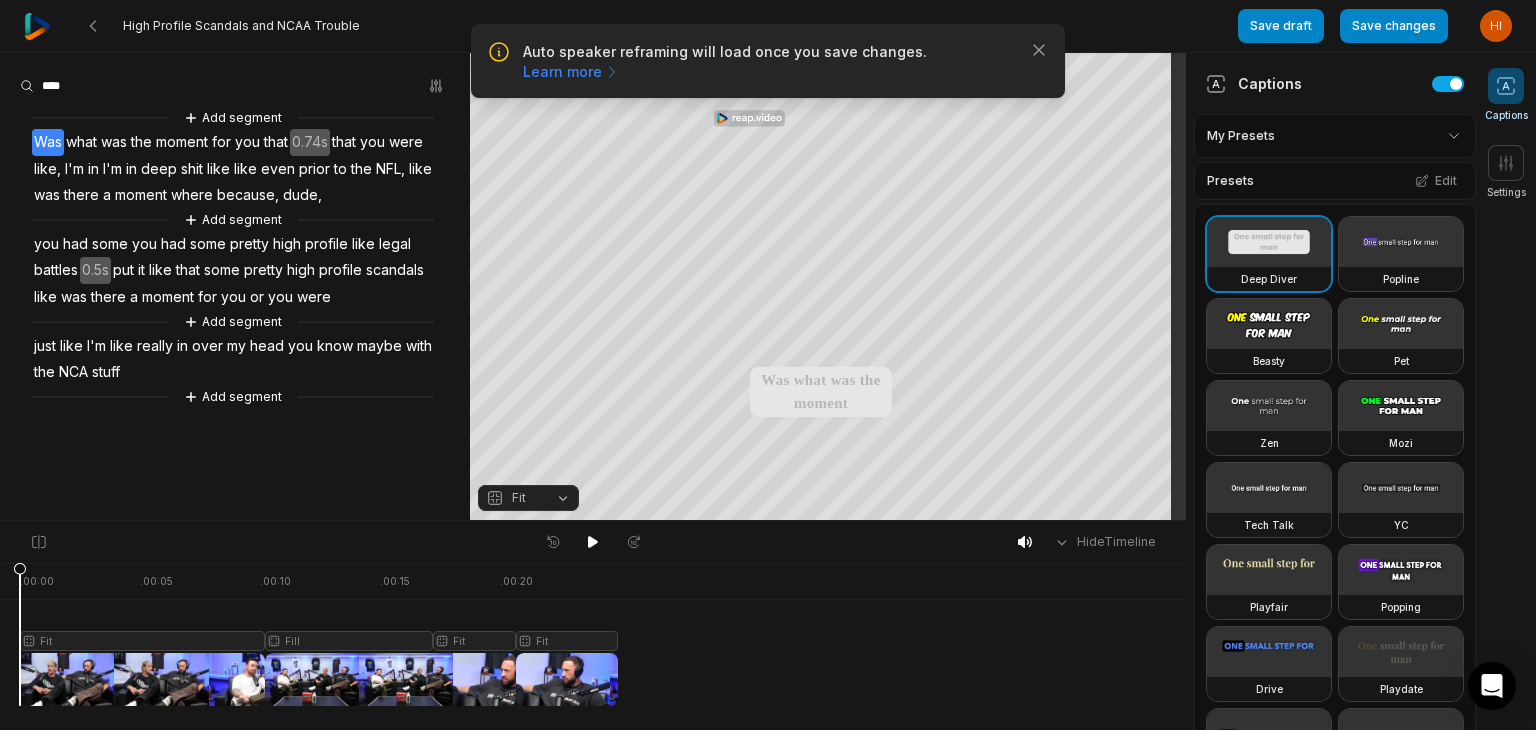 drag, startPoint x: 263, startPoint y: 569, endPoint x: 0, endPoint y: 577, distance: 263.12164 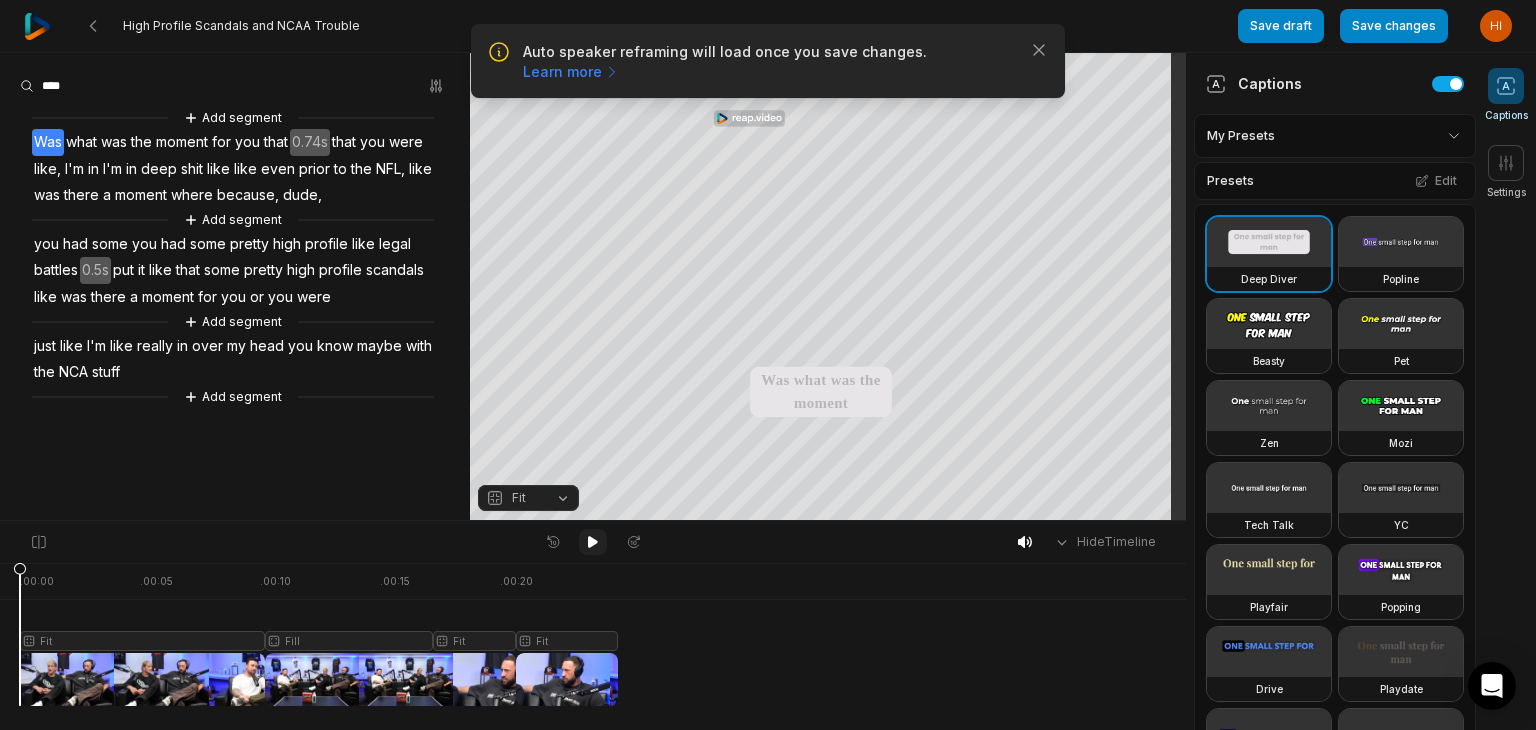 click 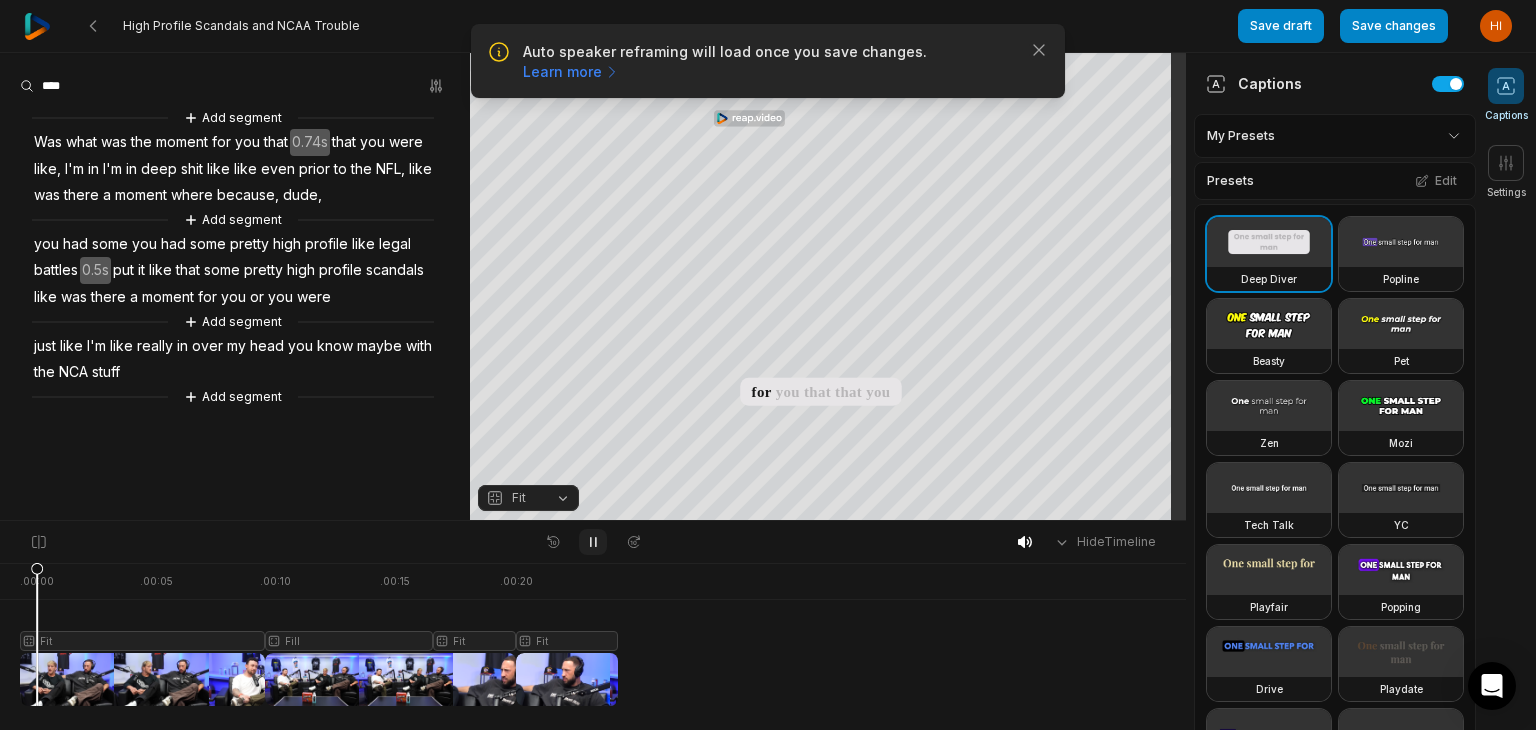 click 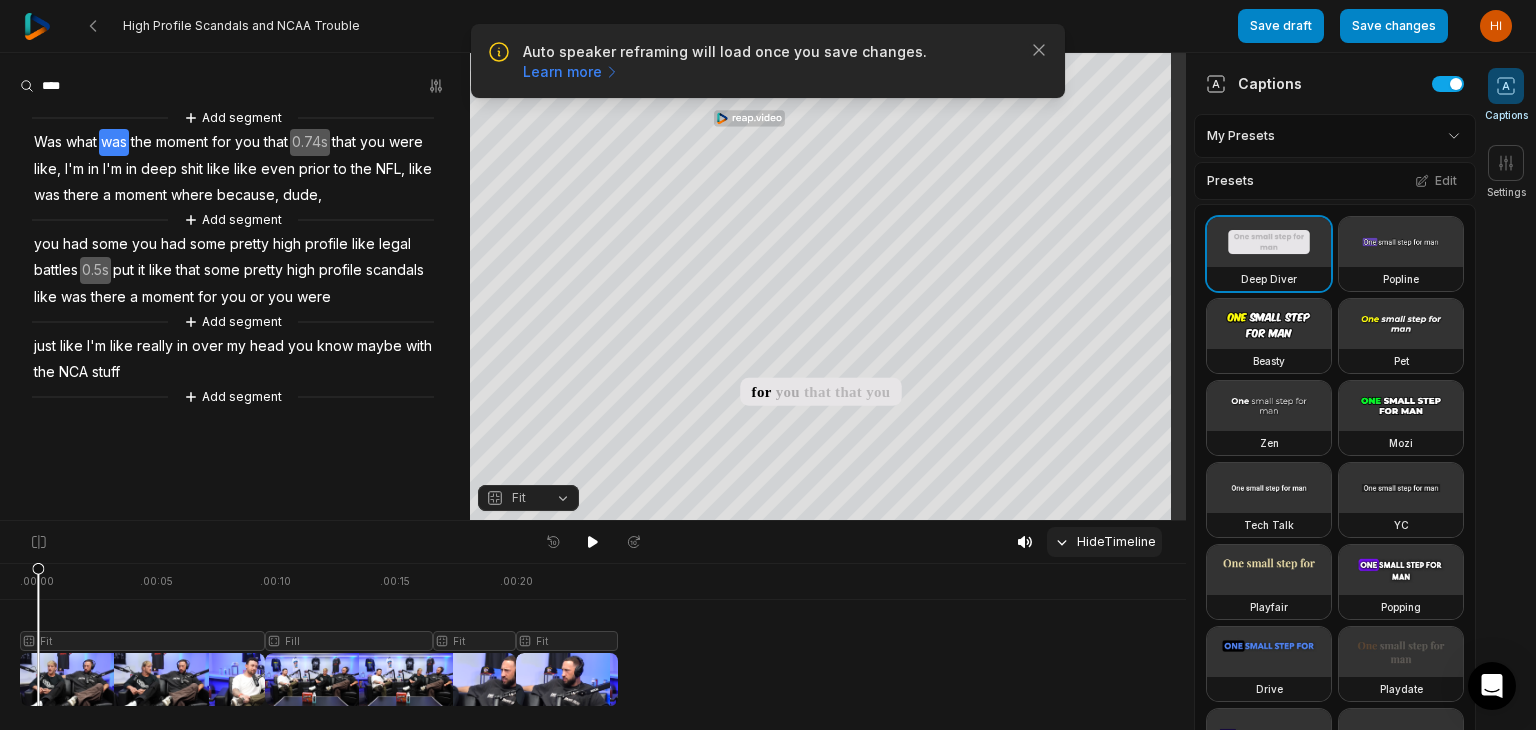 click on "Hide  Timeline" at bounding box center (1104, 542) 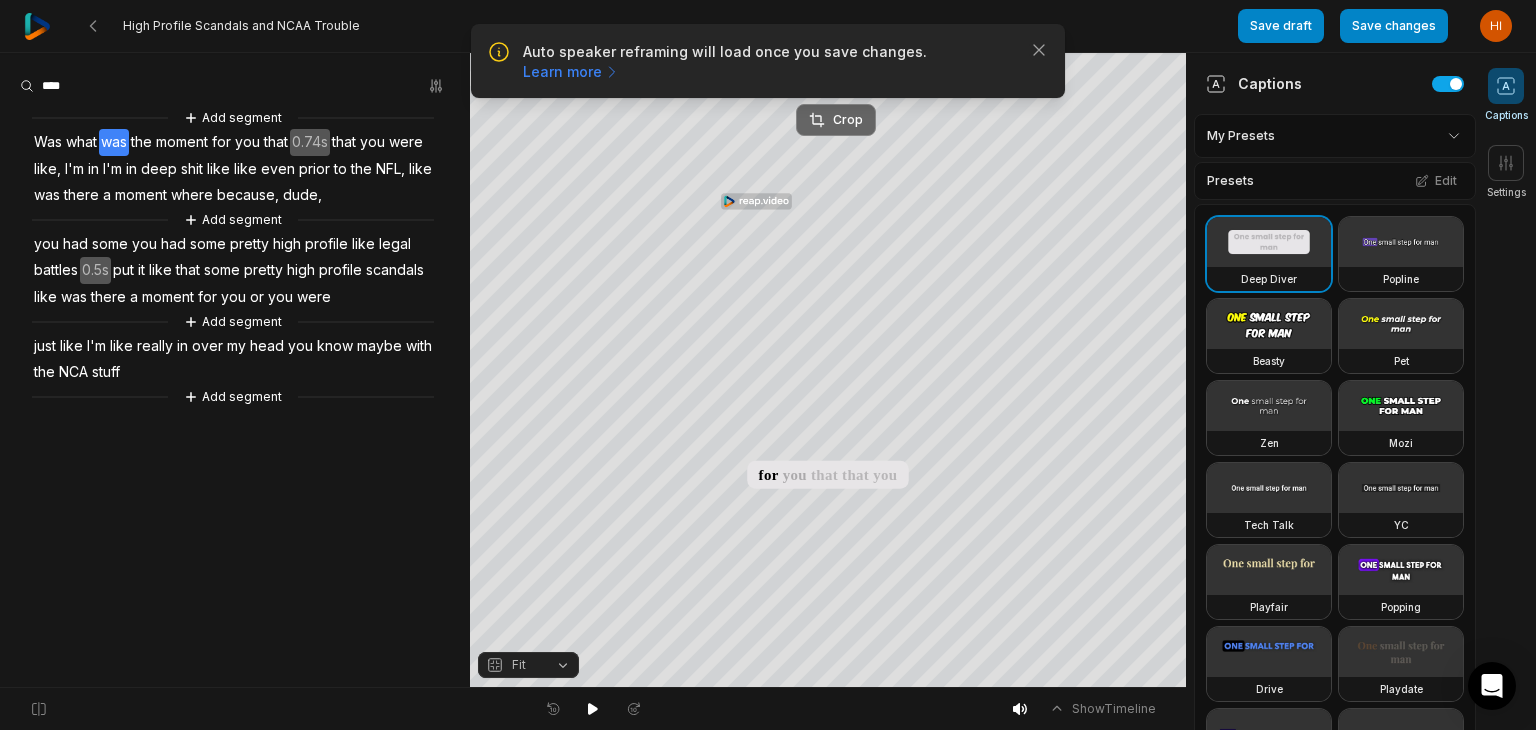click on "Crop" at bounding box center [836, 120] 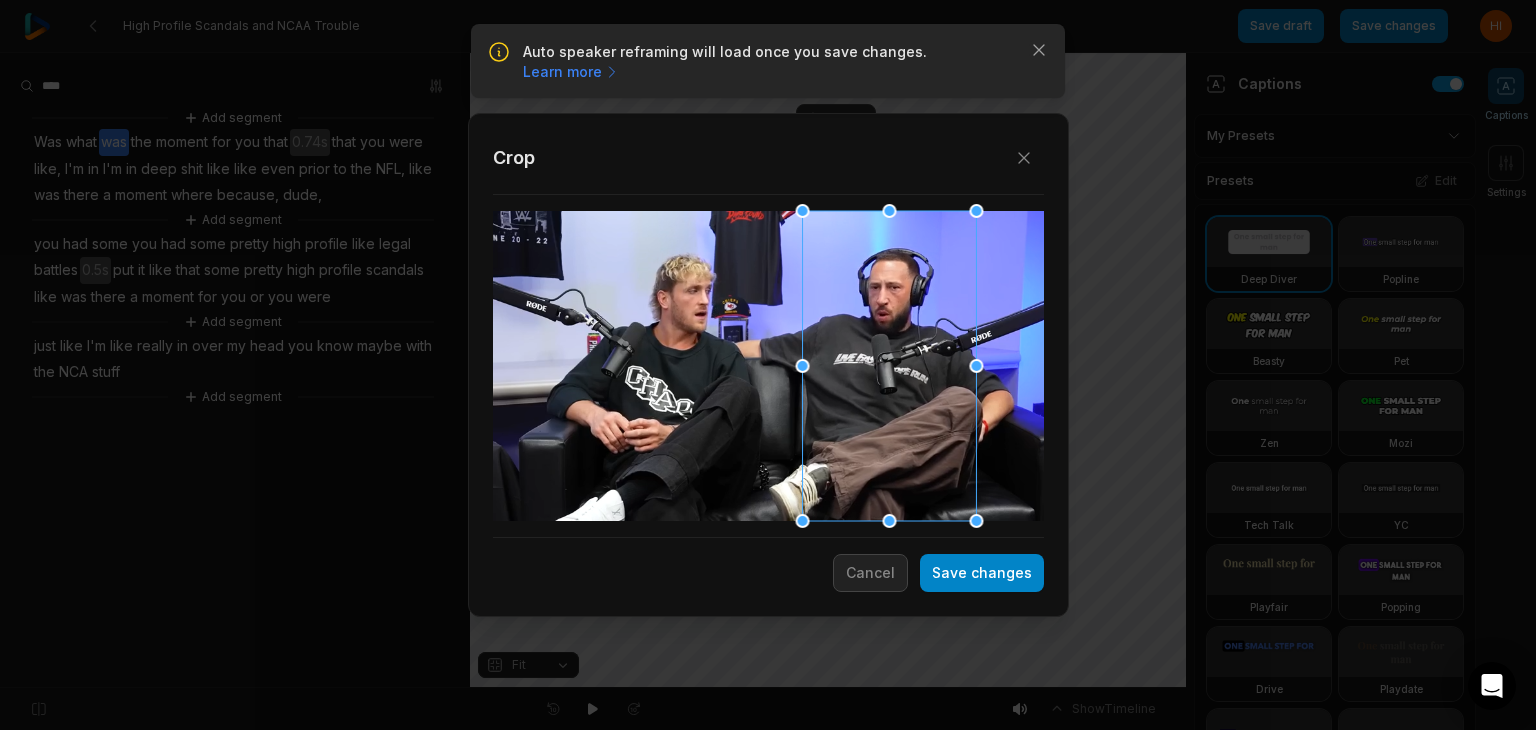 drag, startPoint x: 820, startPoint y: 367, endPoint x: 941, endPoint y: 381, distance: 121.80723 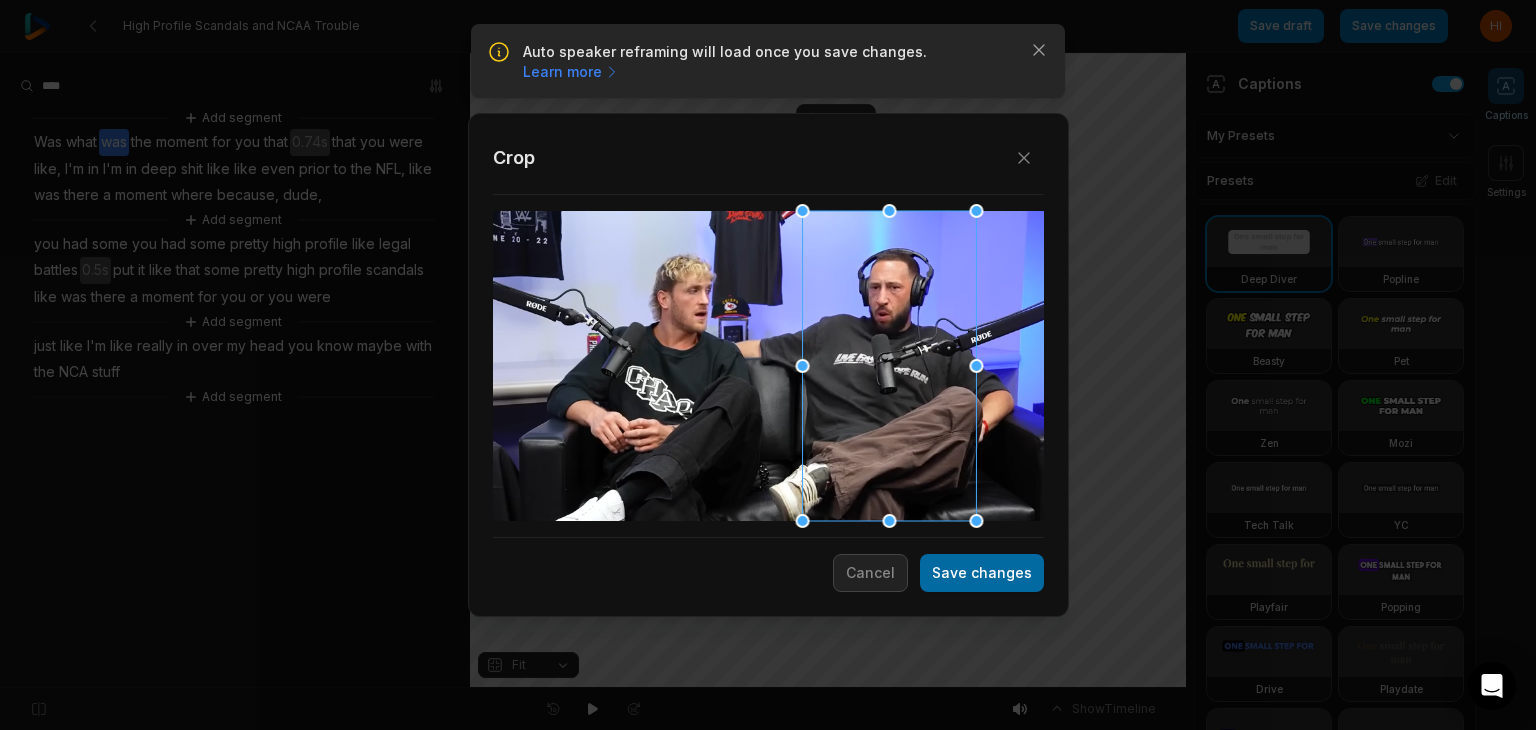 click on "Save changes" at bounding box center (982, 573) 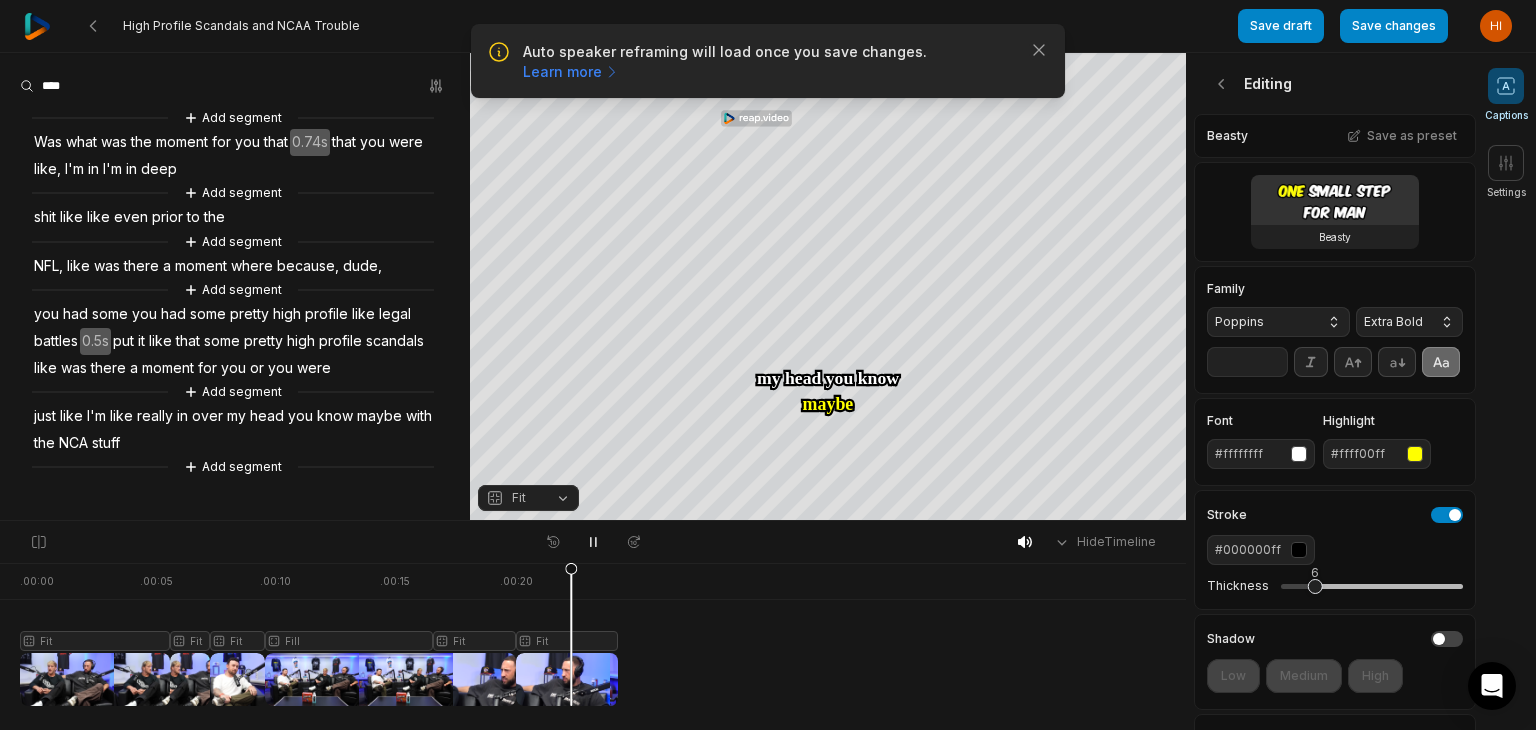 scroll, scrollTop: 0, scrollLeft: 0, axis: both 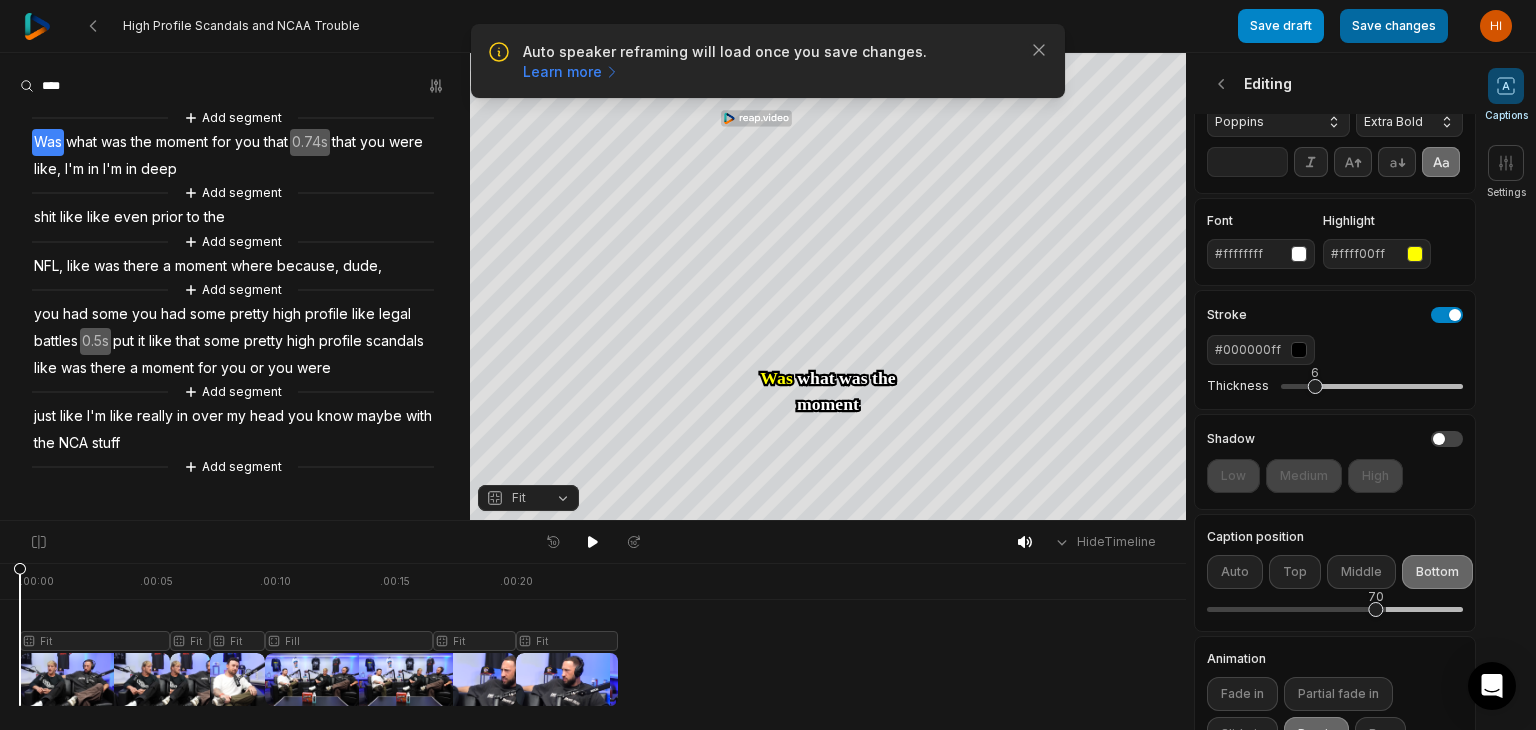 click on "Save changes" at bounding box center [1394, 26] 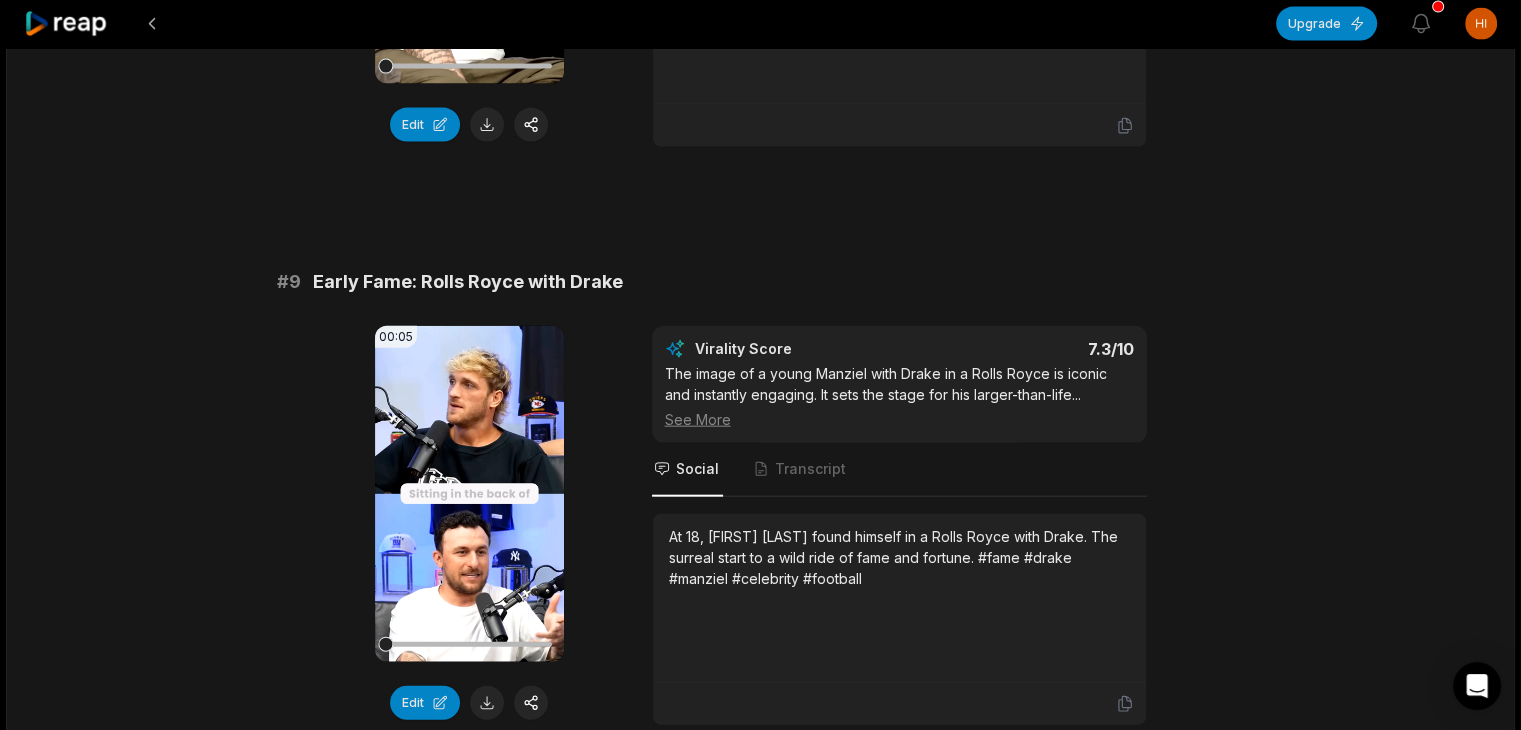 scroll, scrollTop: 5383, scrollLeft: 0, axis: vertical 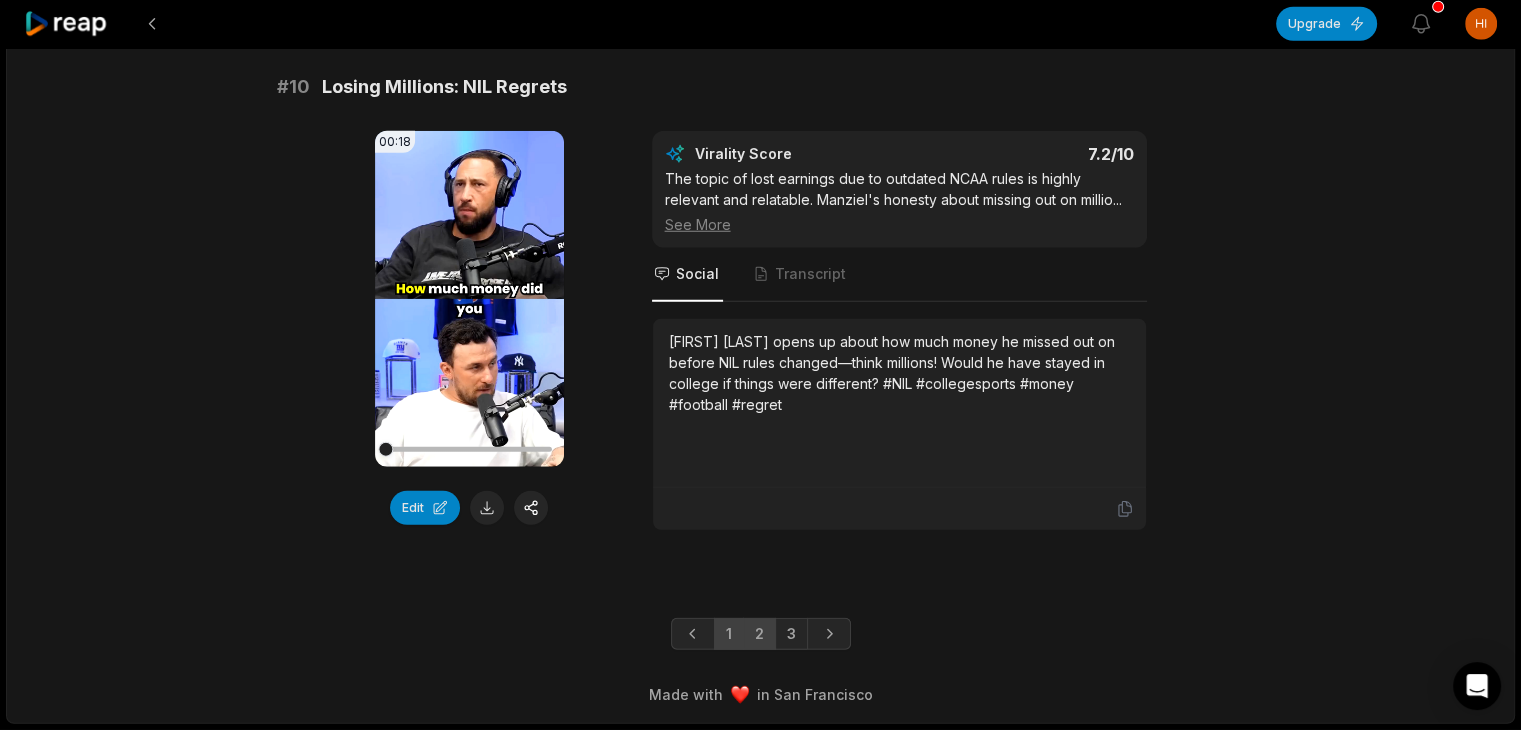click on "2" at bounding box center [759, 634] 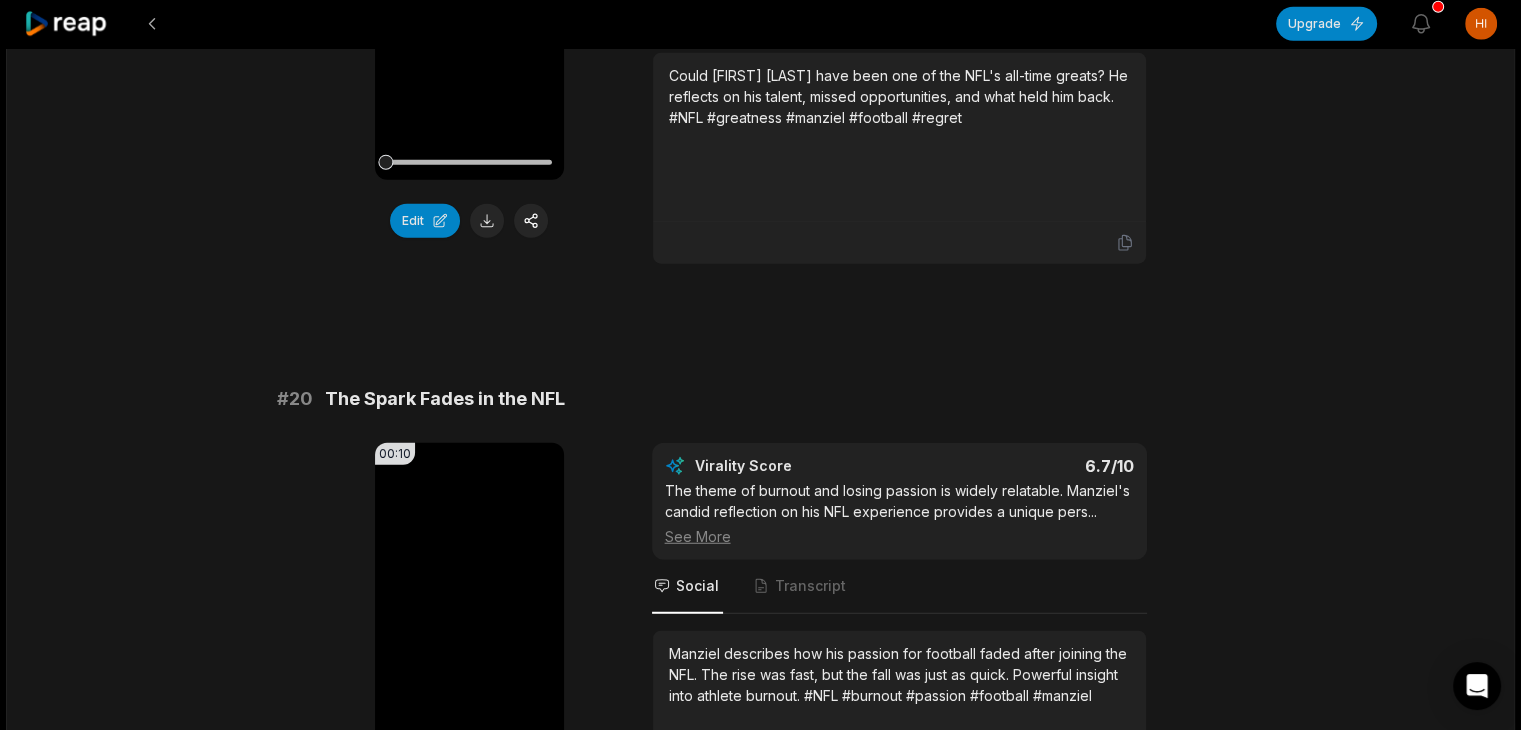 scroll, scrollTop: 4883, scrollLeft: 0, axis: vertical 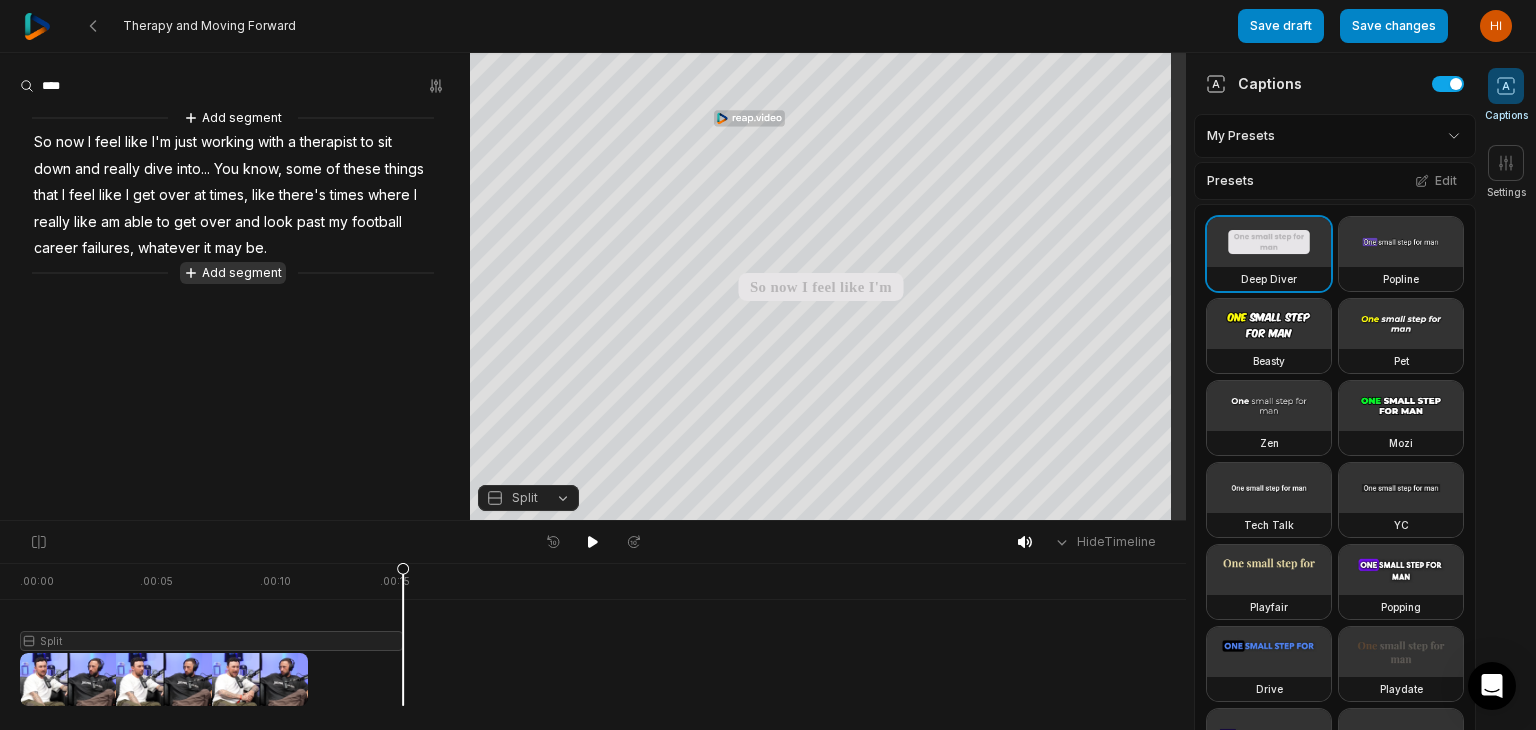 click on "Add segment" at bounding box center [233, 273] 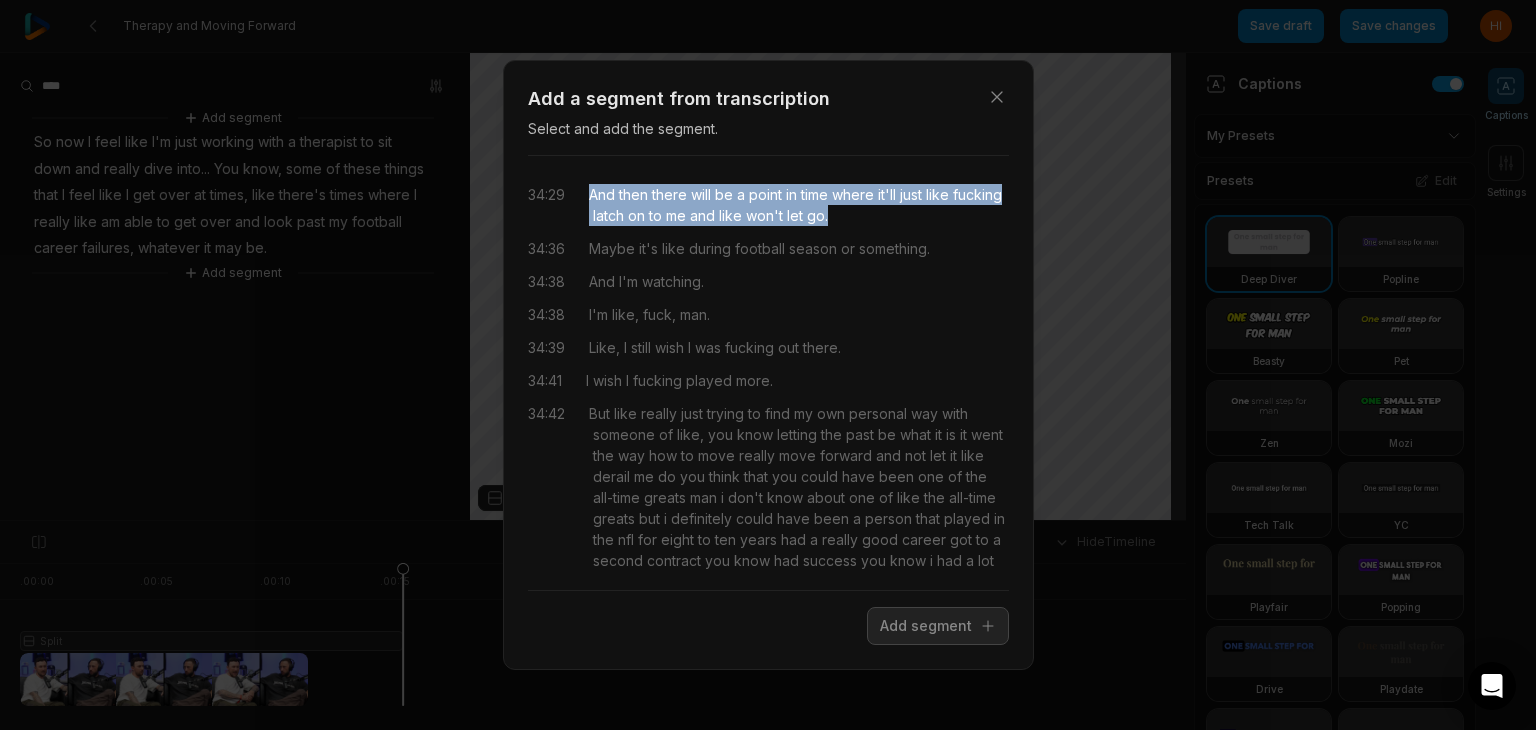 drag, startPoint x: 588, startPoint y: 185, endPoint x: 884, endPoint y: 217, distance: 297.7247 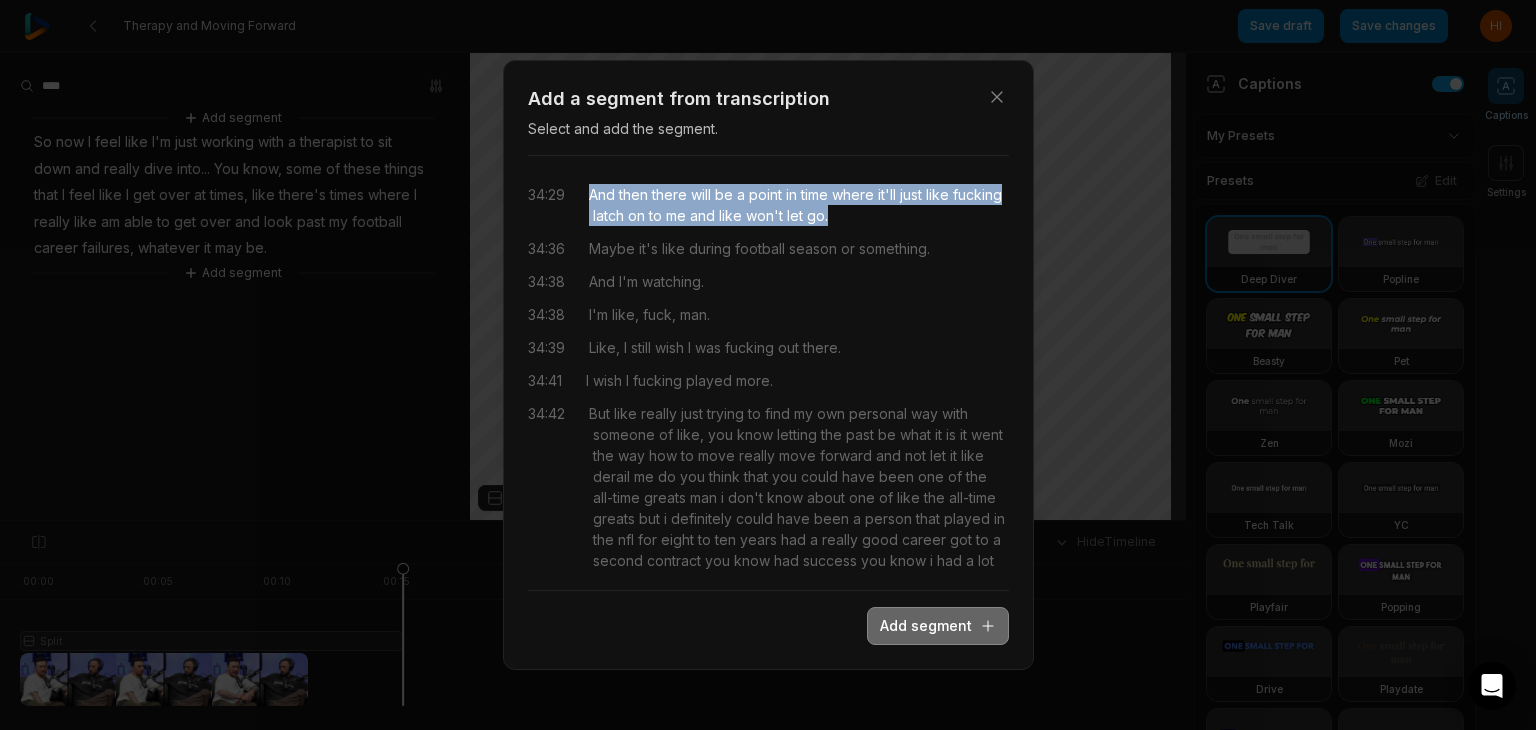 click on "Add segment" at bounding box center (938, 626) 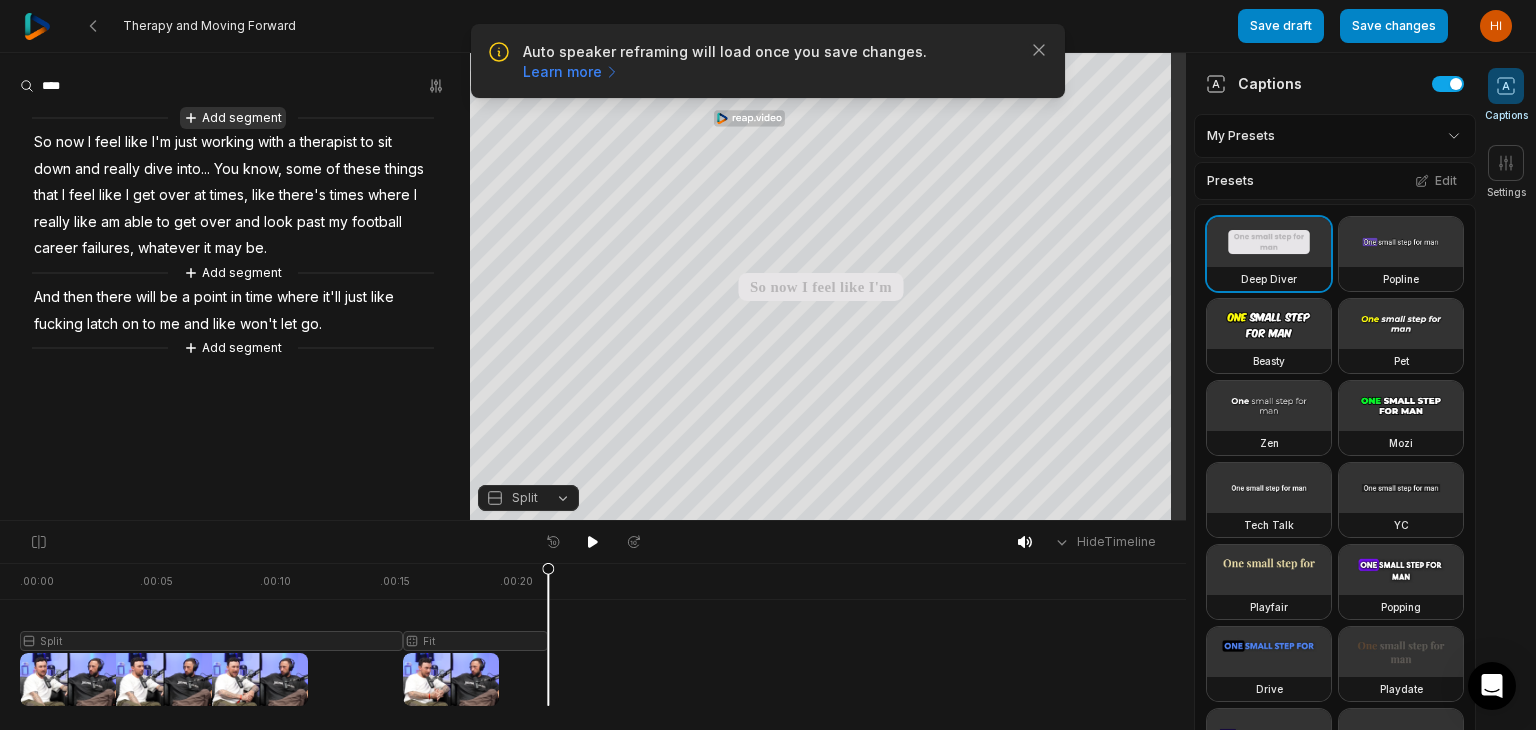 click on "Add segment" at bounding box center [233, 118] 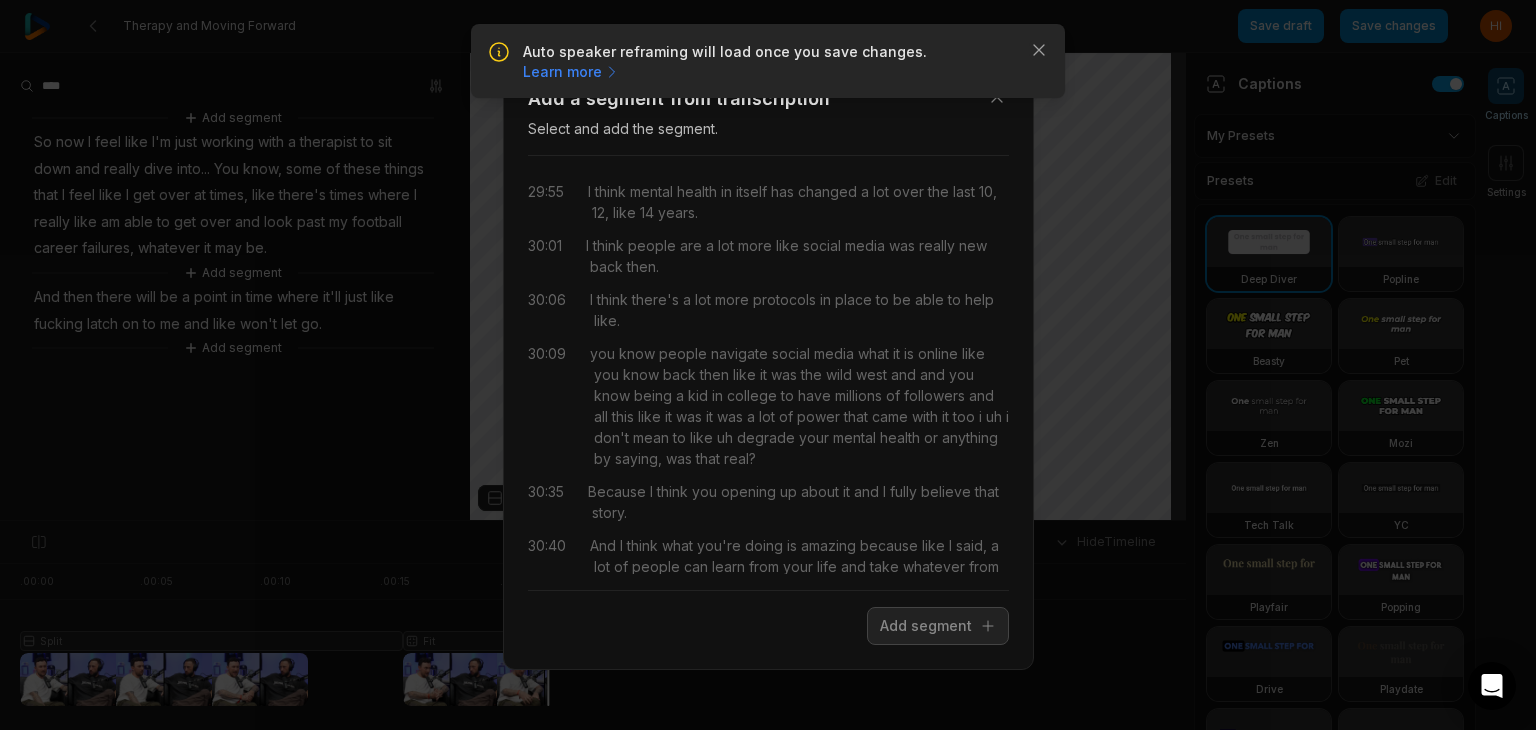 scroll, scrollTop: 18932, scrollLeft: 0, axis: vertical 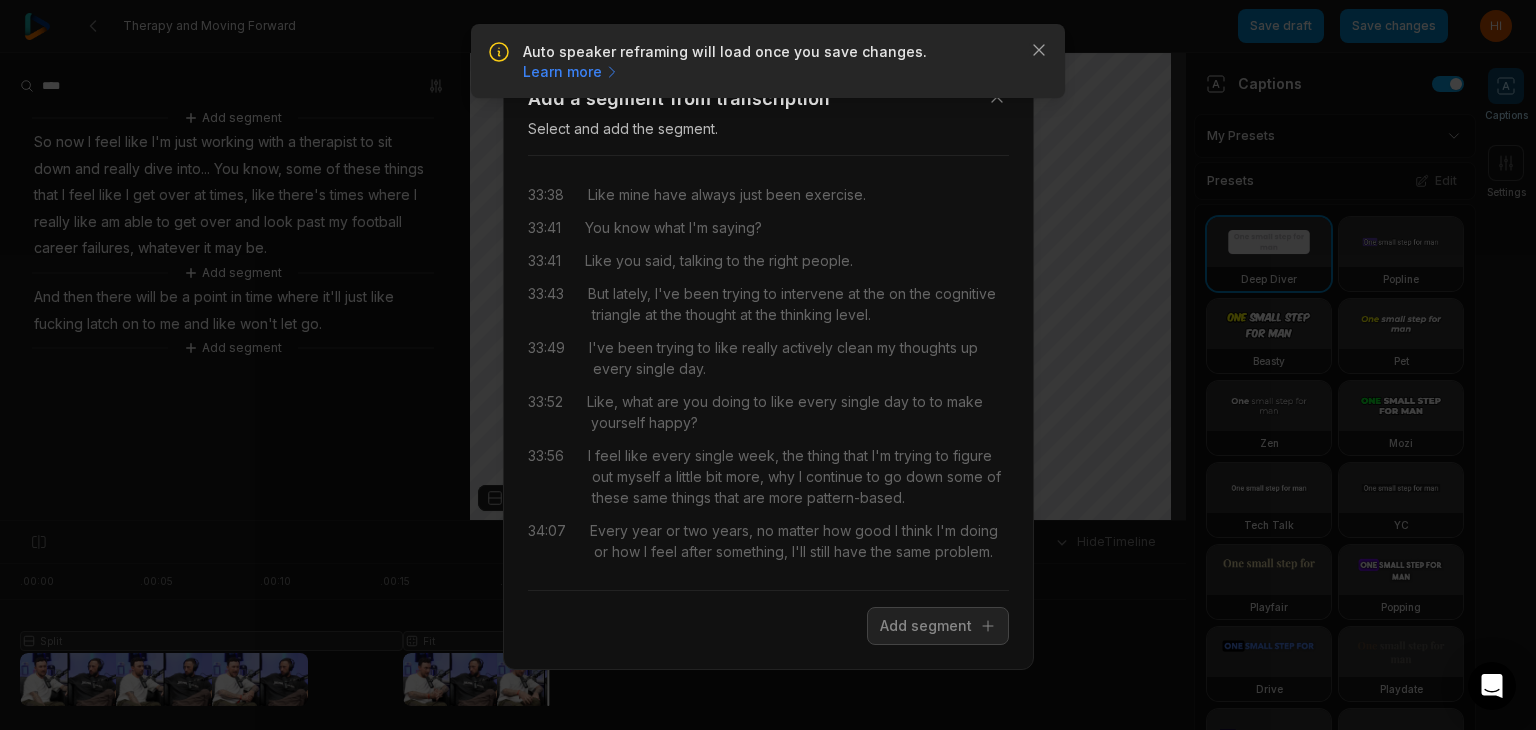click on "Close Add a segment from transcription Select and add the segment. 00:00 It's   Johnny   Manziel. 00:02 You   were   living   the   lifestyle   of   a   rock   star. 00:04 Playing   football. 00:04 Sitting   in   the   back   of   a   Rolls   Royce,   smoking   a   with   Drake. 00:08 18   years   old,   and   I'm   like,   this   is   what   it's   about. 00:10 The   night   before   the   Browns'   final   game   in   2015. 00:13 Can   we   talk   about   this? 00:13 You   were   allegedly   spotted   in   Las   Vegas   wearing   a   blonde   wig,   a   fake   mustache,   checking   into   the   Cosmopolitan   under   the   alias   Billy. 00:21 How   much   money   do   you   think   you   lost? 00:23 Probably   figures. 00:24 Damn. 00:24 You   know,   I   had   a   lot   of   talent,   a   lot   of   ability. 00:27 I   just   didn't   work   on   it   the   way   that   I   needed   to   to   really   take" at bounding box center [768, 365] 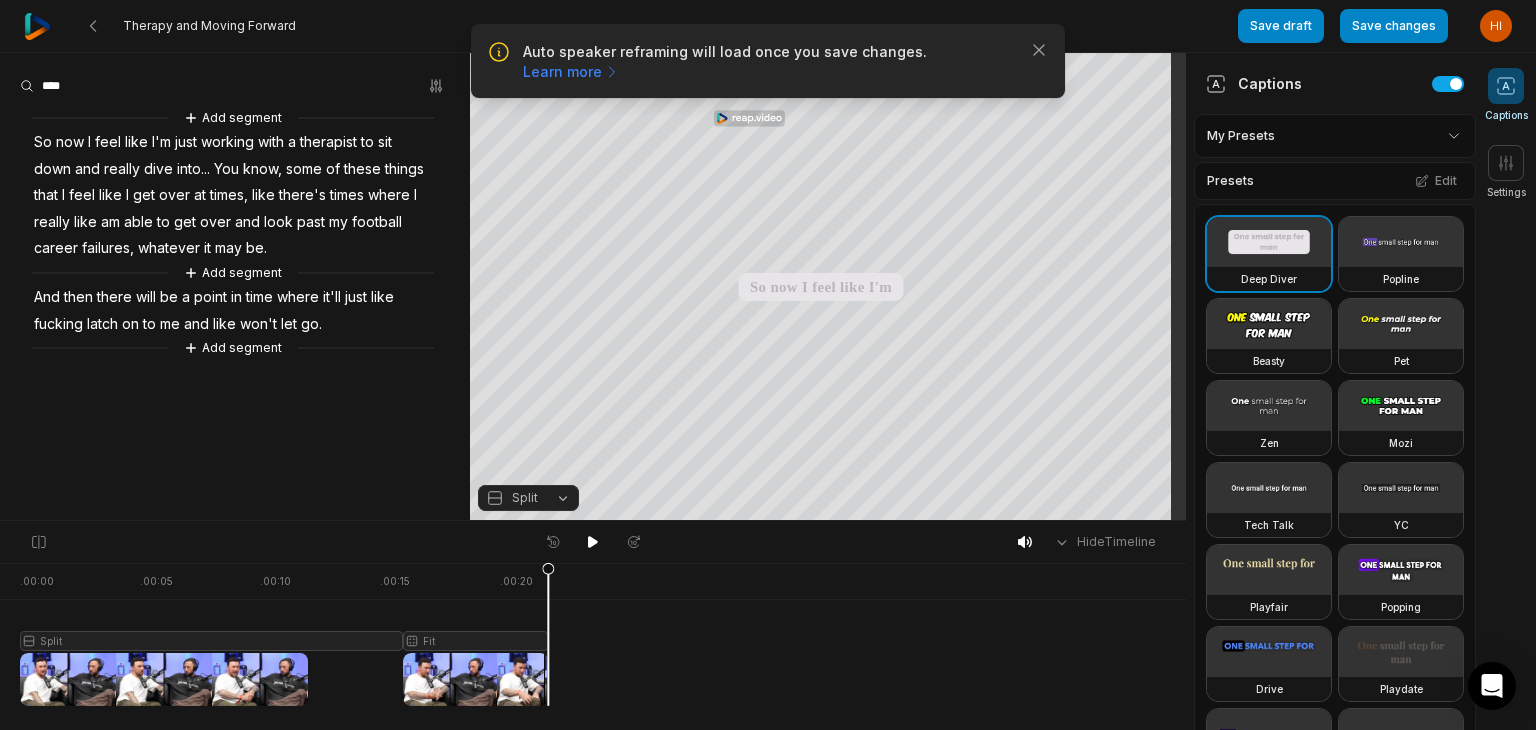 scroll, scrollTop: 0, scrollLeft: 0, axis: both 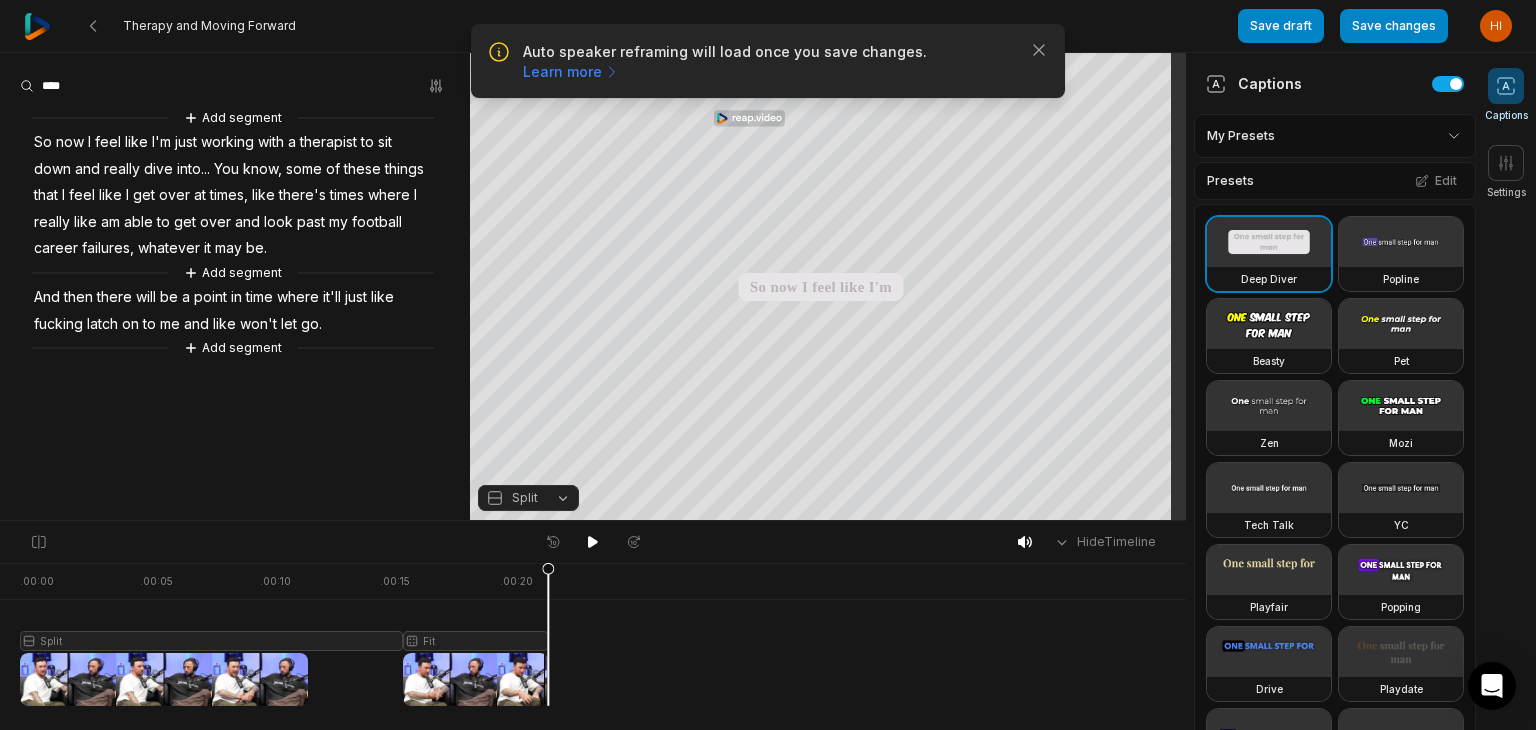 click on ".  00:00 .  00:05 .  00:10 .  00:15 .  00:20" at bounding box center [593, 581] 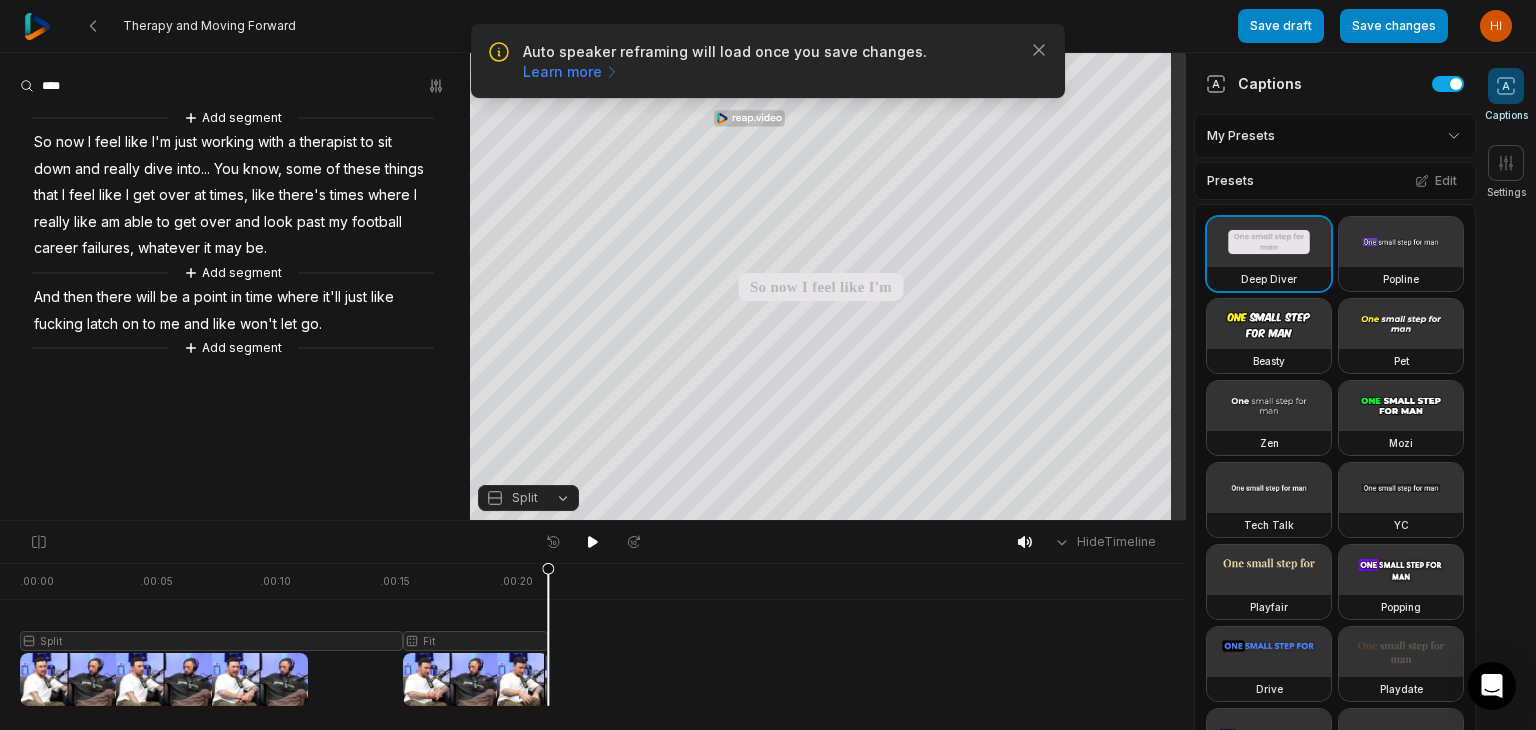 drag, startPoint x: 552, startPoint y: 577, endPoint x: 0, endPoint y: 575, distance: 552.0036 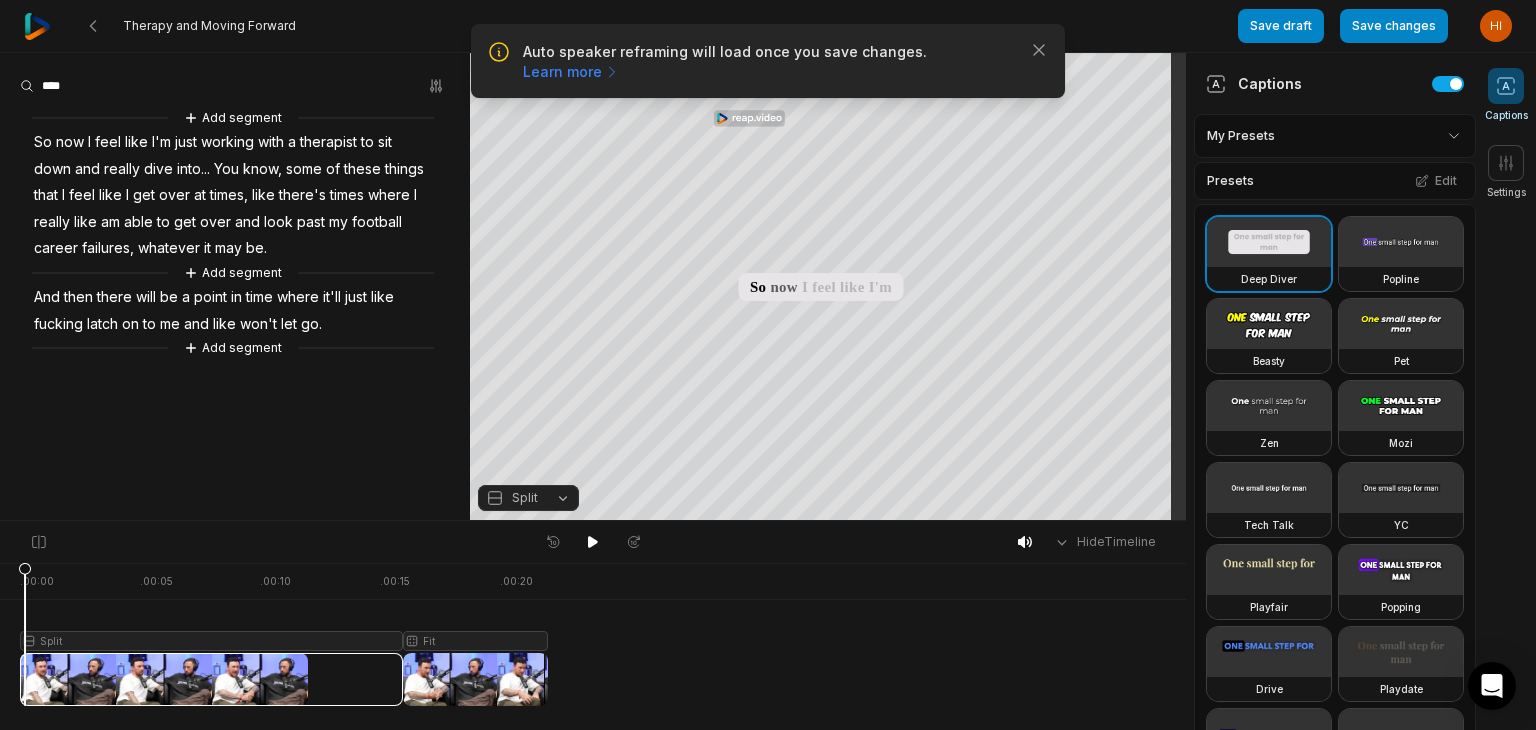 drag, startPoint x: 43, startPoint y: 664, endPoint x: 0, endPoint y: 661, distance: 43.104523 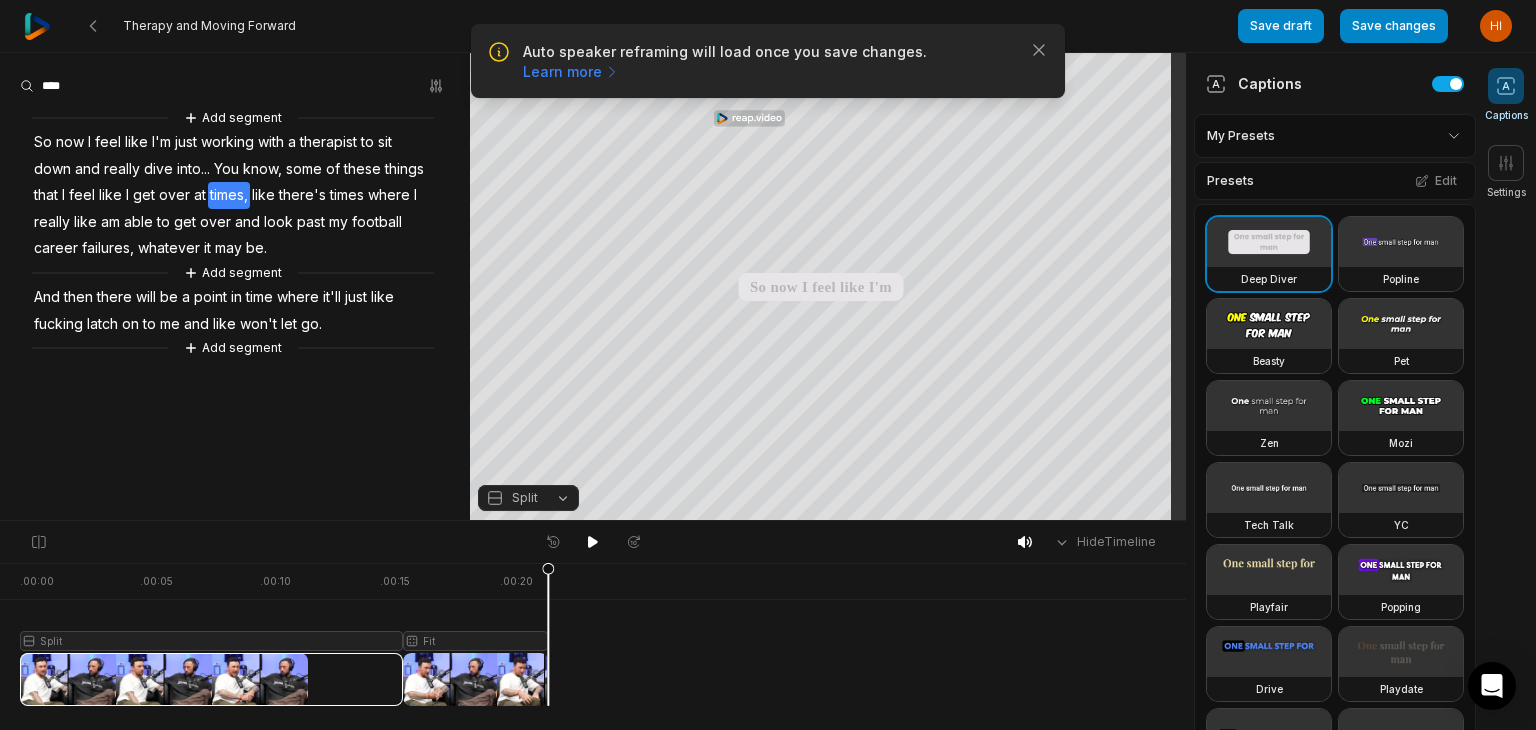 drag, startPoint x: 548, startPoint y: 572, endPoint x: 12, endPoint y: 583, distance: 536.11285 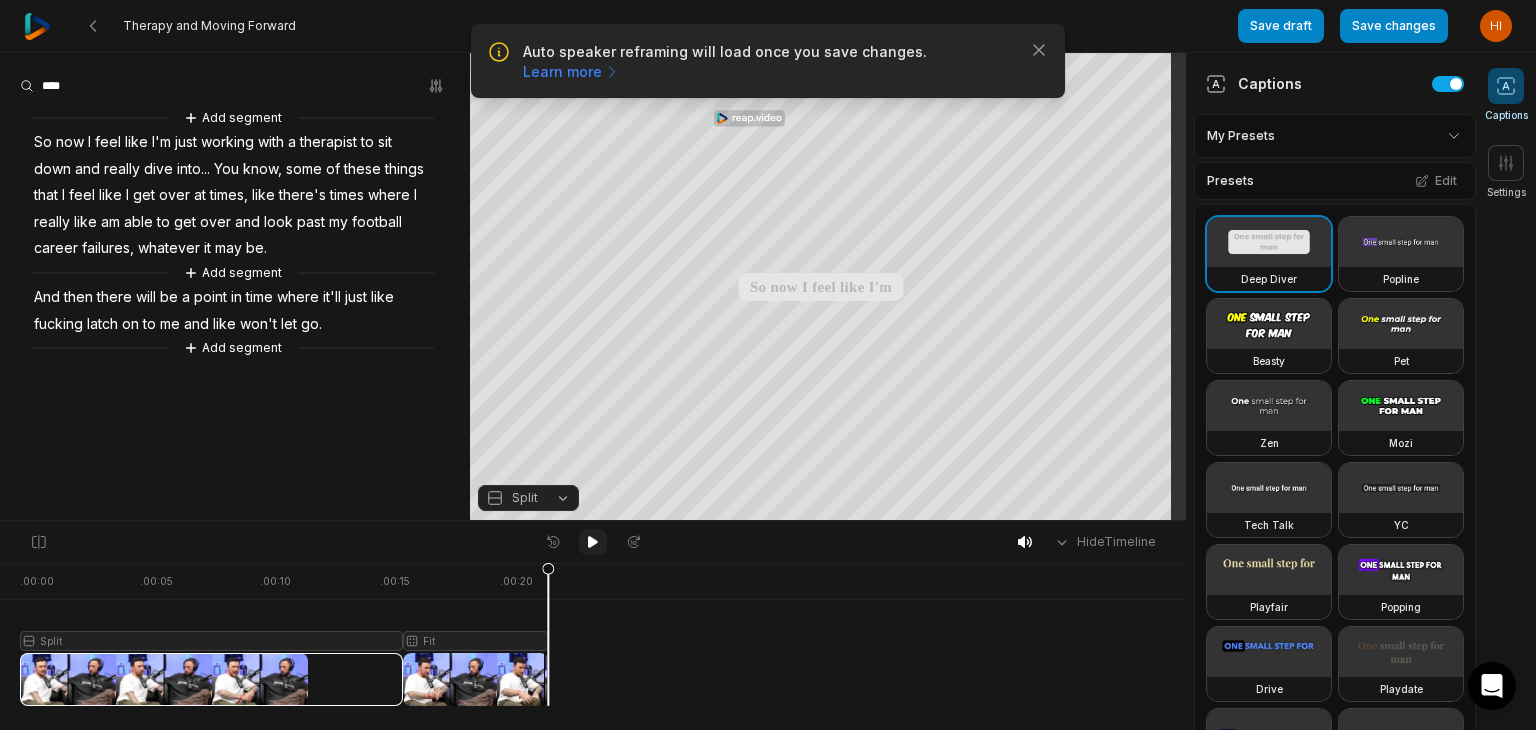 click 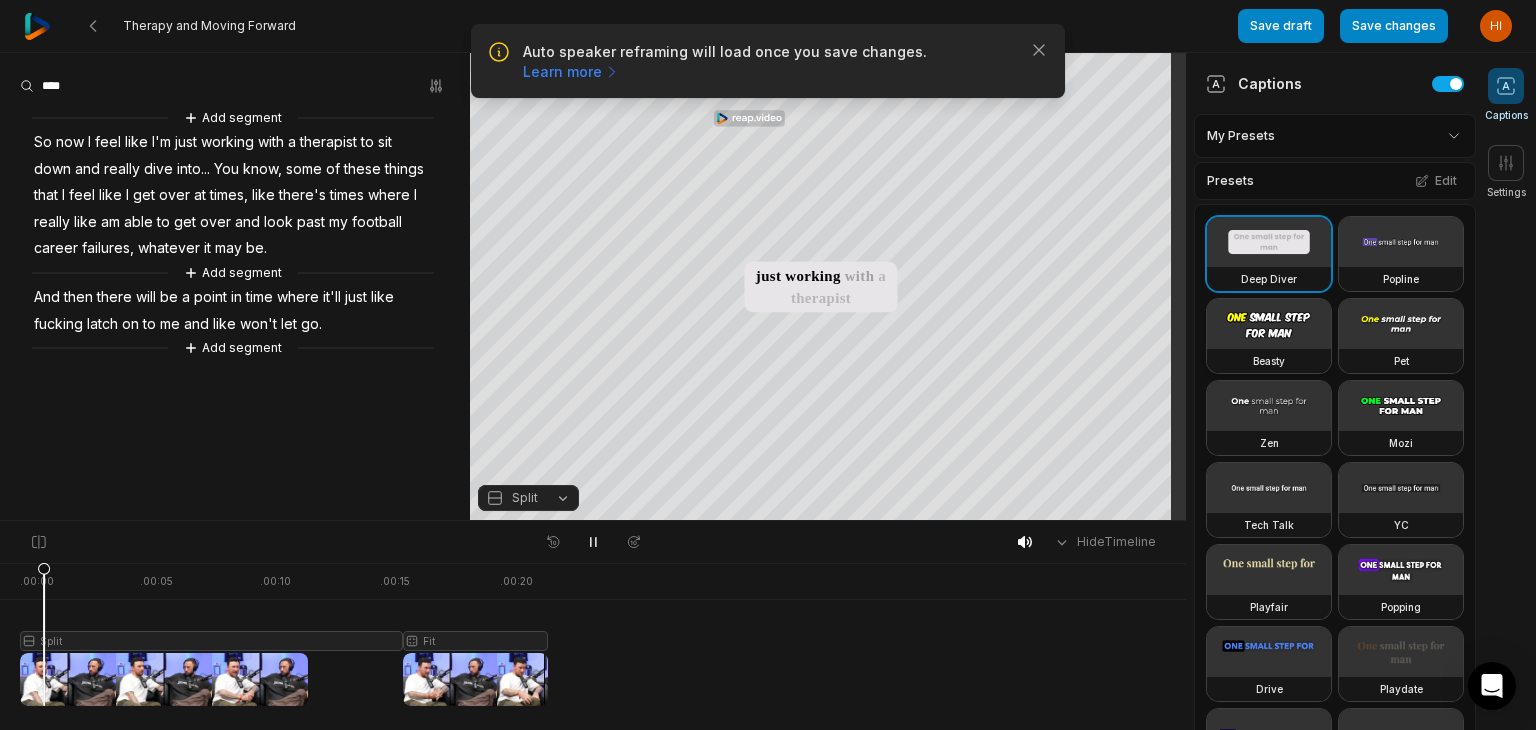 click at bounding box center (1269, 324) 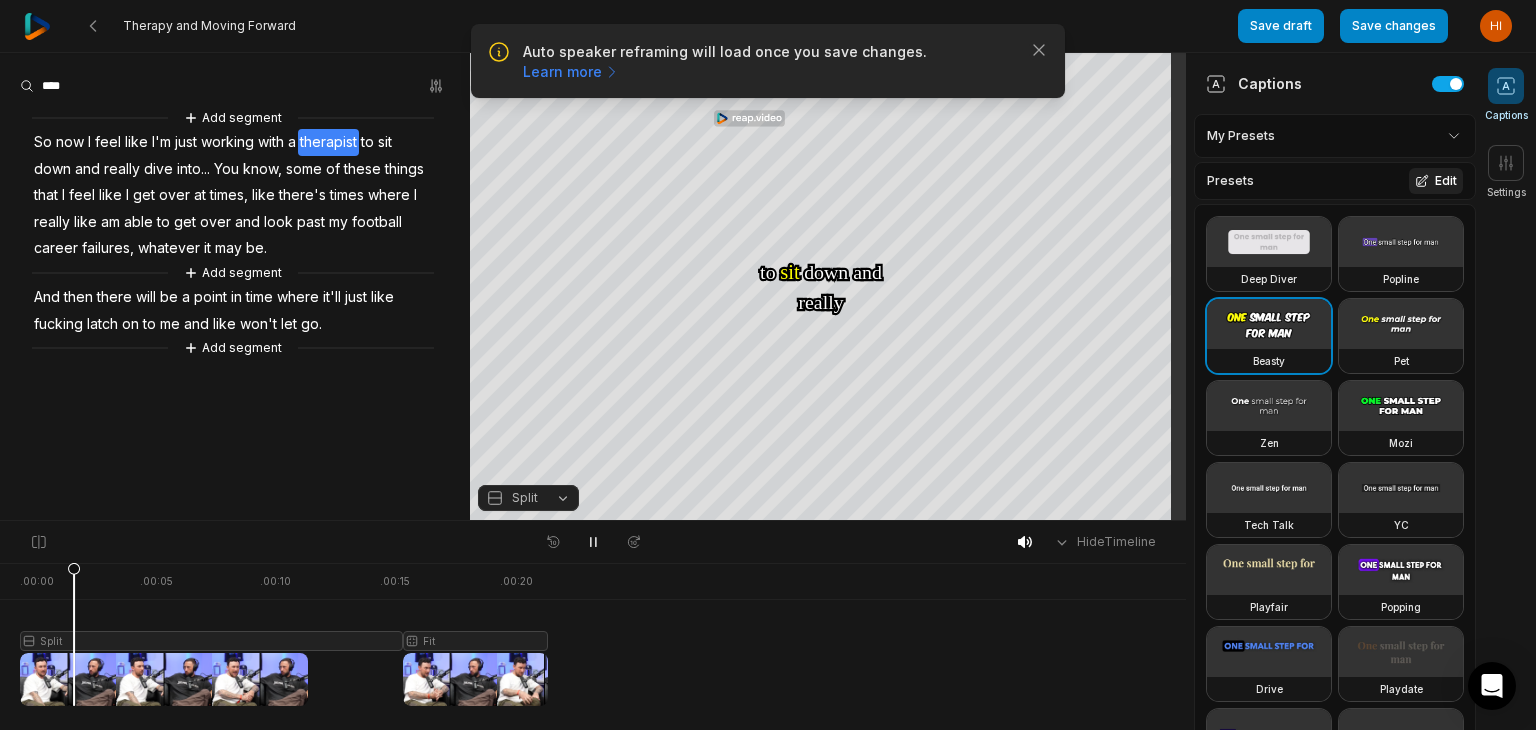click 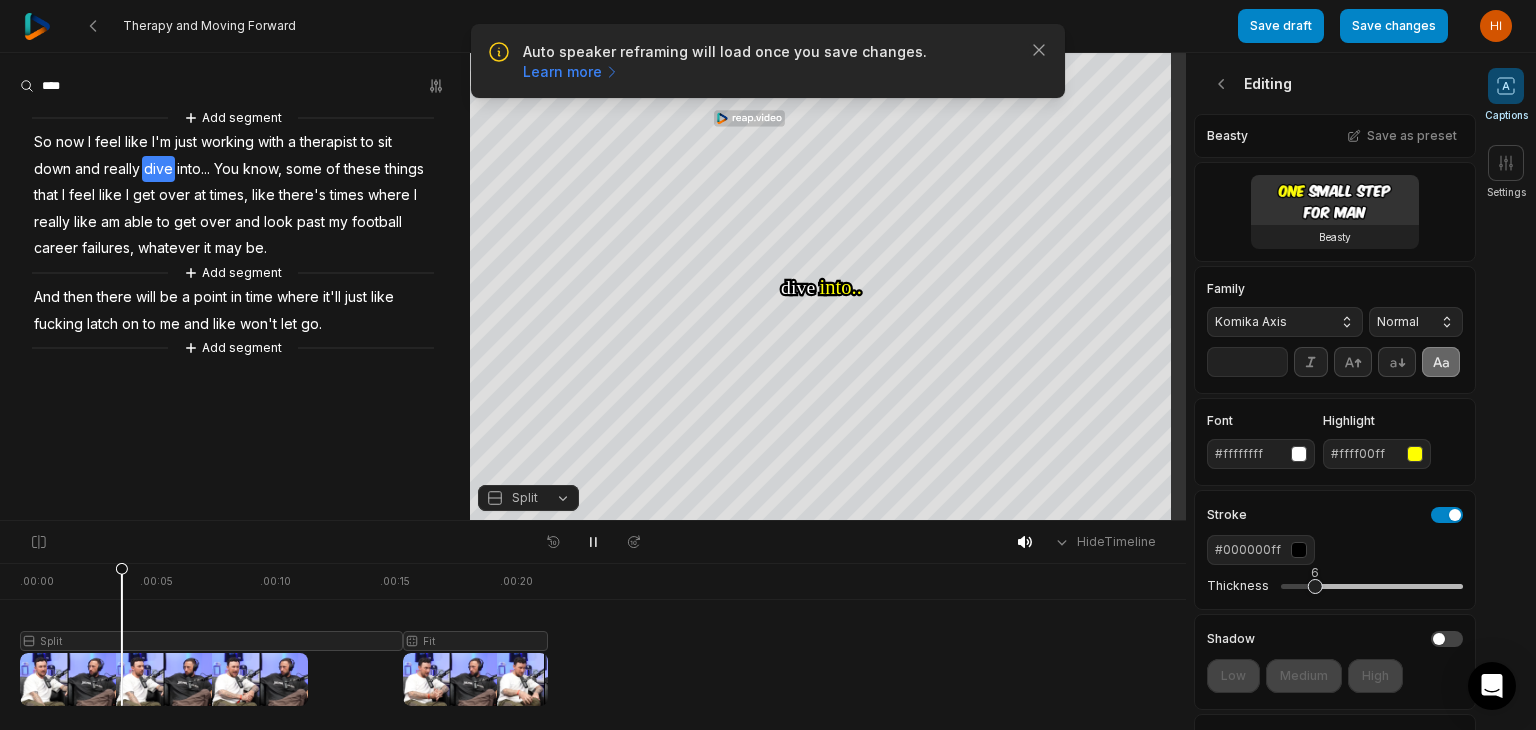 click on "Komika Axis" at bounding box center (1285, 322) 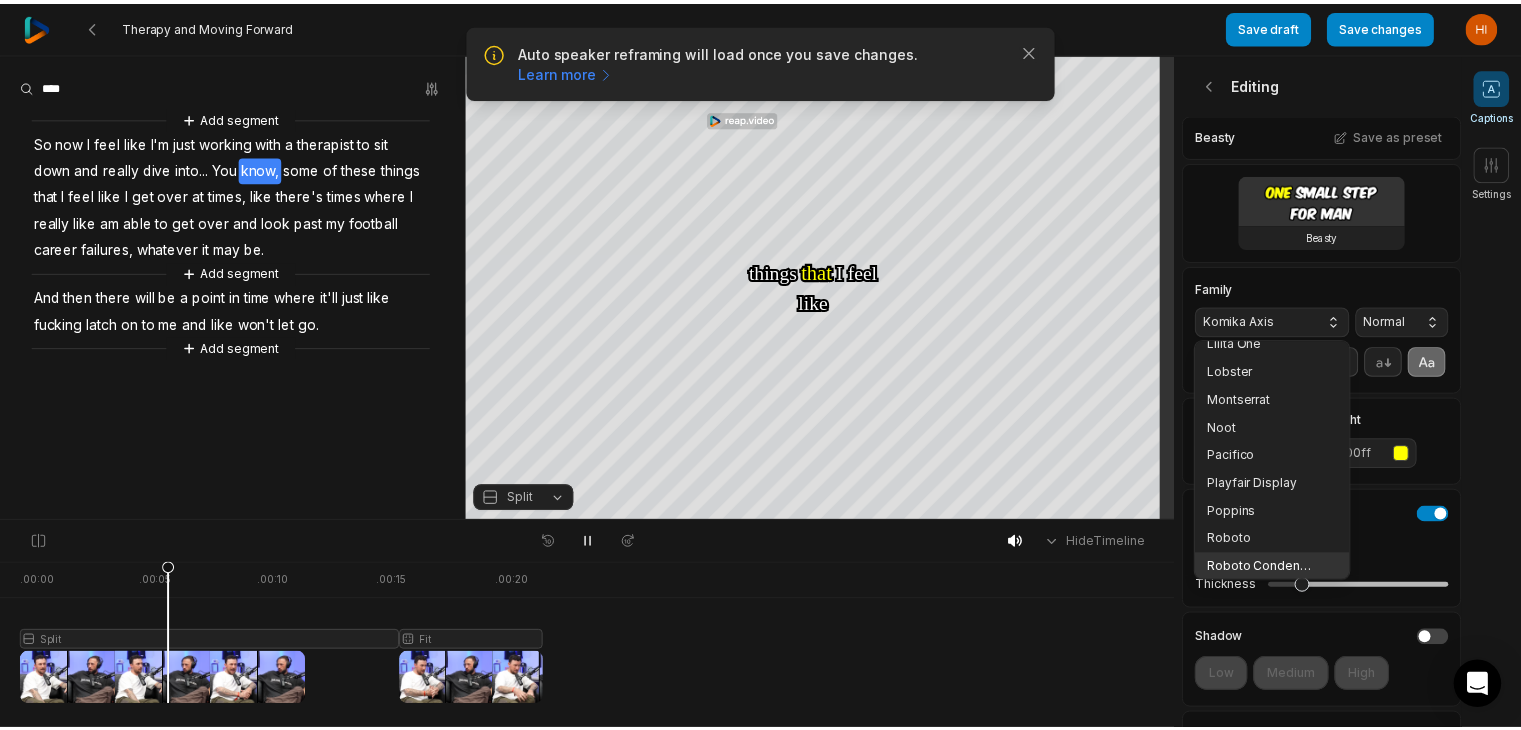 scroll, scrollTop: 316, scrollLeft: 0, axis: vertical 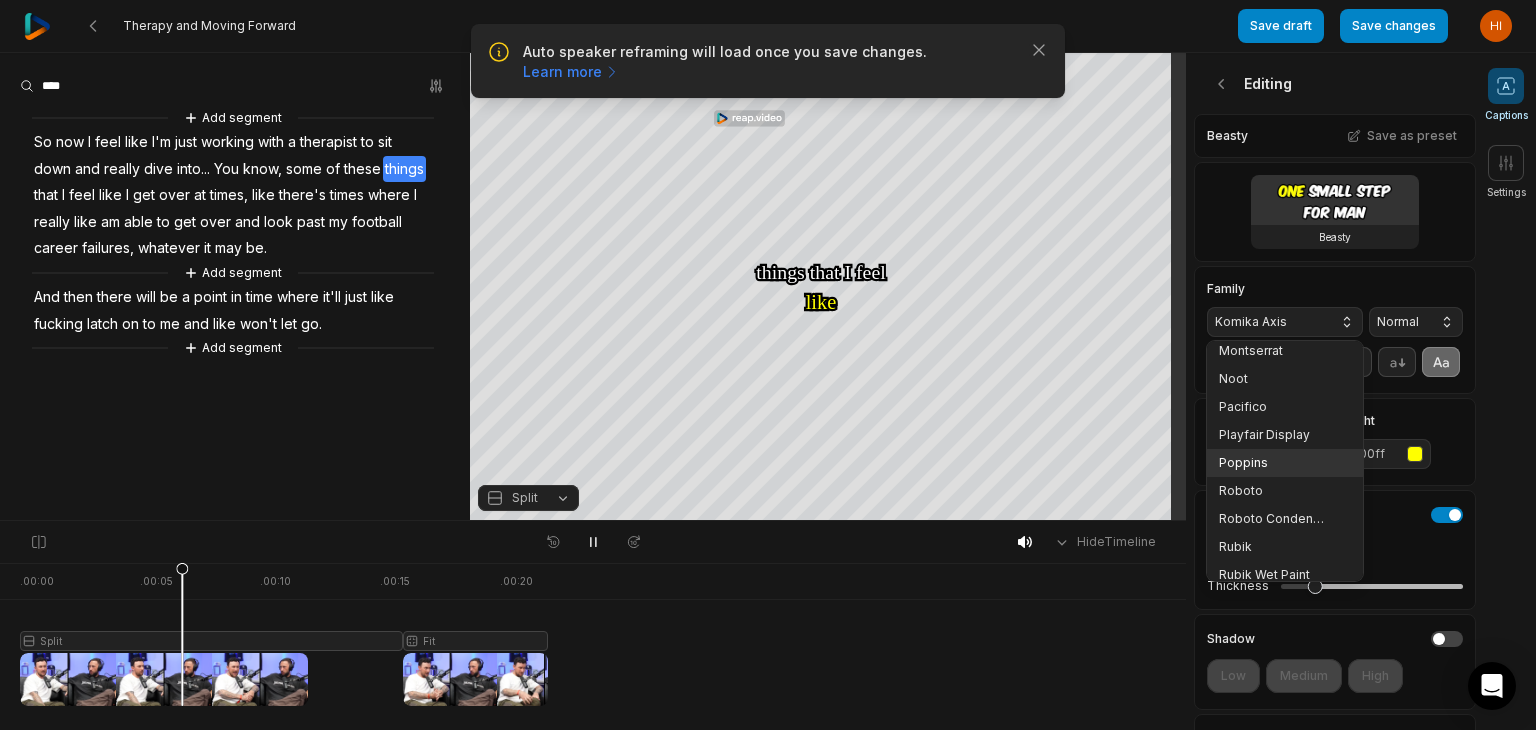 click on "Poppins" at bounding box center [1273, 463] 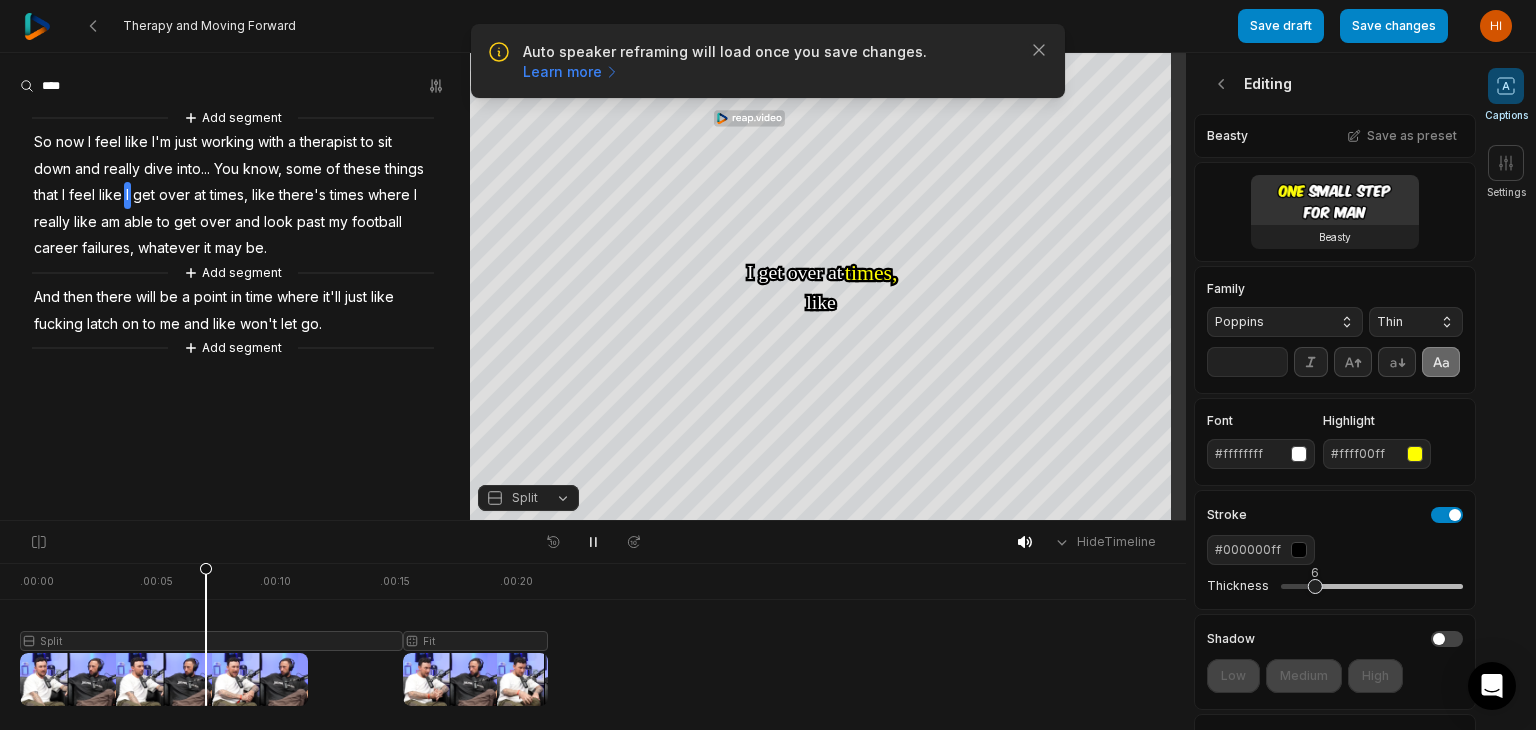click on "Thin" at bounding box center (1416, 322) 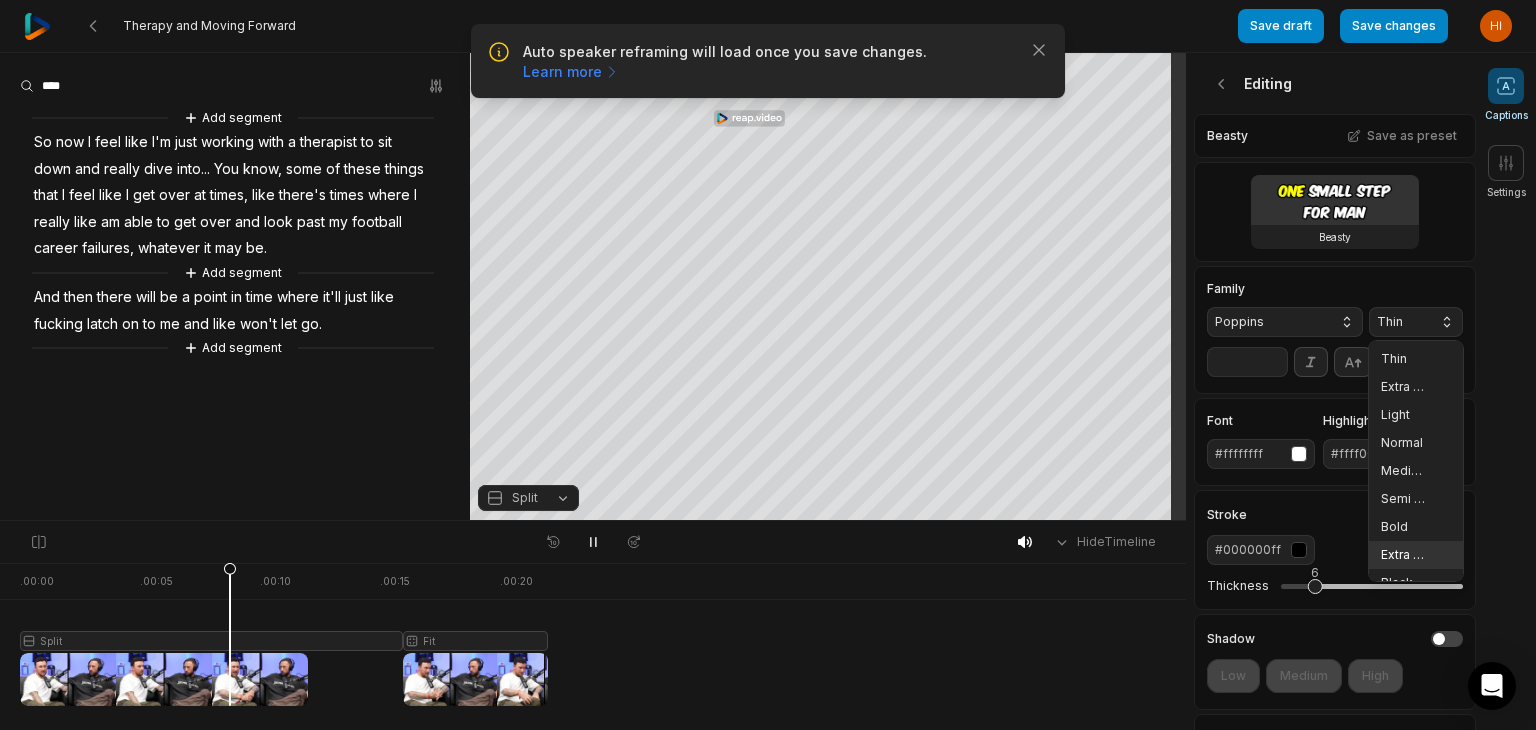 drag, startPoint x: 1387, startPoint y: 558, endPoint x: 1308, endPoint y: 407, distance: 170.41713 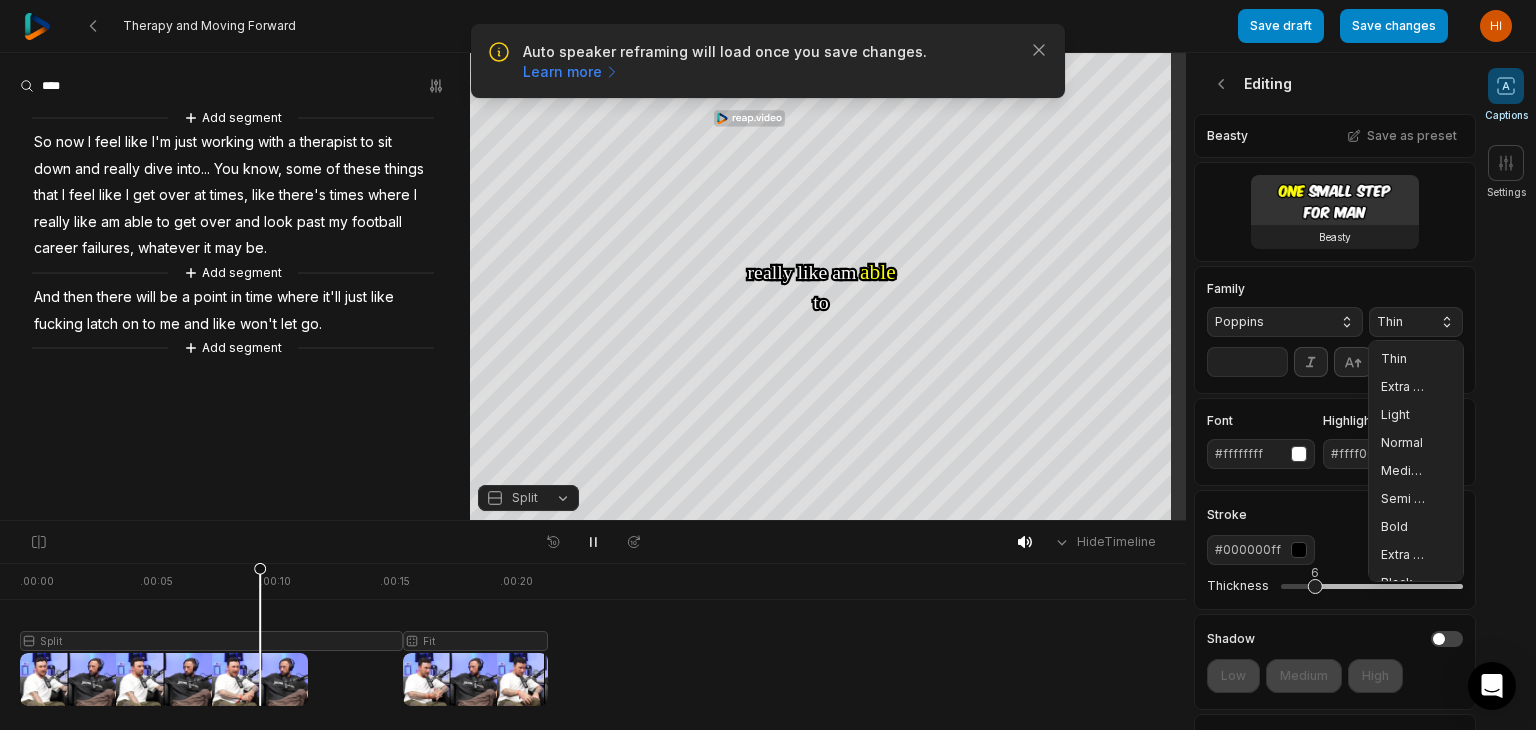 click on "Family Poppins Thin Thin Extra Light Light Normal Medium Semi Bold Bold Extra Bold Black **" at bounding box center [1335, 330] 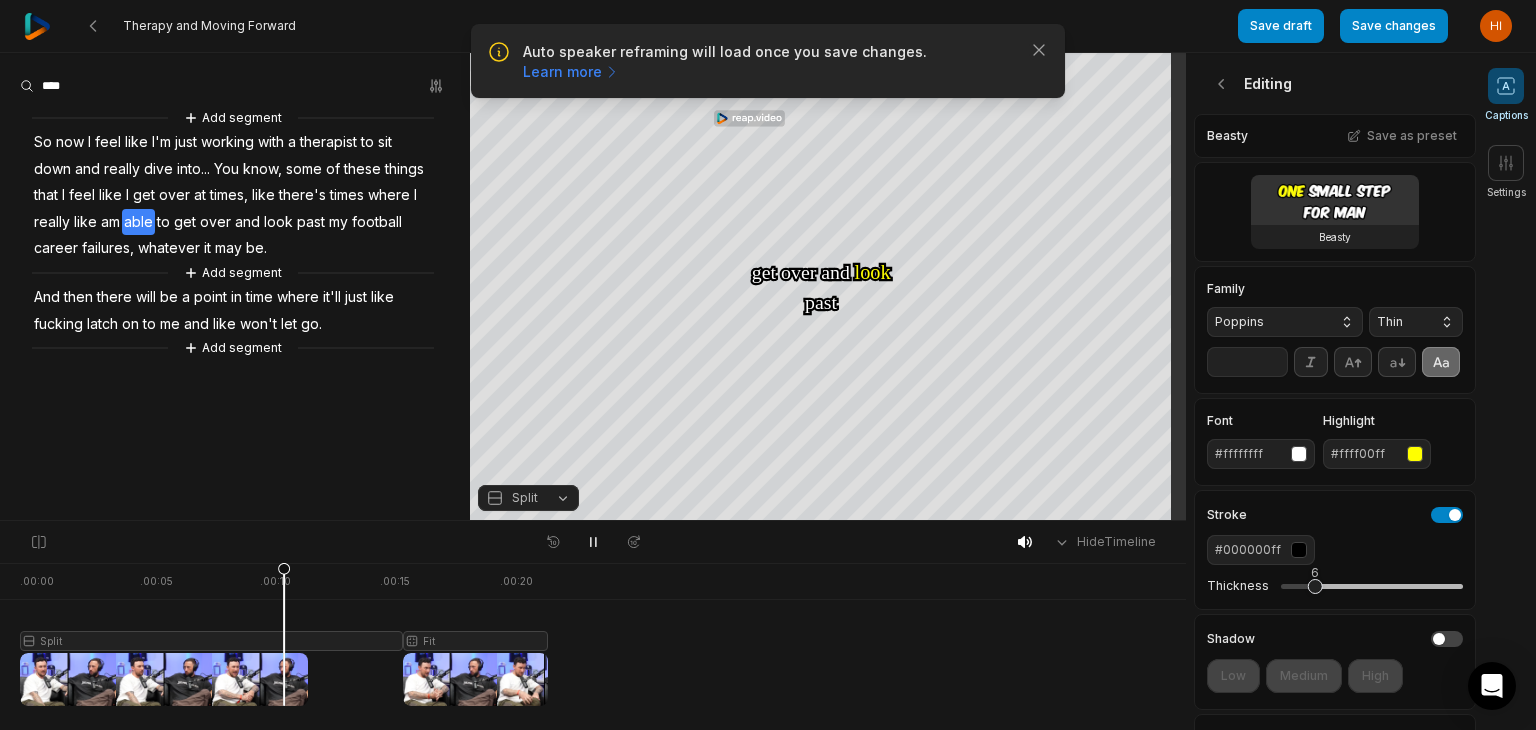 click on "**" at bounding box center [1247, 362] 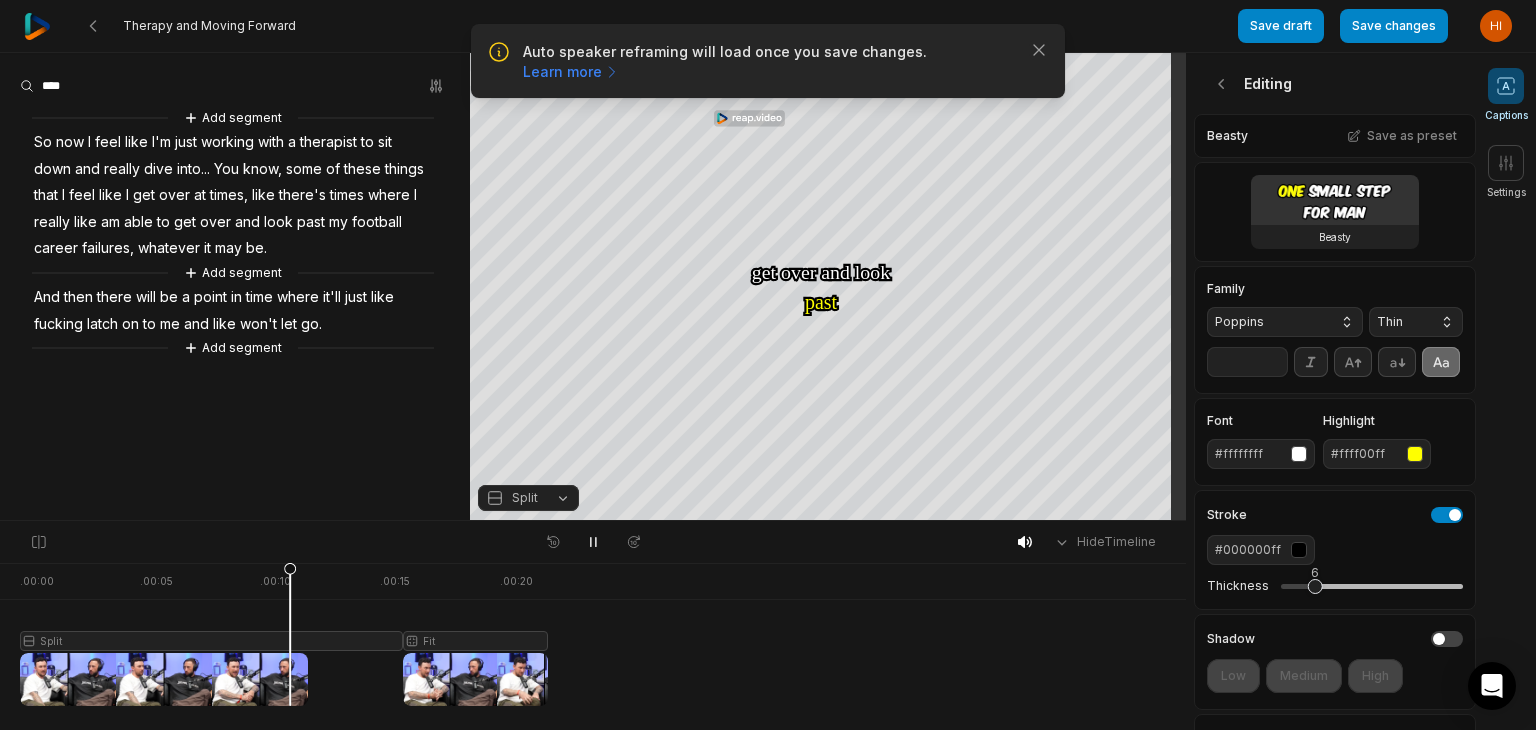 click on "**" at bounding box center (1247, 362) 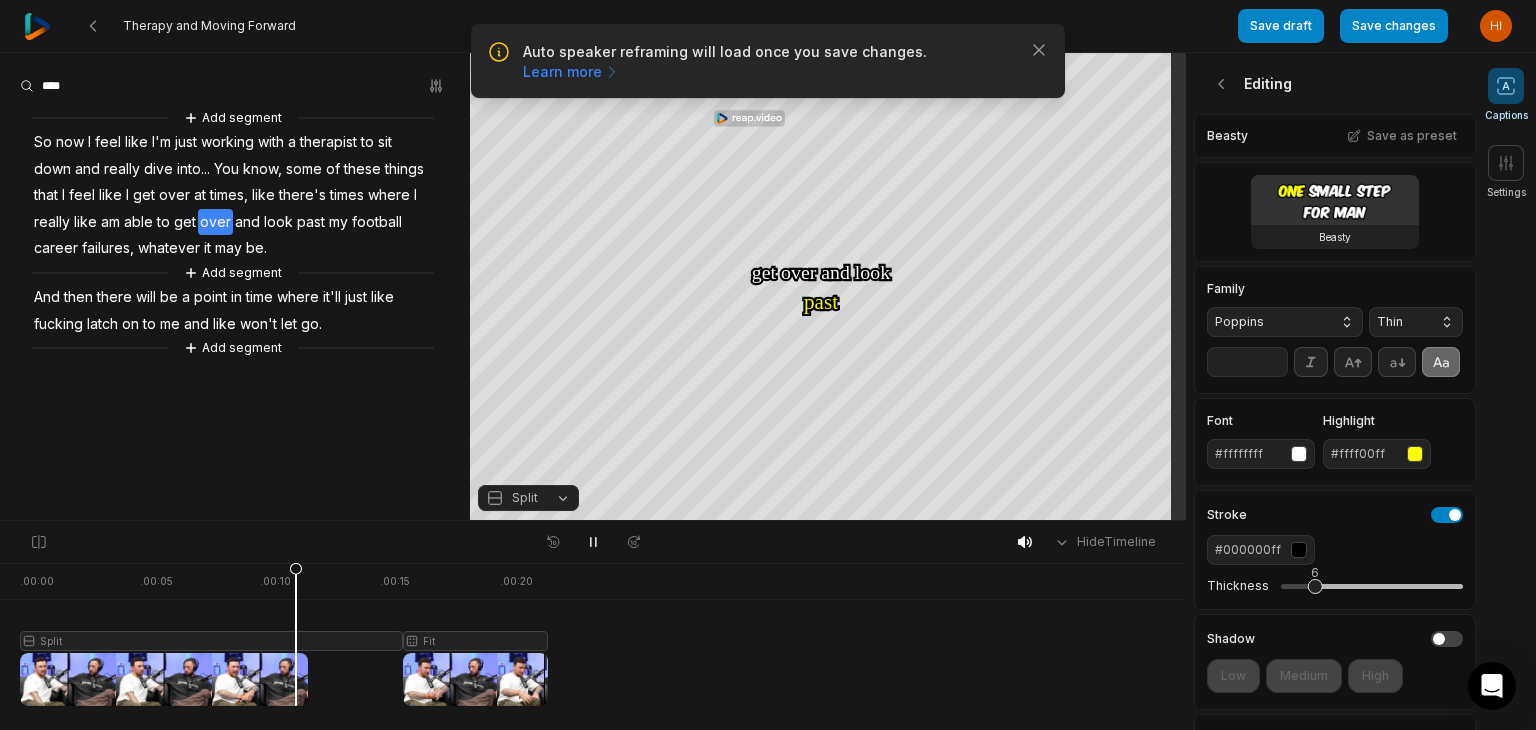 click on "**" at bounding box center [1247, 362] 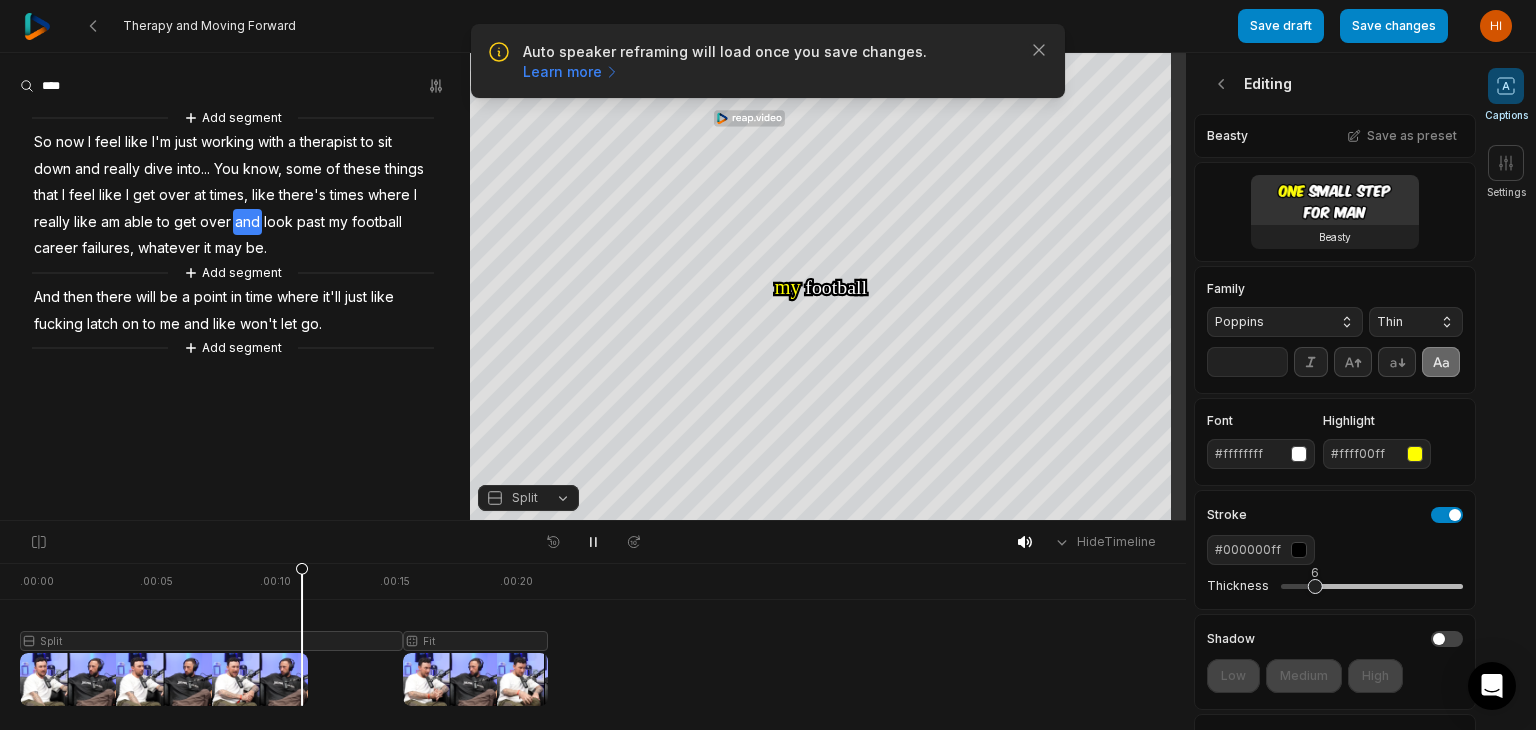 click on "**" at bounding box center (1247, 362) 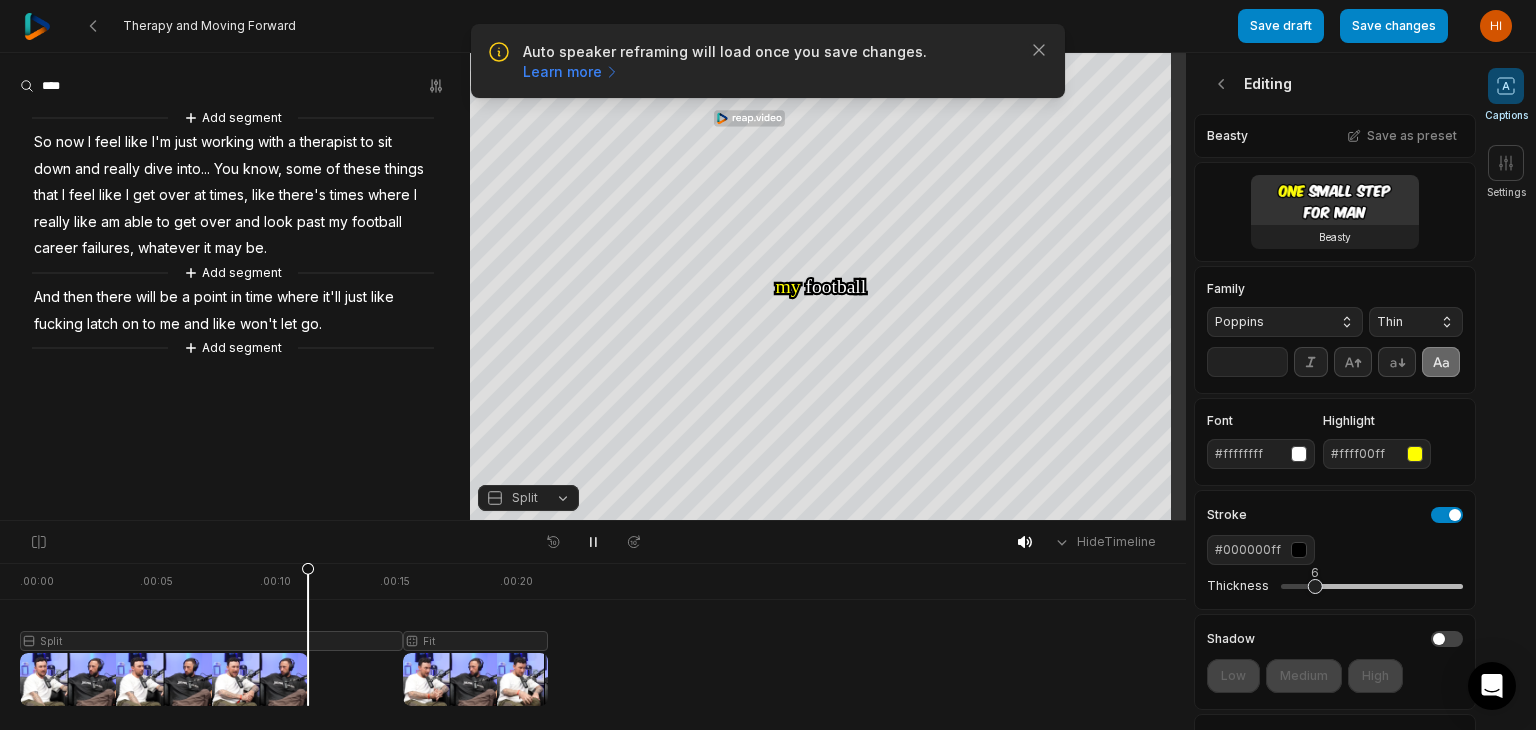 click on "**" at bounding box center [1247, 362] 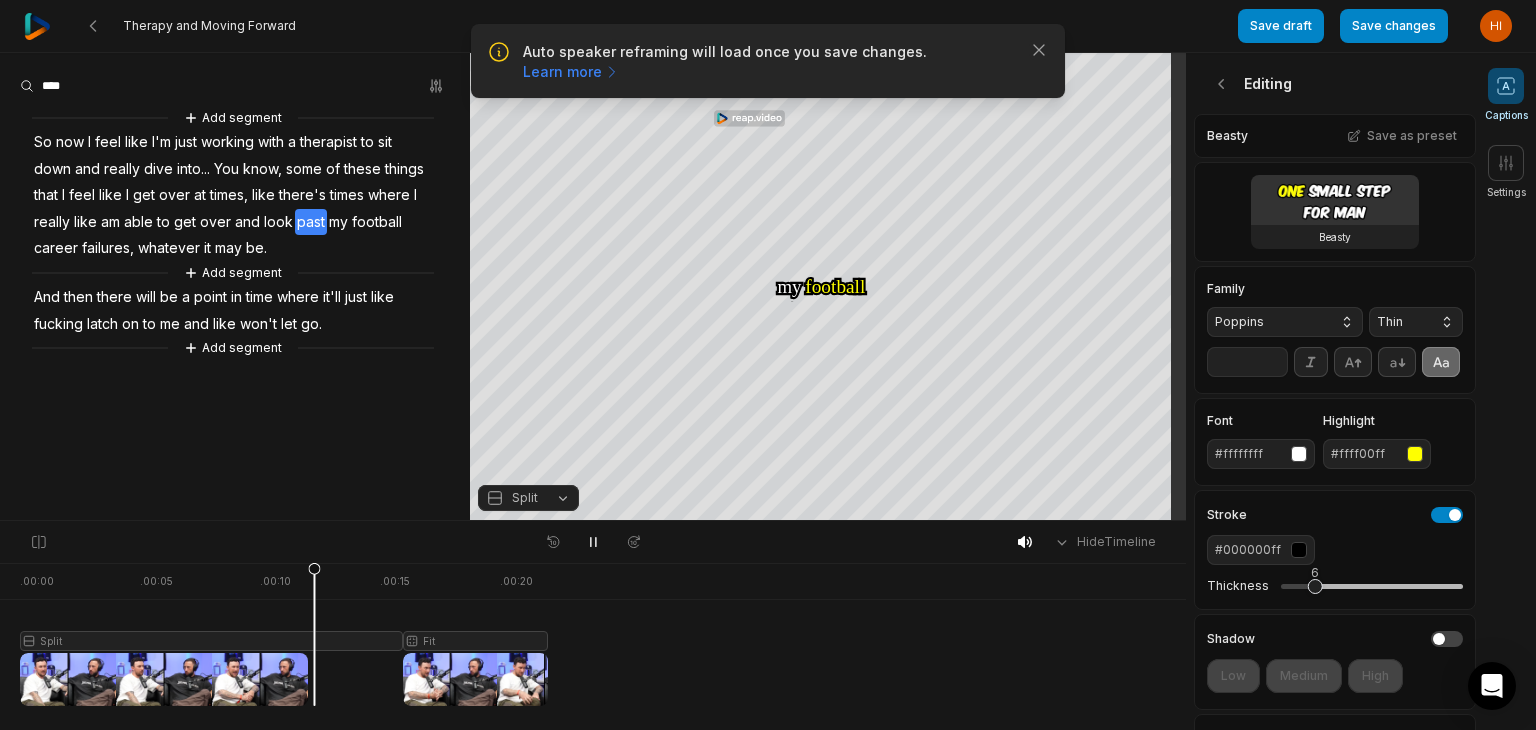 click on "**" at bounding box center [1247, 362] 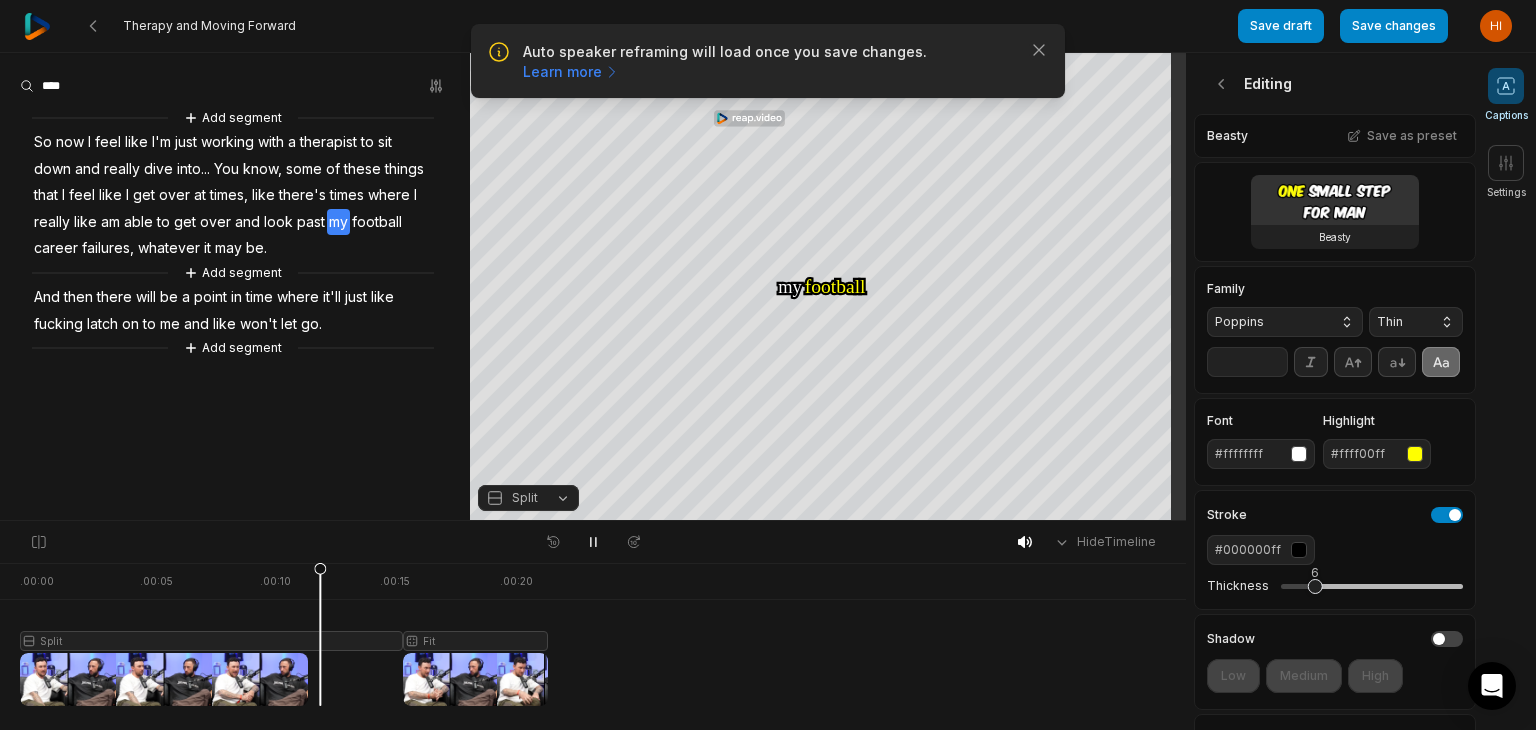 click on "**" at bounding box center [1247, 362] 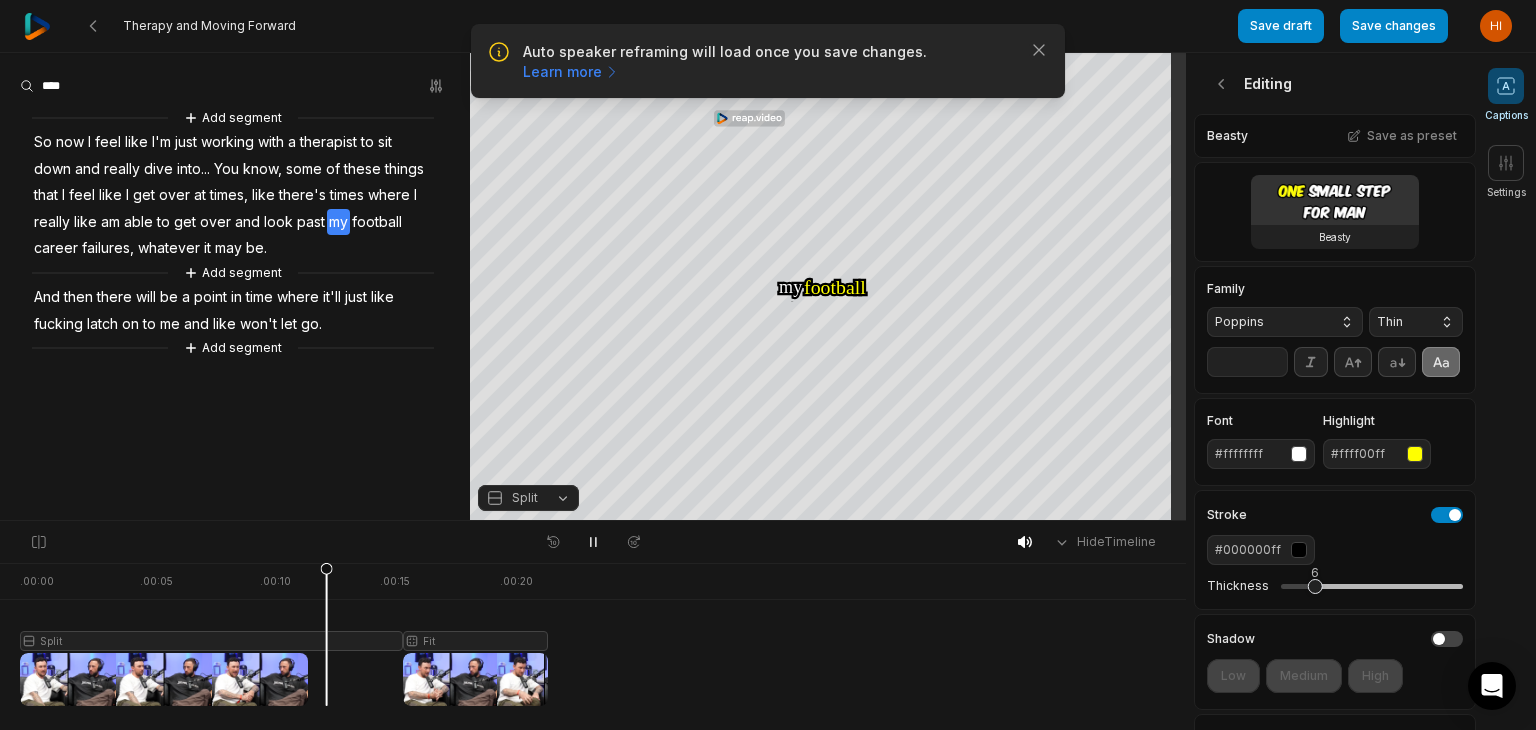 click on "**" at bounding box center [1247, 362] 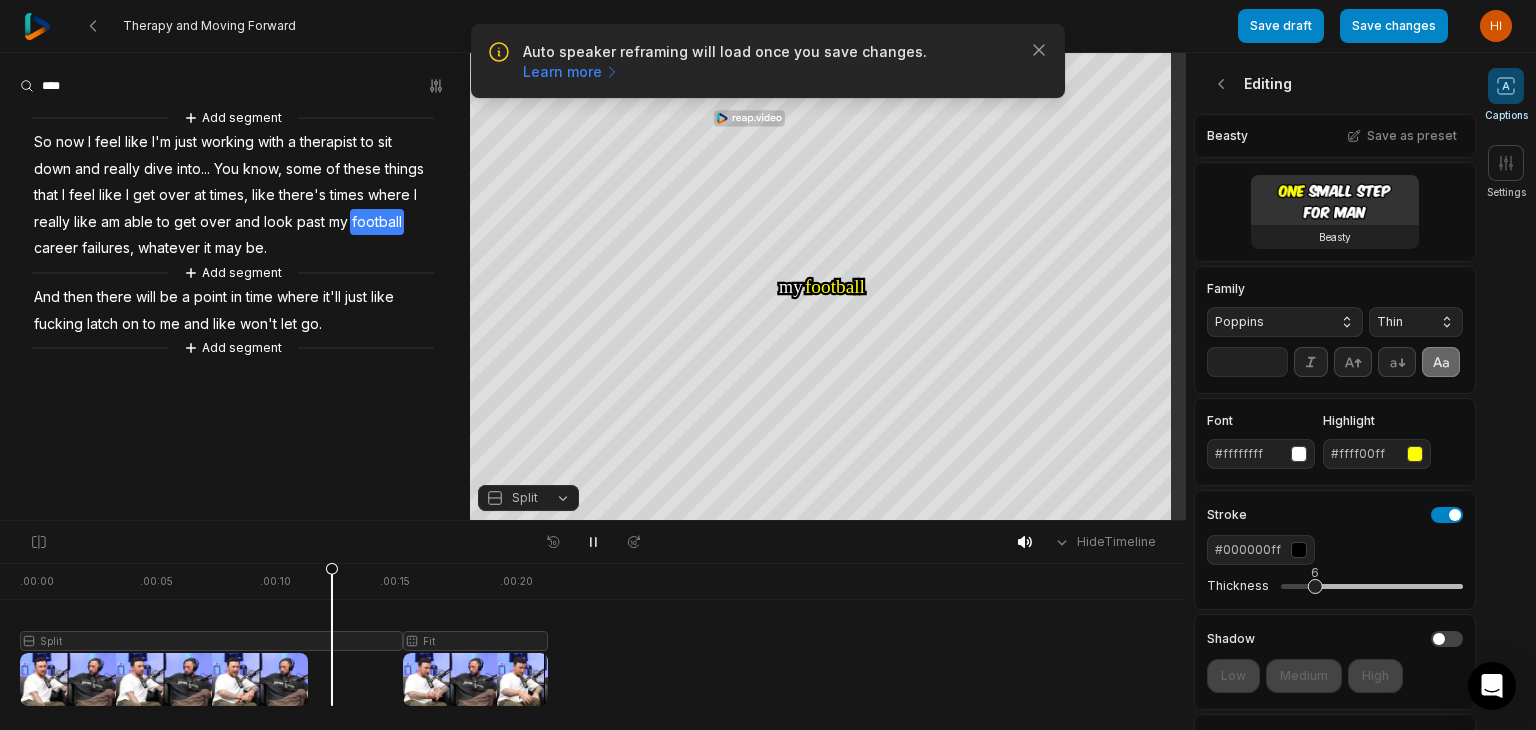 type on "**" 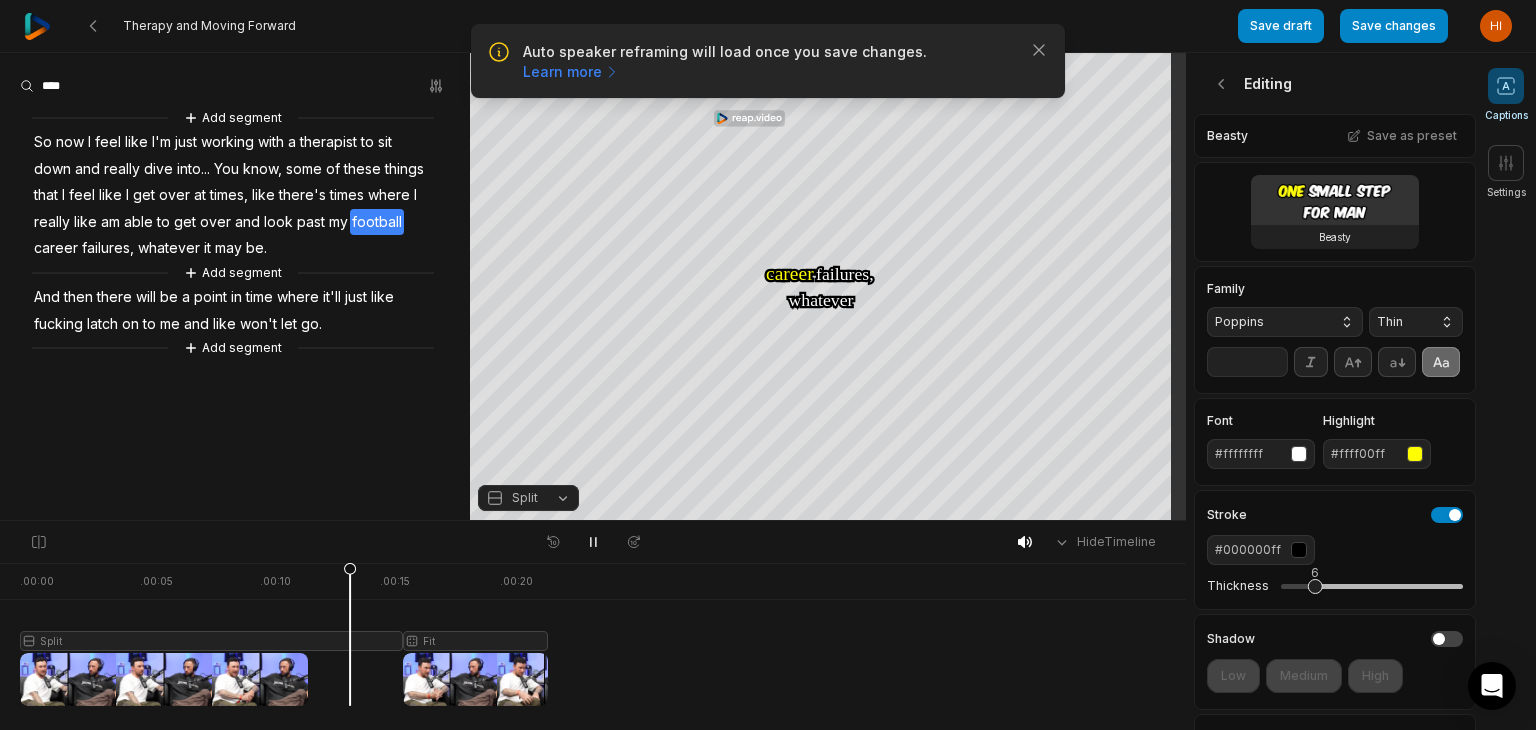 click on "Thin" at bounding box center (1416, 322) 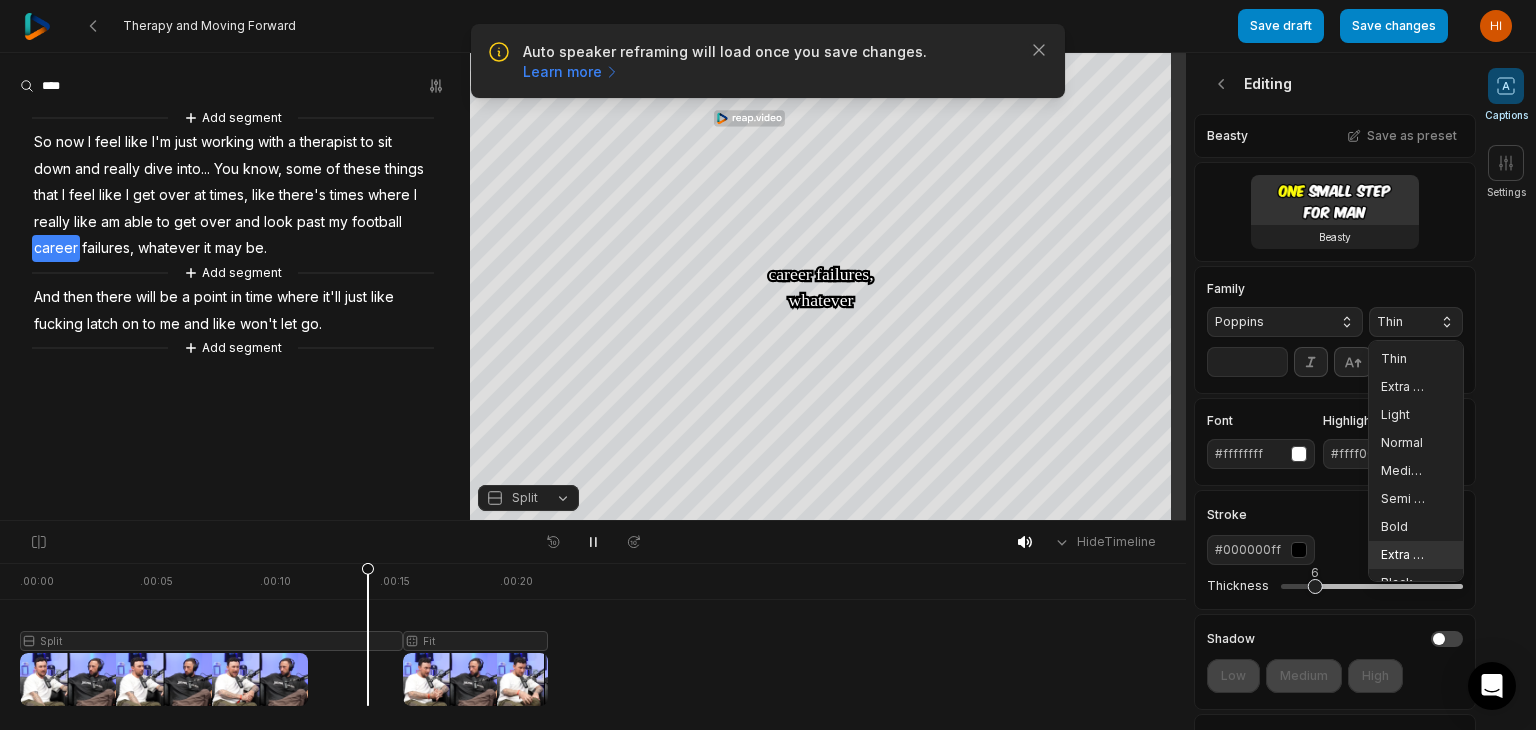 click on "Extra Bold" at bounding box center [1416, 555] 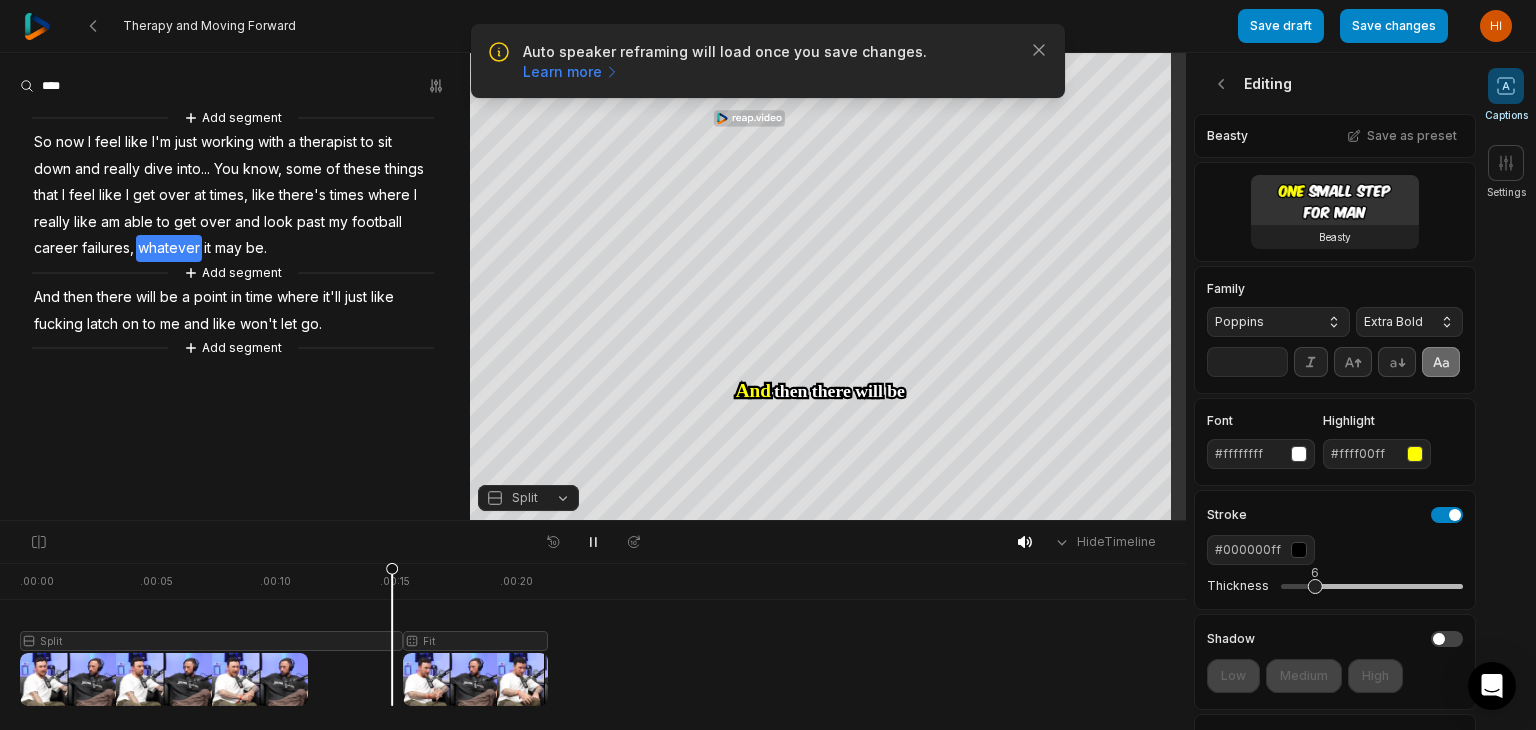 click on "Split Fit" at bounding box center [593, 625] 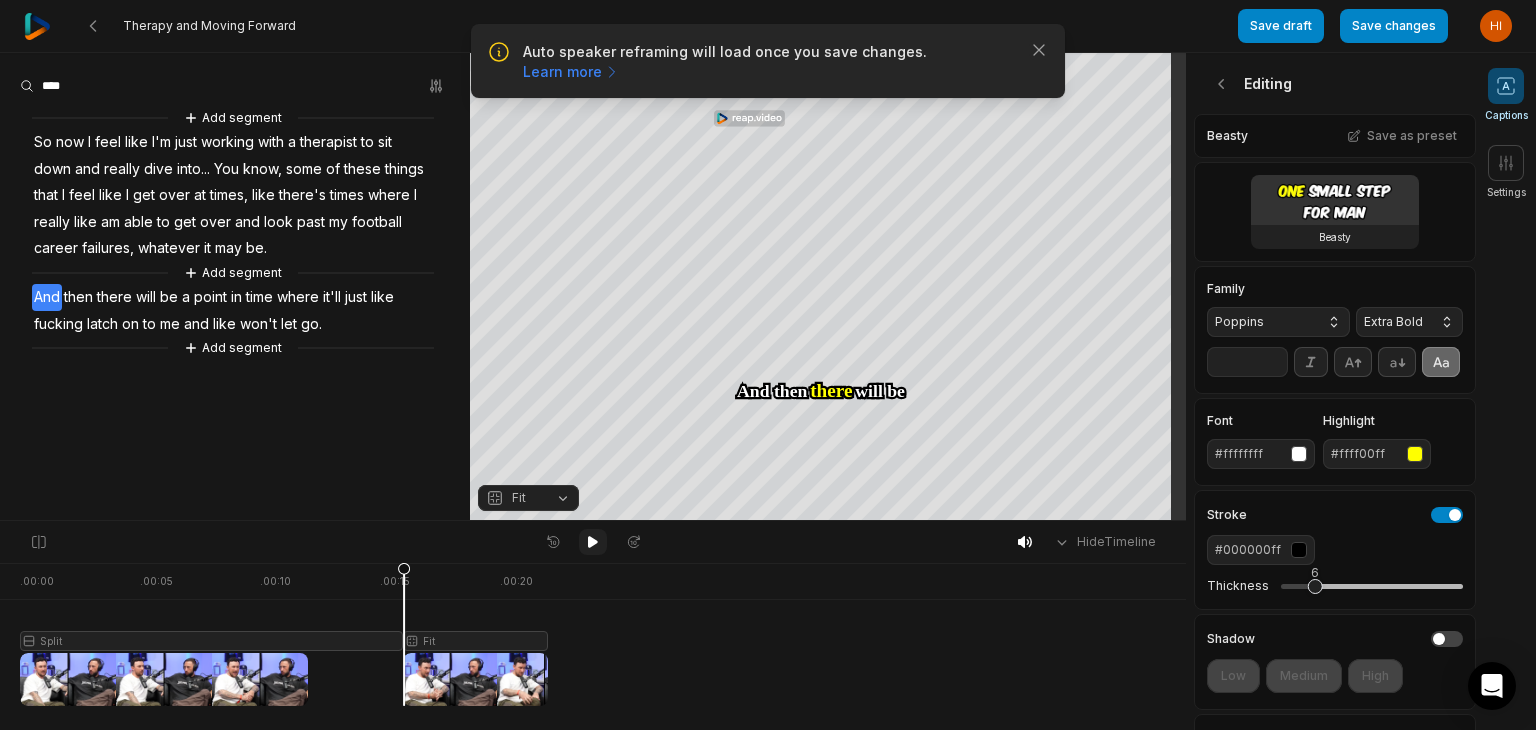 click 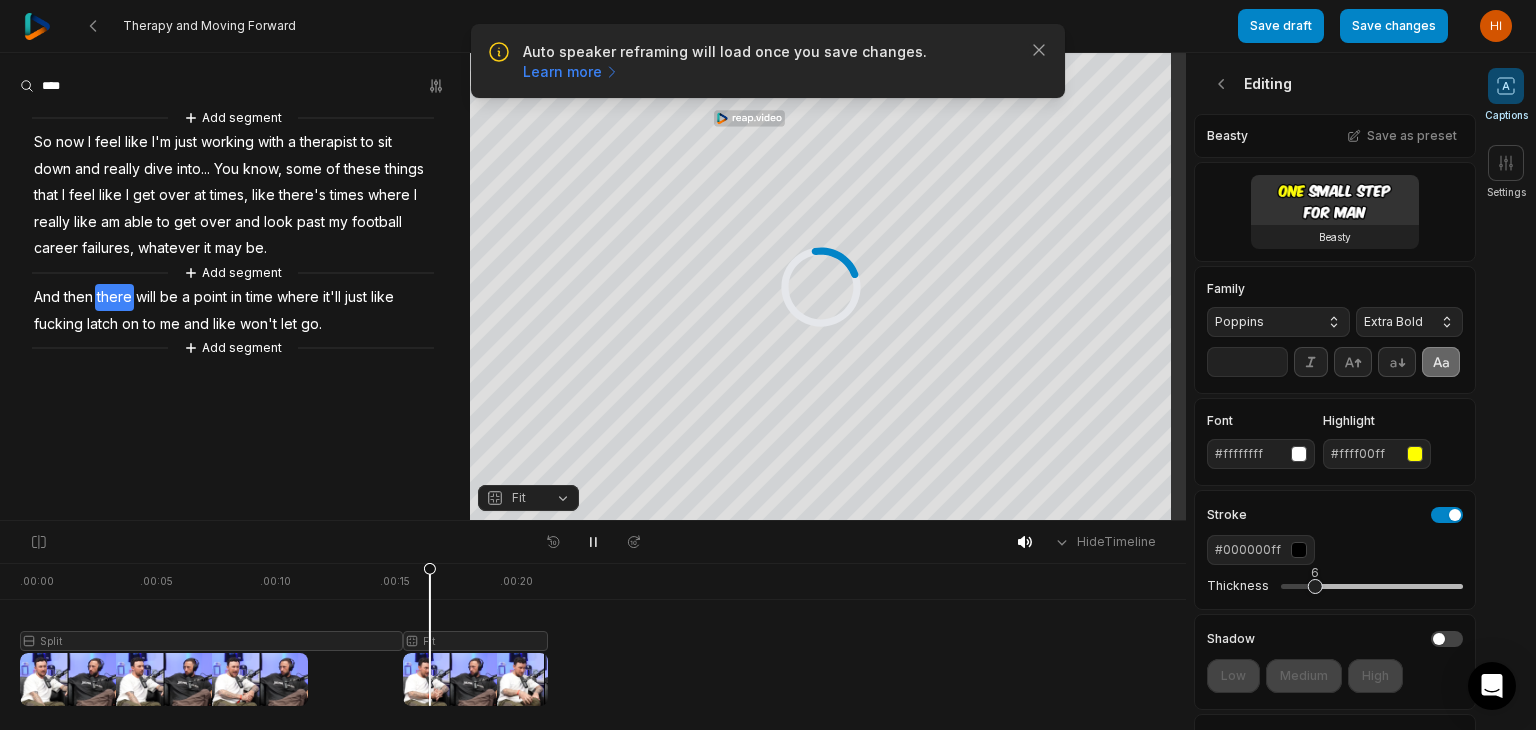 click 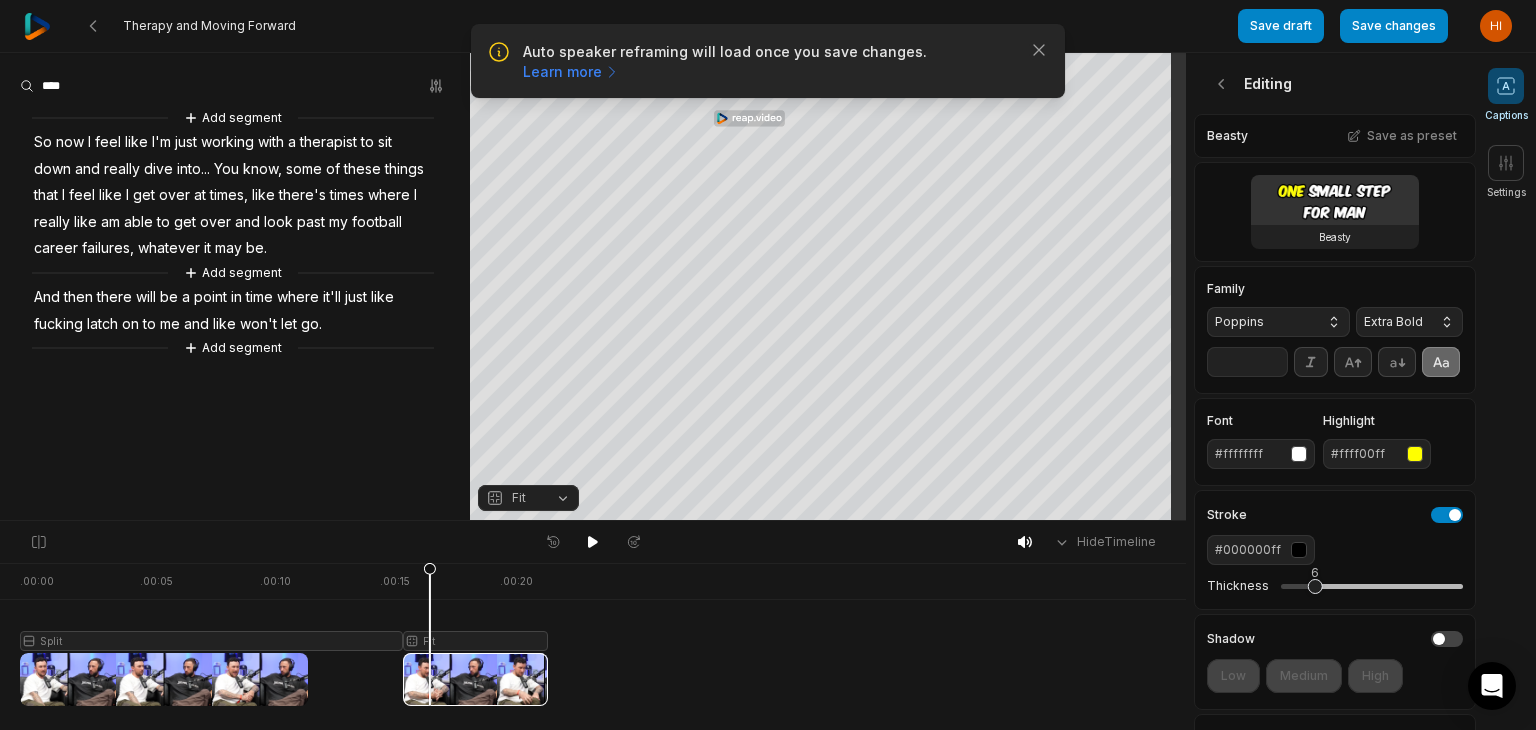 click on "Fit" at bounding box center (519, 498) 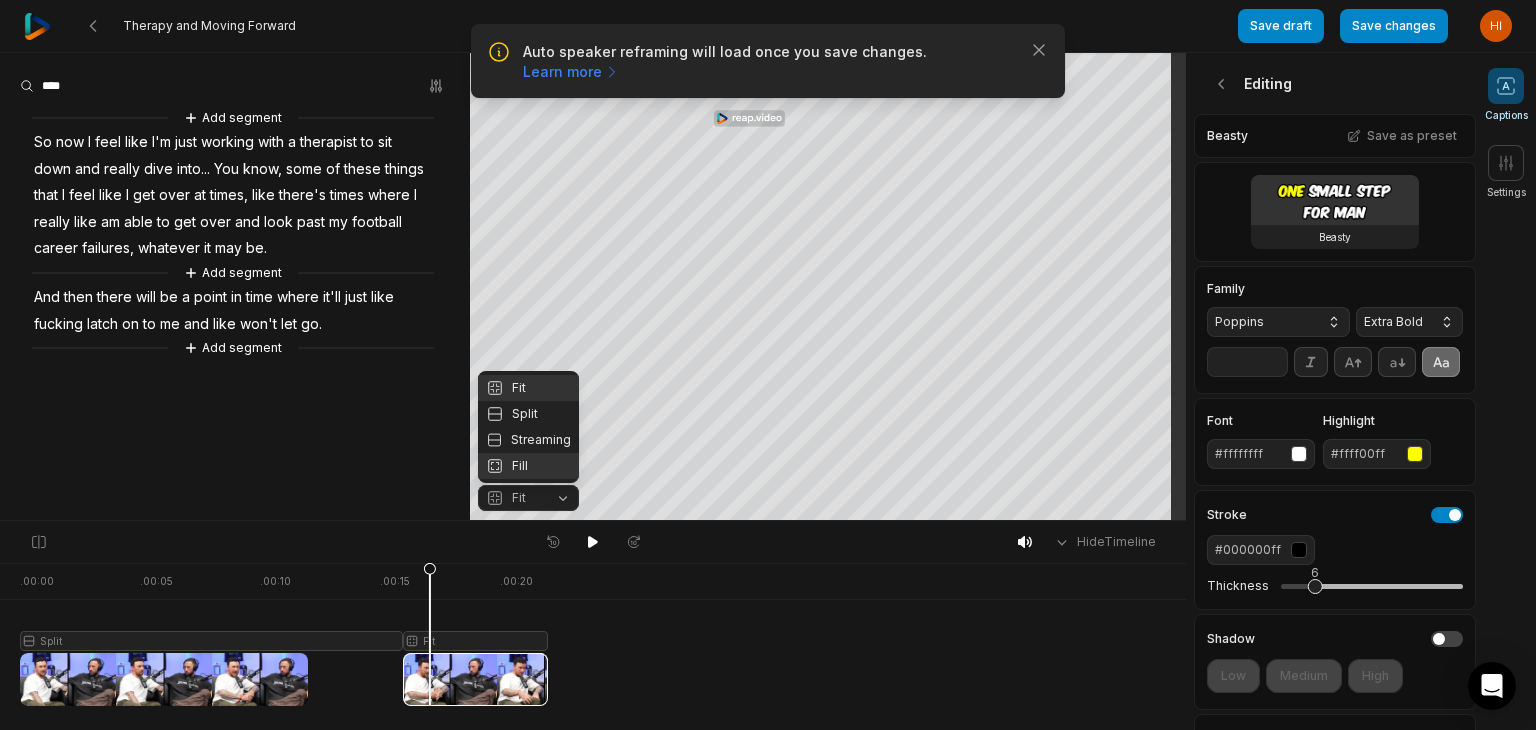 click on "Fill" at bounding box center (528, 466) 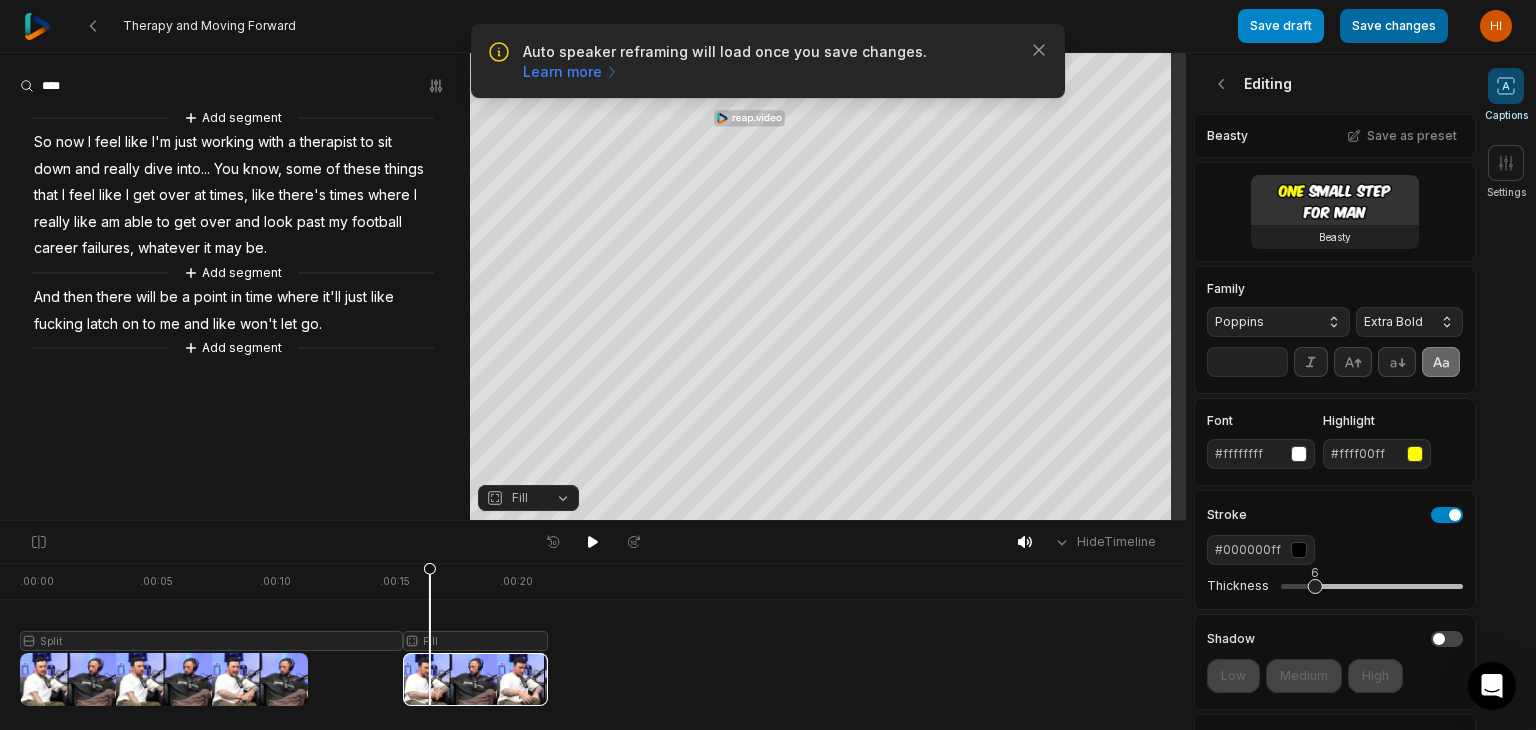 click on "Save changes" at bounding box center [1394, 26] 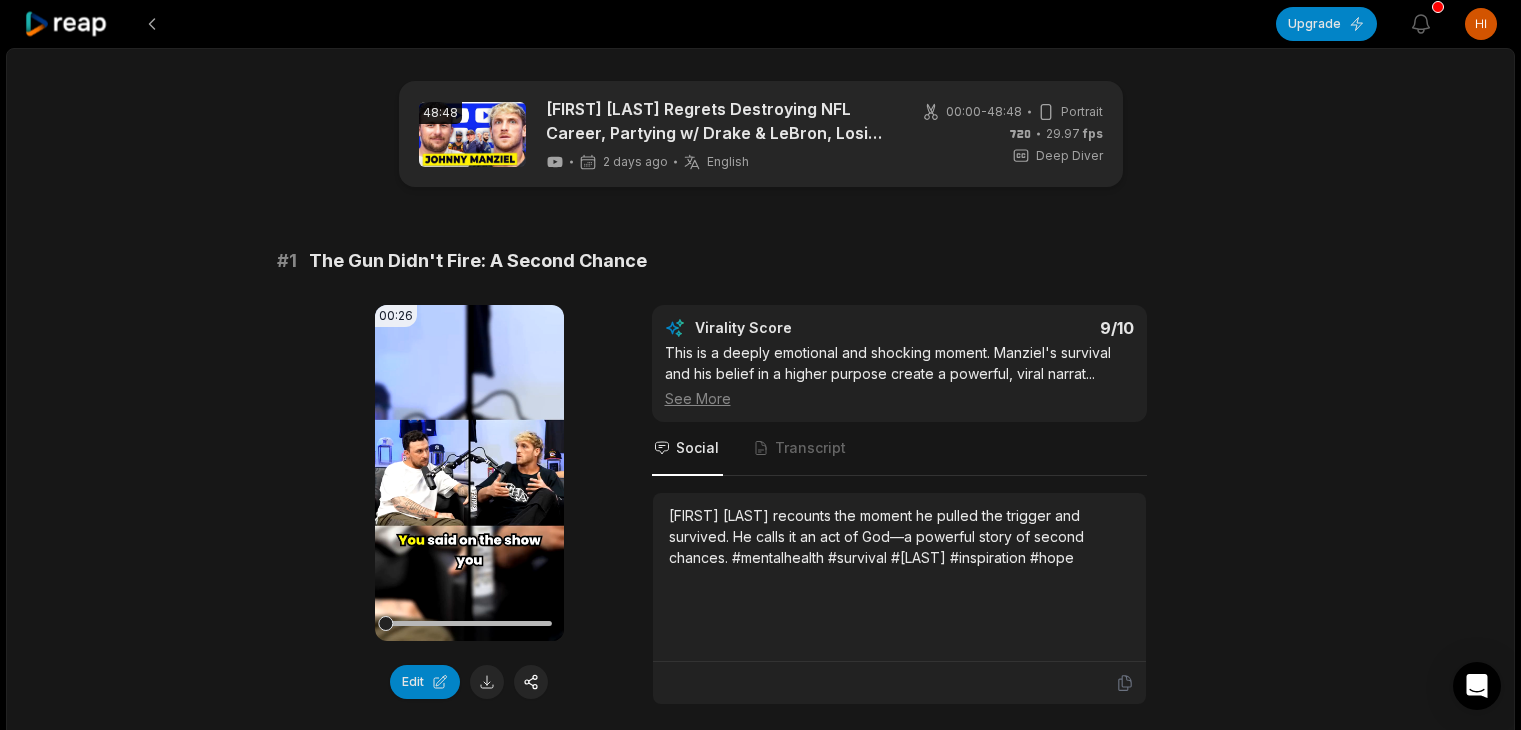 scroll, scrollTop: 0, scrollLeft: 0, axis: both 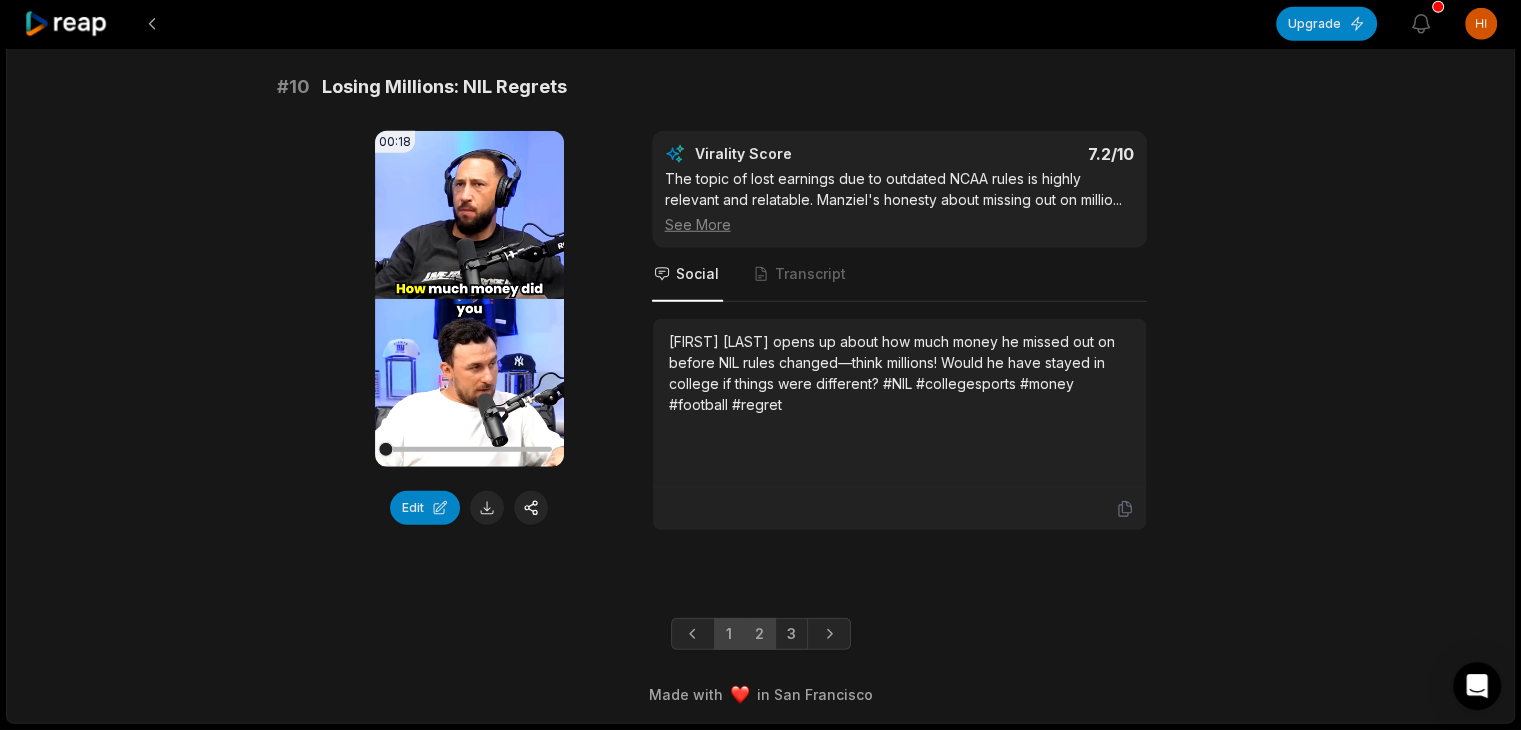 click on "2" at bounding box center (759, 634) 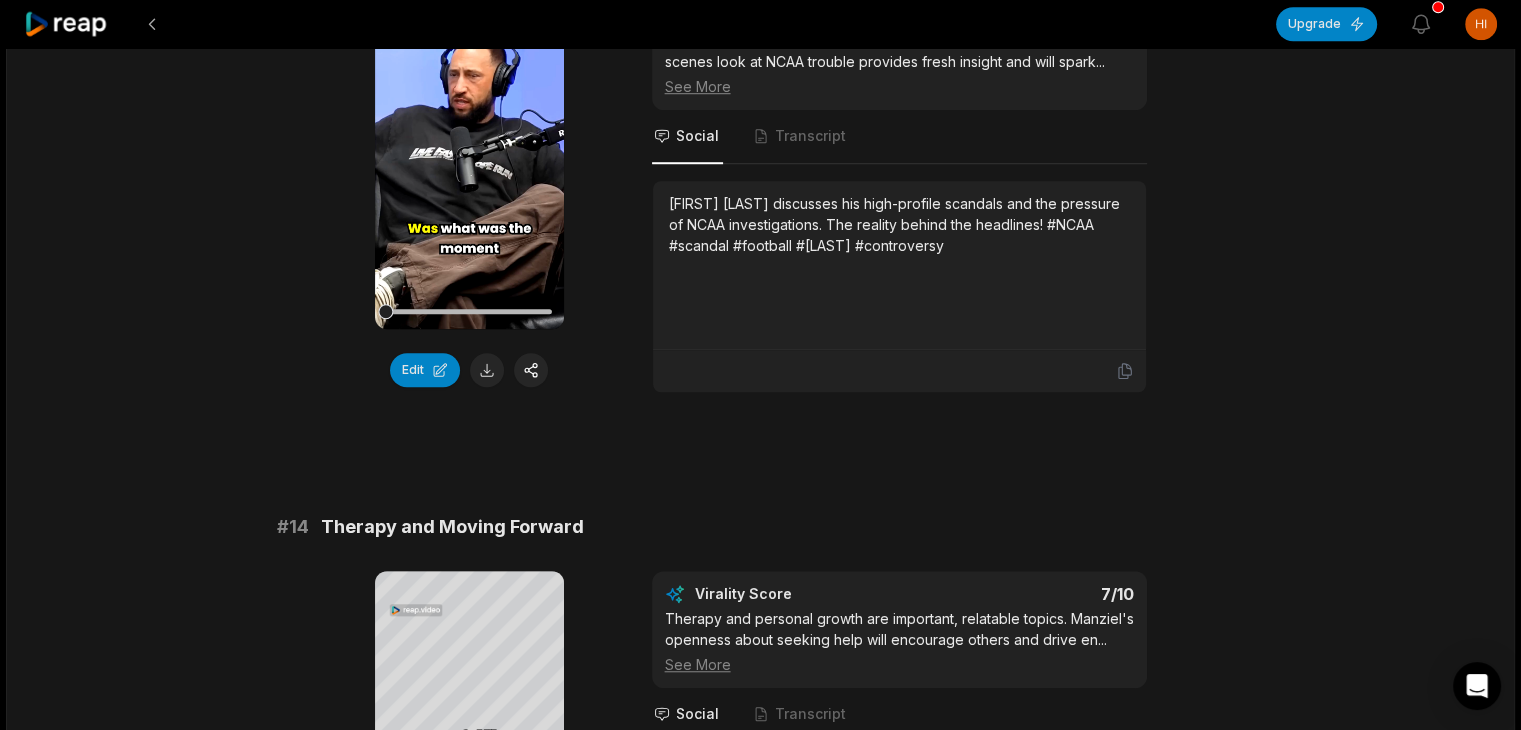 scroll, scrollTop: 0, scrollLeft: 0, axis: both 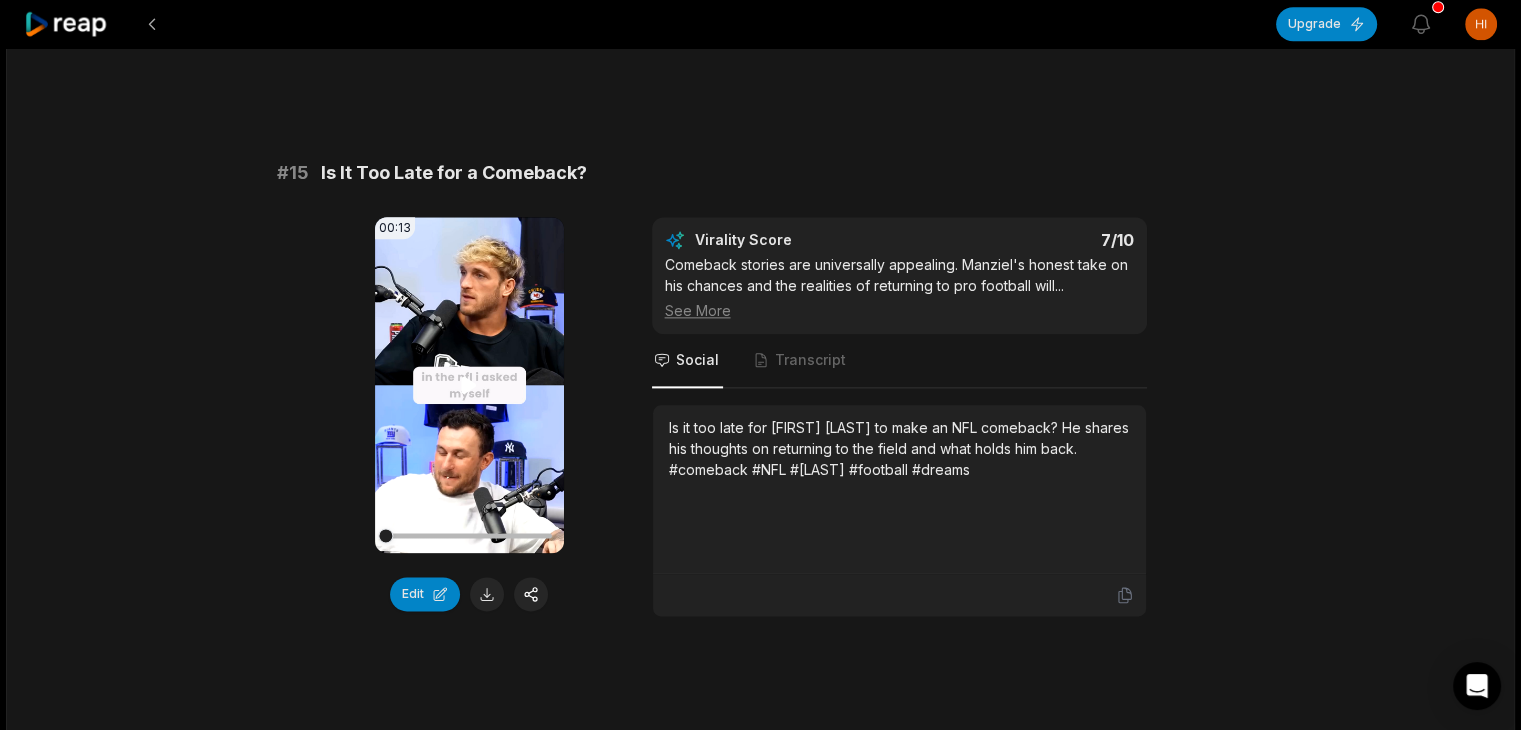 click 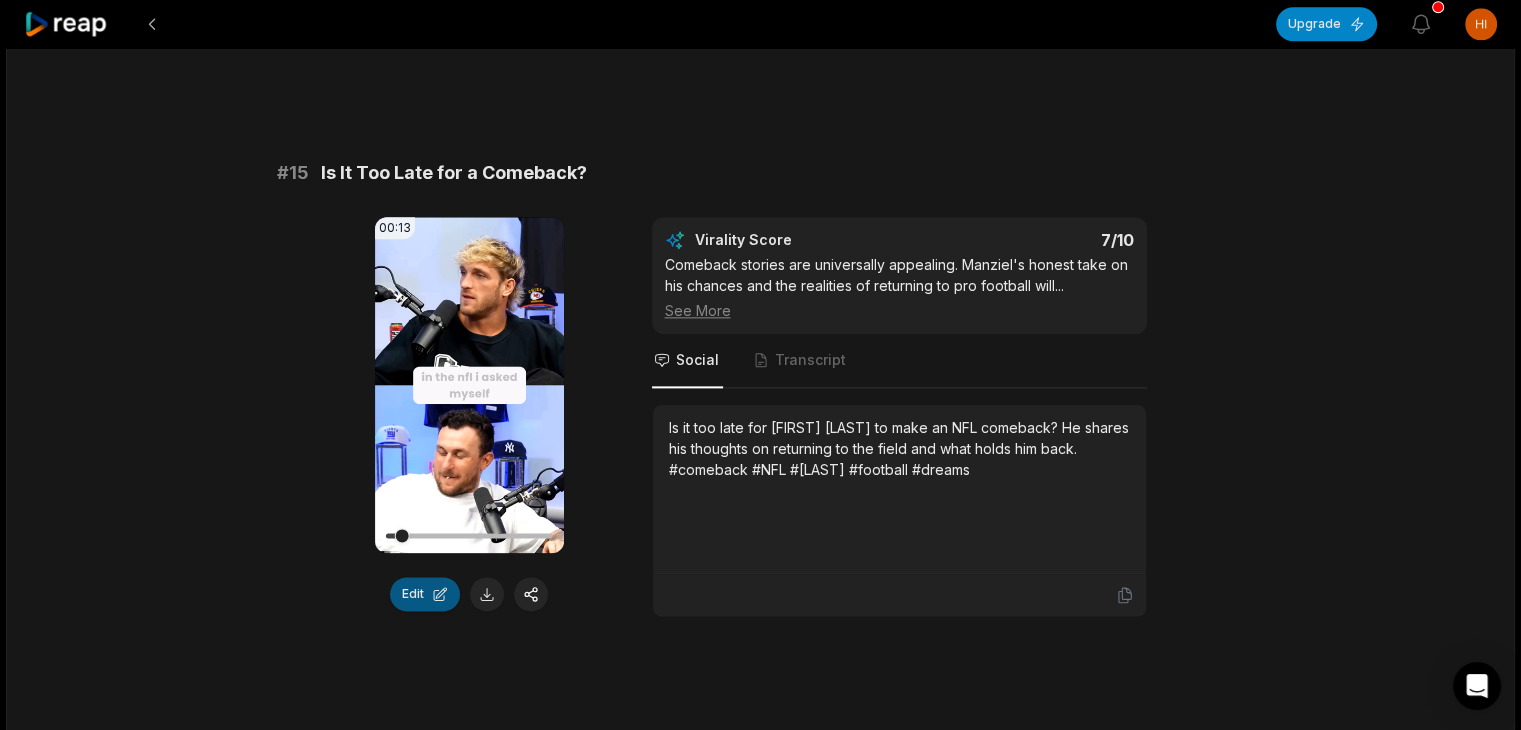click on "Edit" at bounding box center (425, 594) 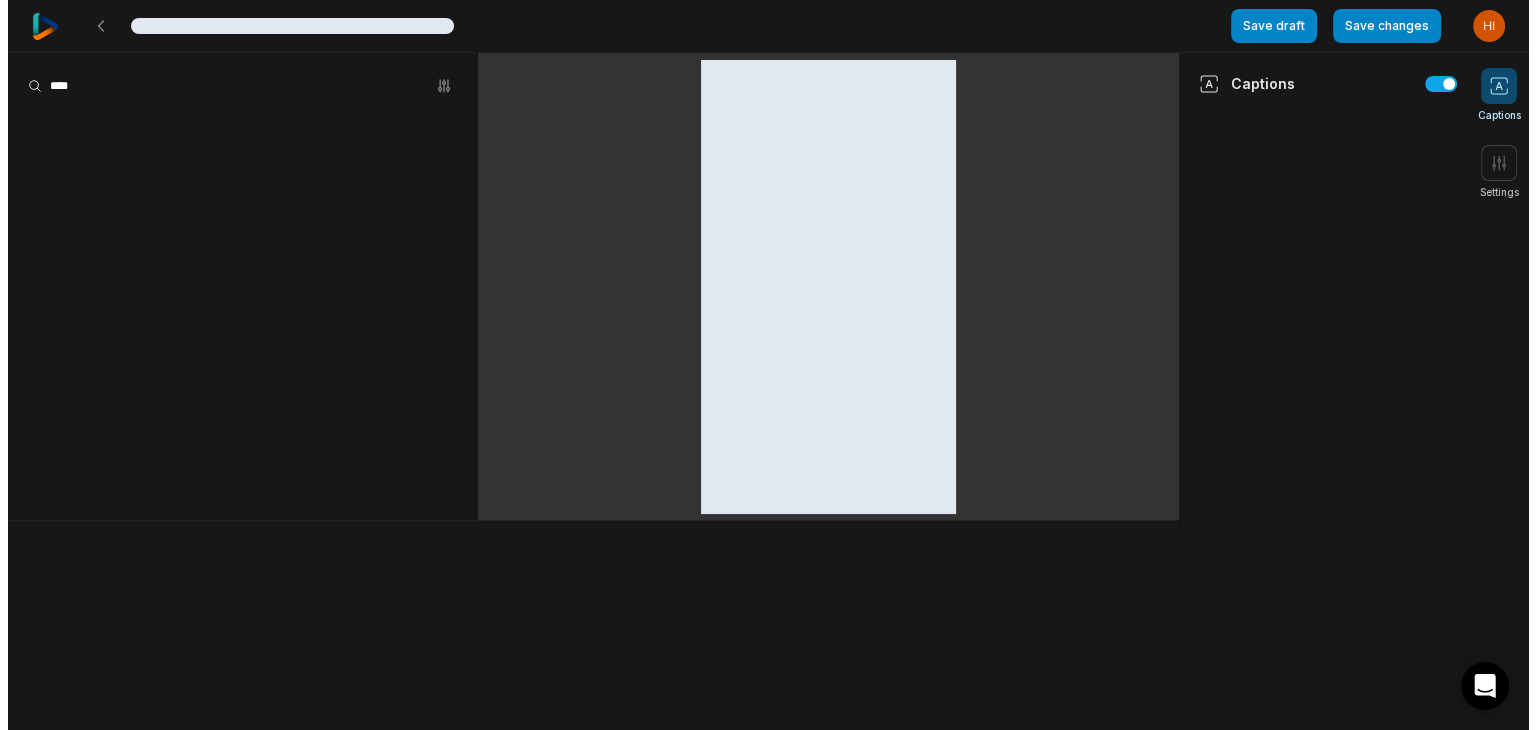 scroll, scrollTop: 0, scrollLeft: 0, axis: both 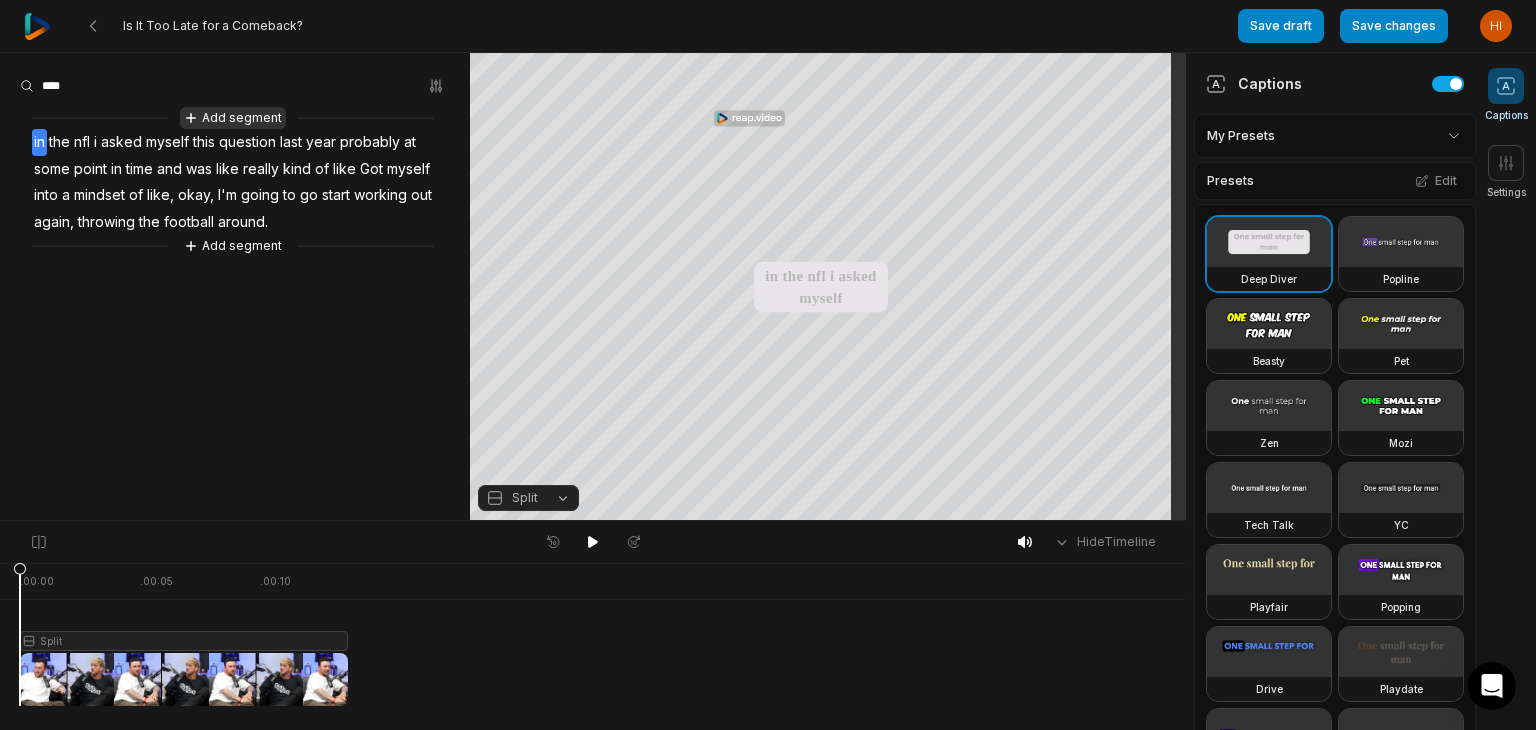 click on "Add segment" at bounding box center (233, 118) 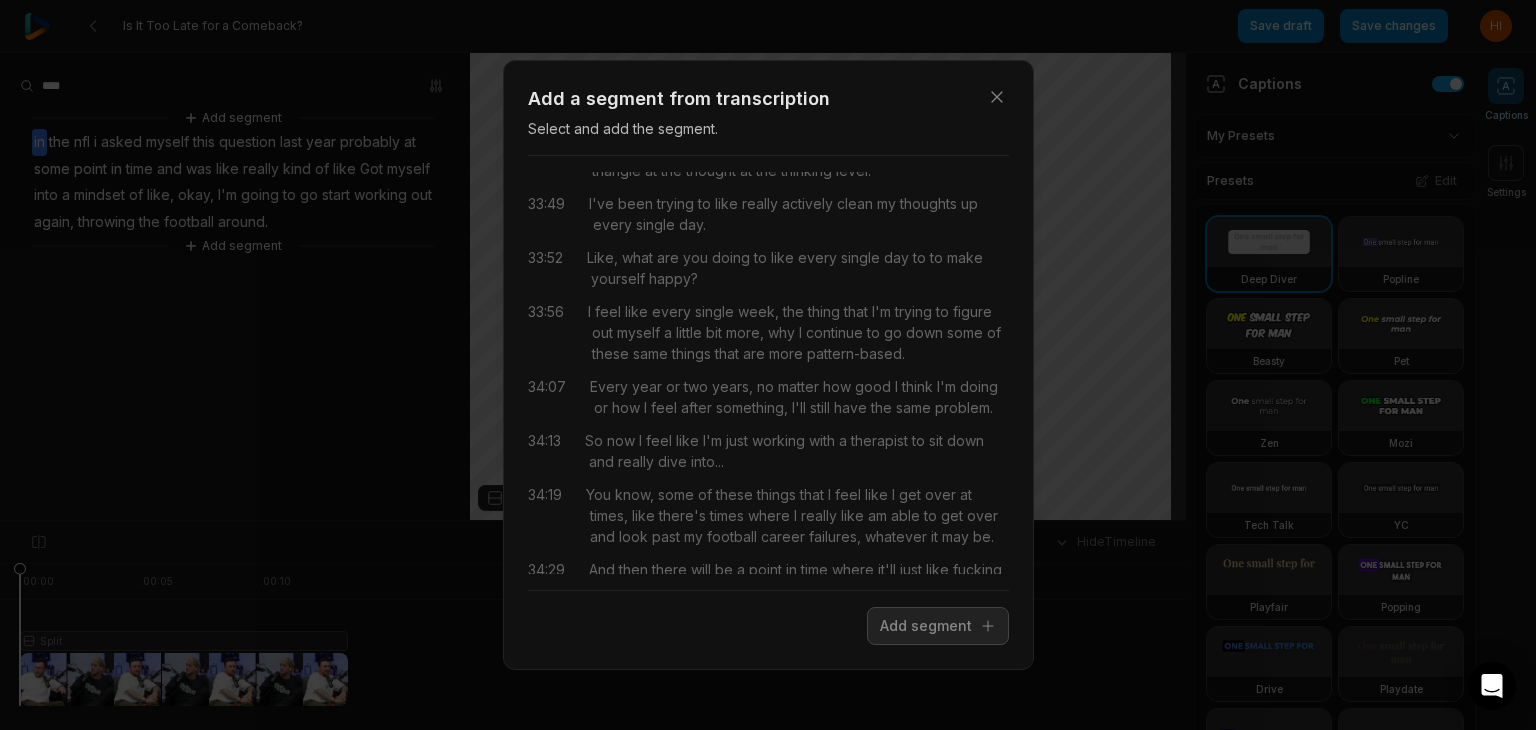 scroll, scrollTop: 21725, scrollLeft: 0, axis: vertical 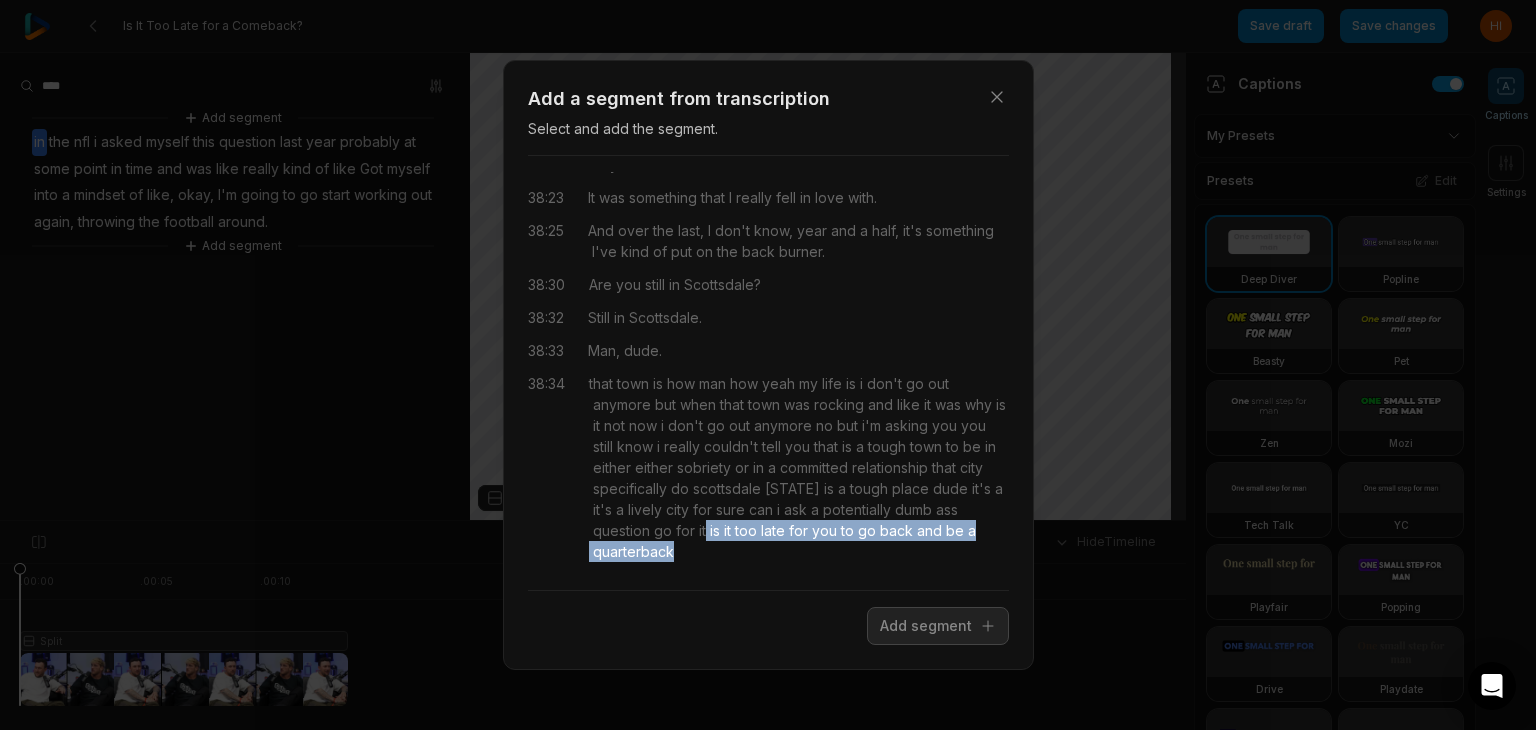 drag, startPoint x: 848, startPoint y: 529, endPoint x: 892, endPoint y: 549, distance: 48.332184 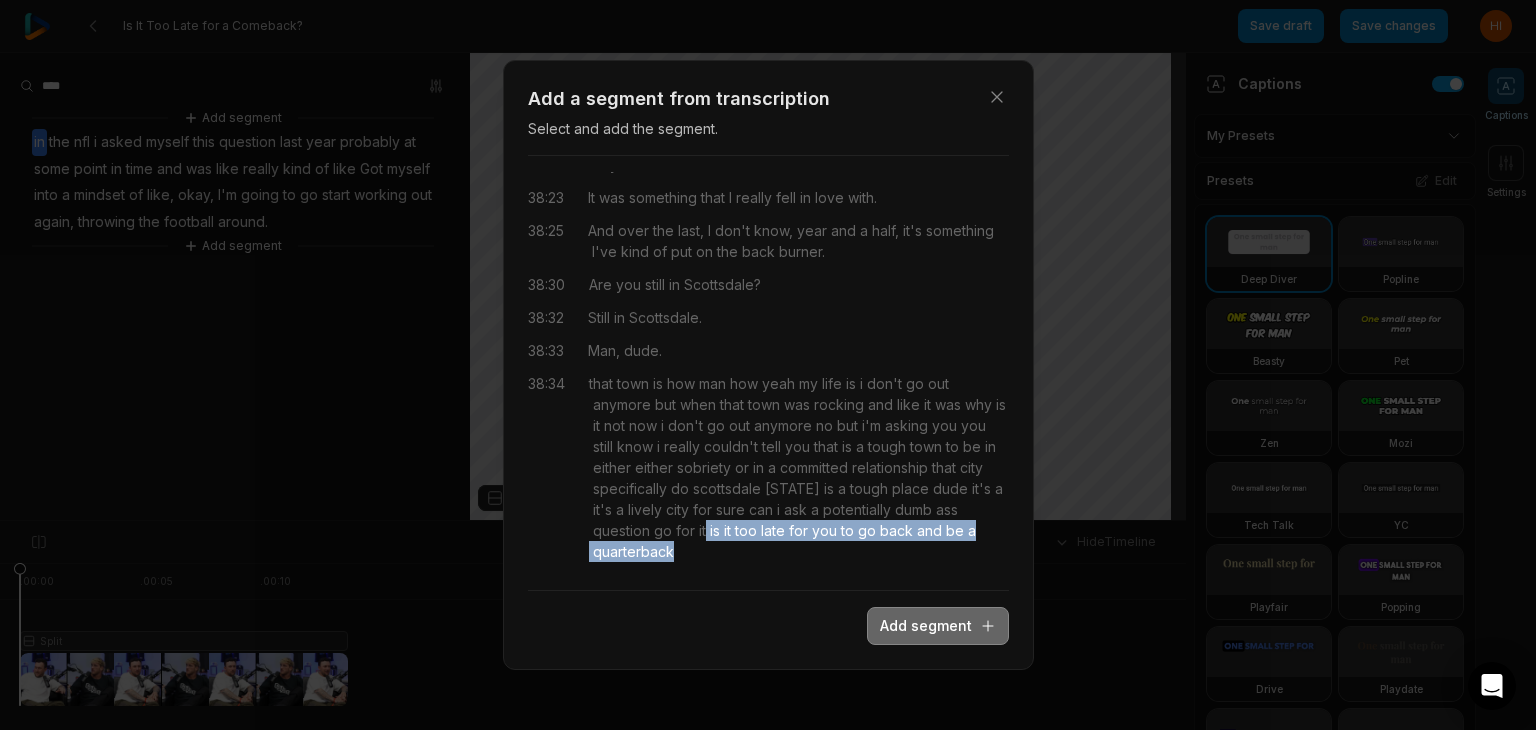click on "Add segment" at bounding box center [938, 626] 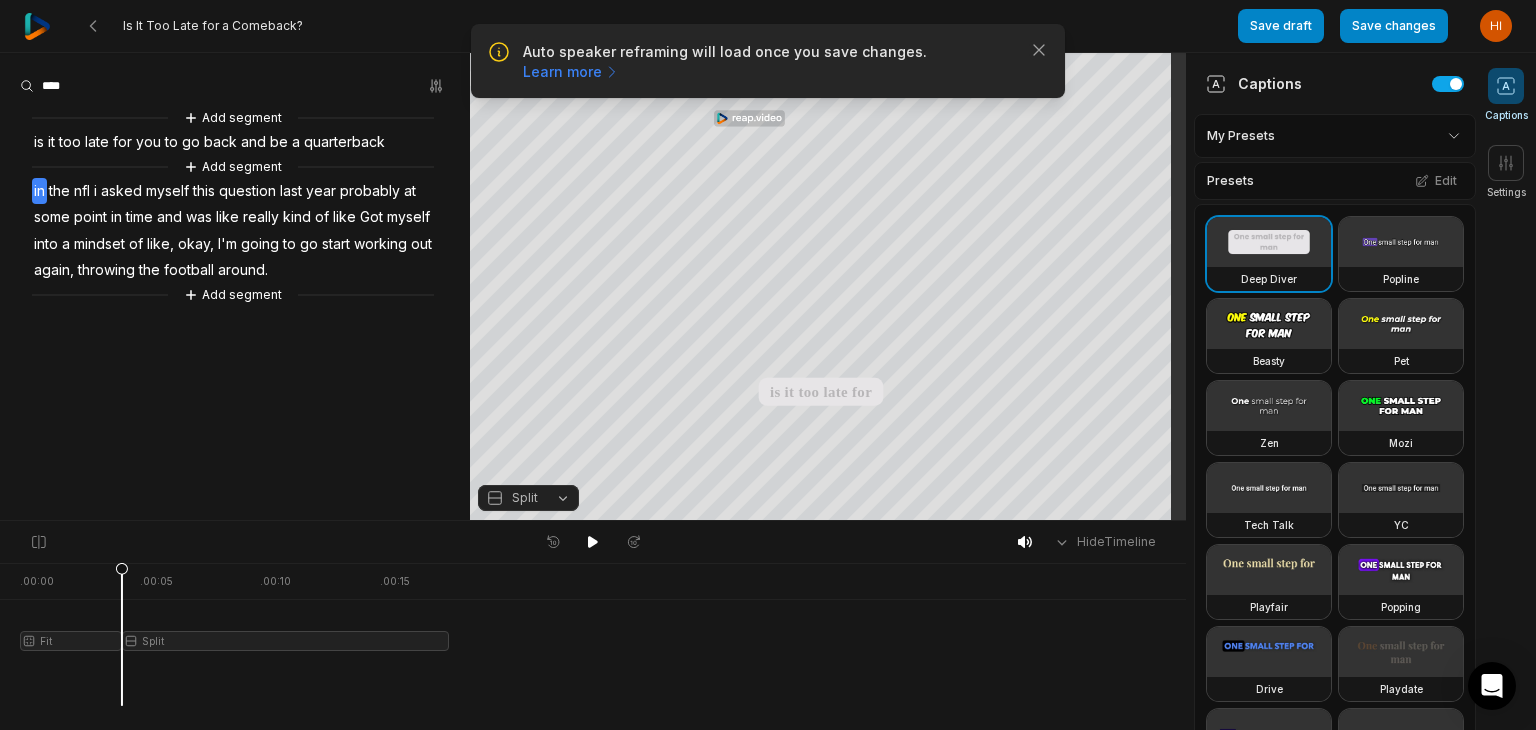 scroll, scrollTop: 0, scrollLeft: 0, axis: both 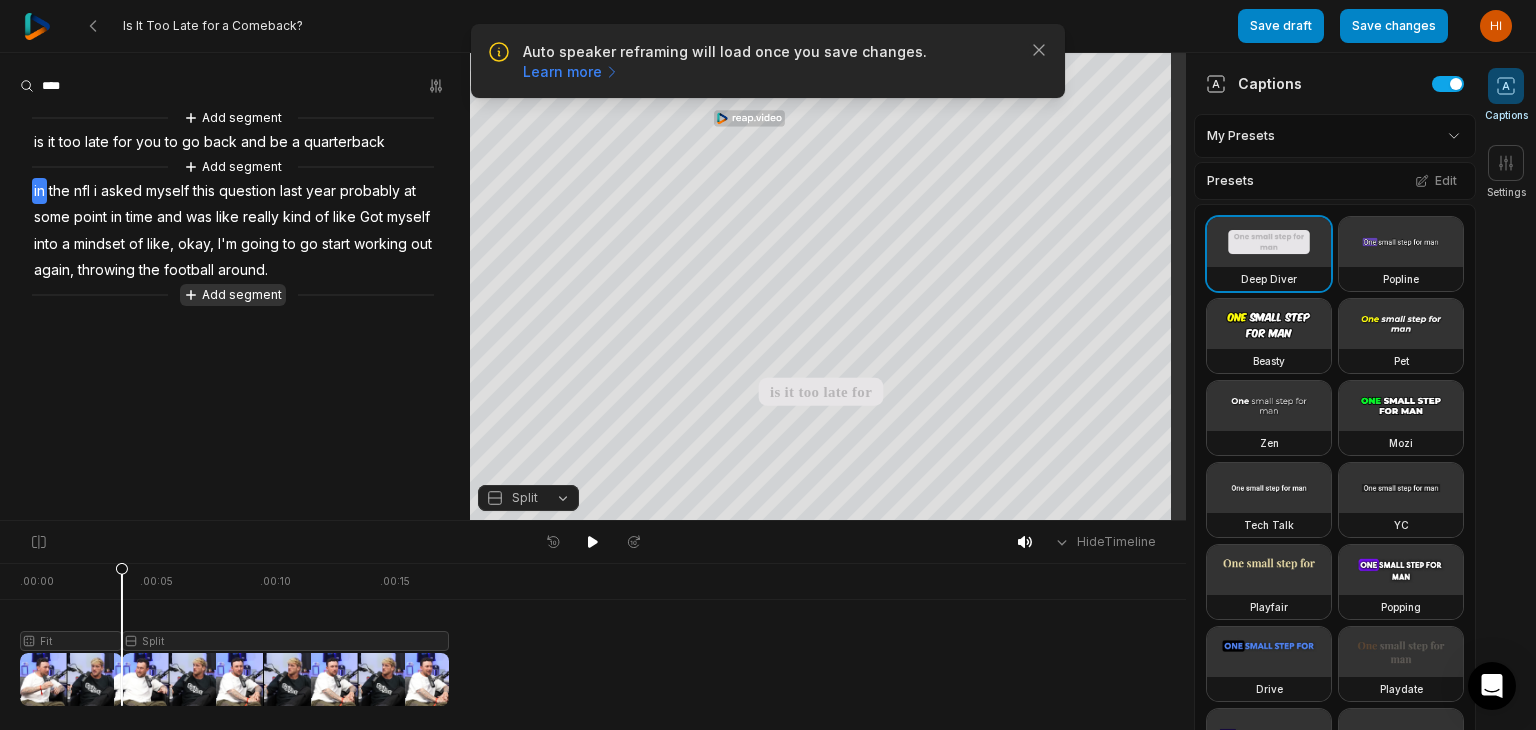 click on "Add segment" at bounding box center [233, 295] 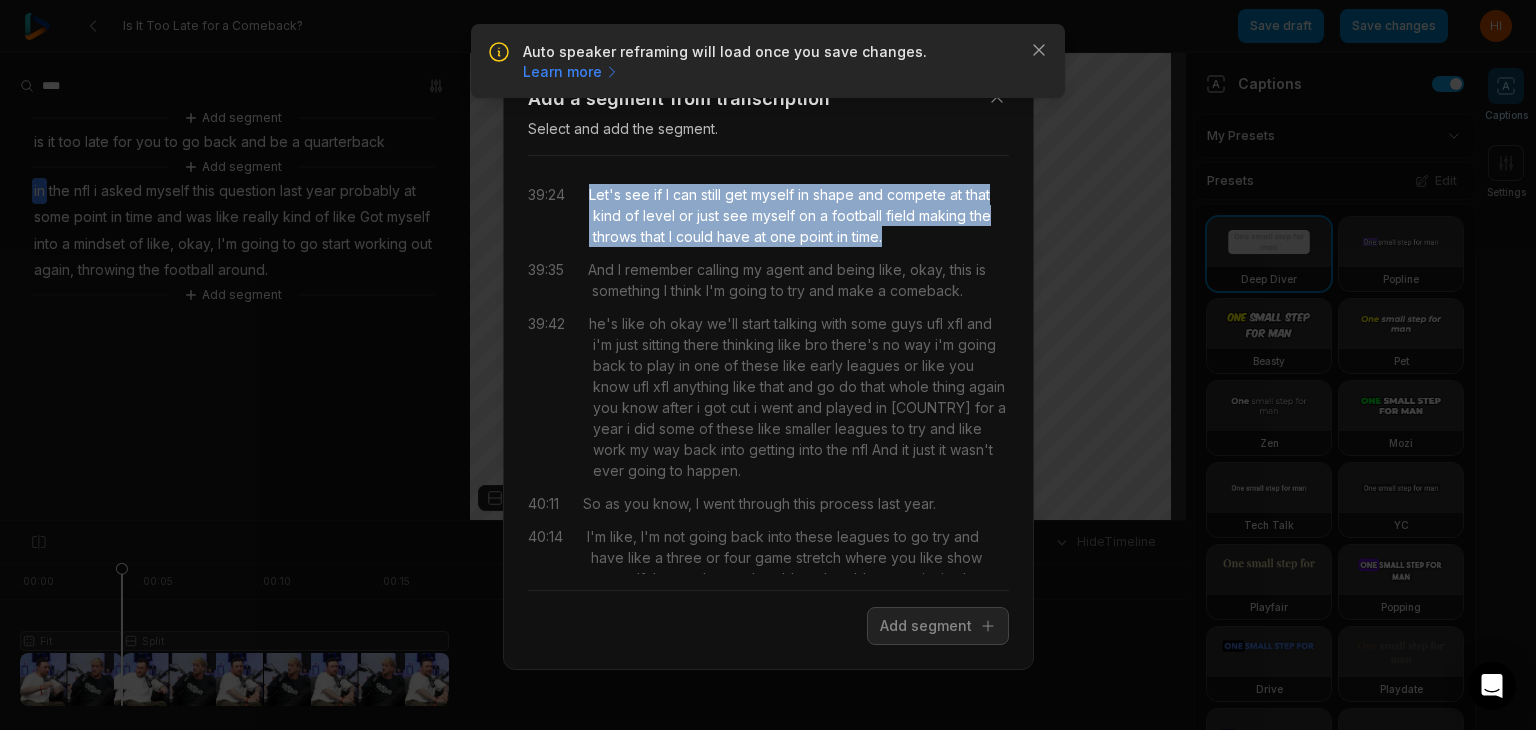 drag, startPoint x: 588, startPoint y: 188, endPoint x: 1015, endPoint y: 243, distance: 430.5276 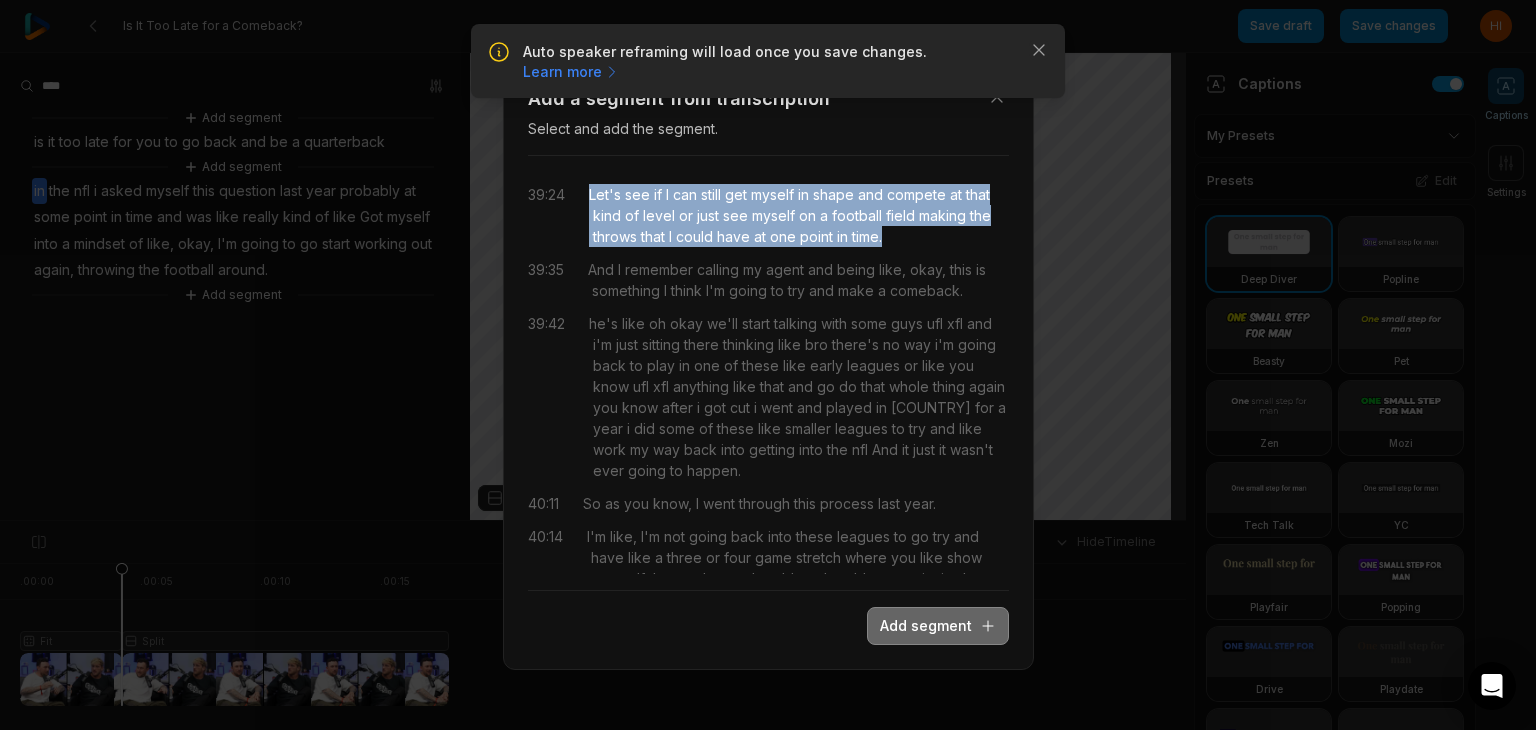 click on "Add segment" at bounding box center (938, 626) 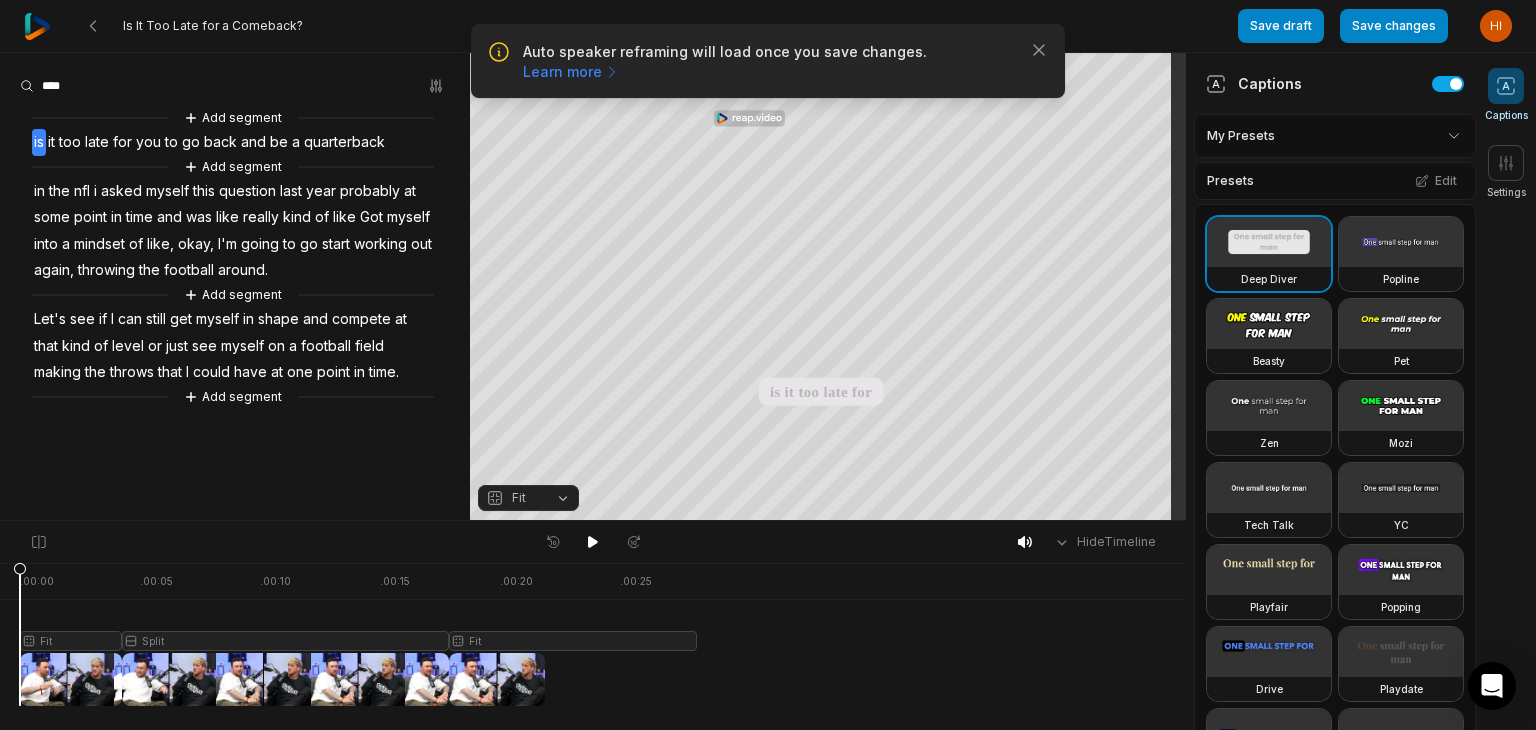 drag, startPoint x: 117, startPoint y: 569, endPoint x: 0, endPoint y: 586, distance: 118.22859 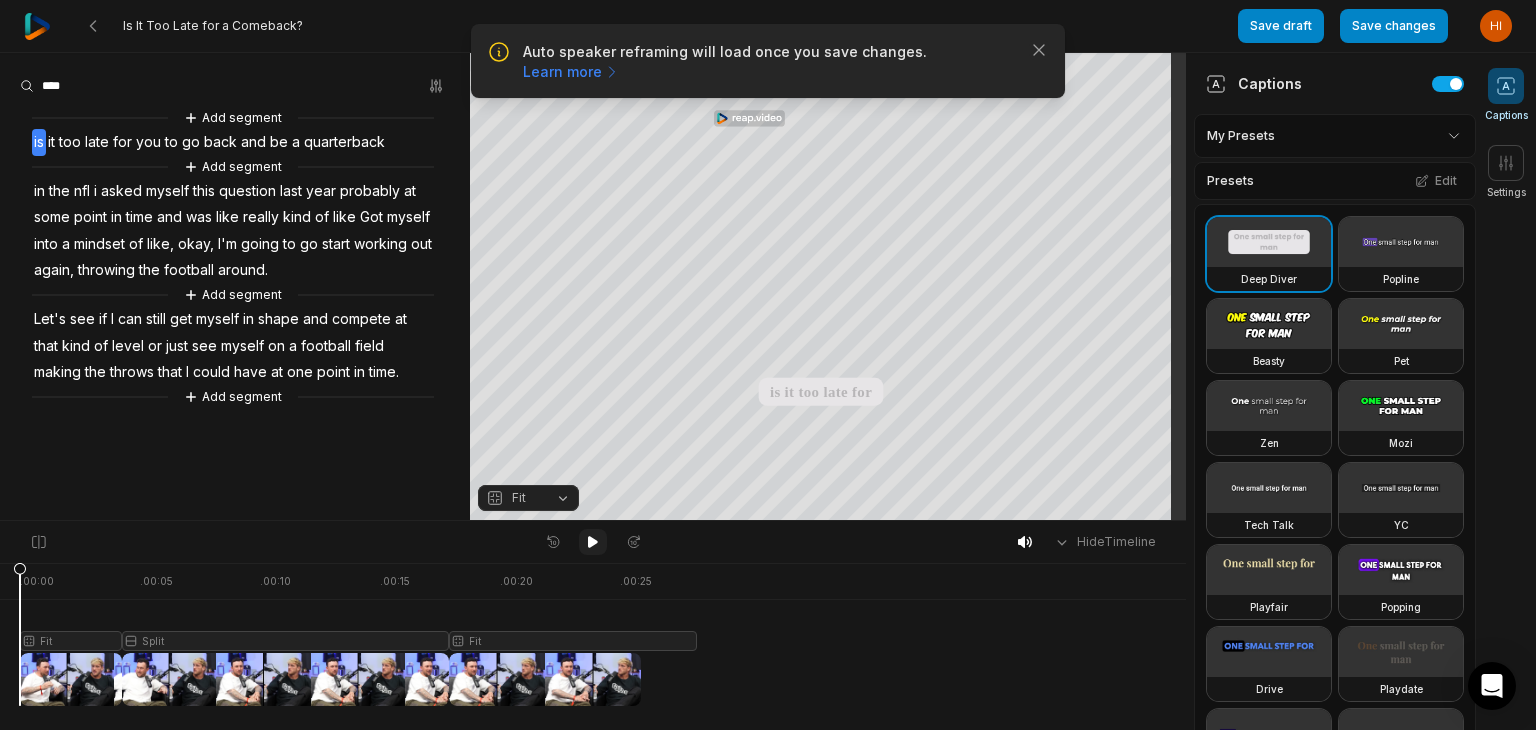 click at bounding box center (593, 542) 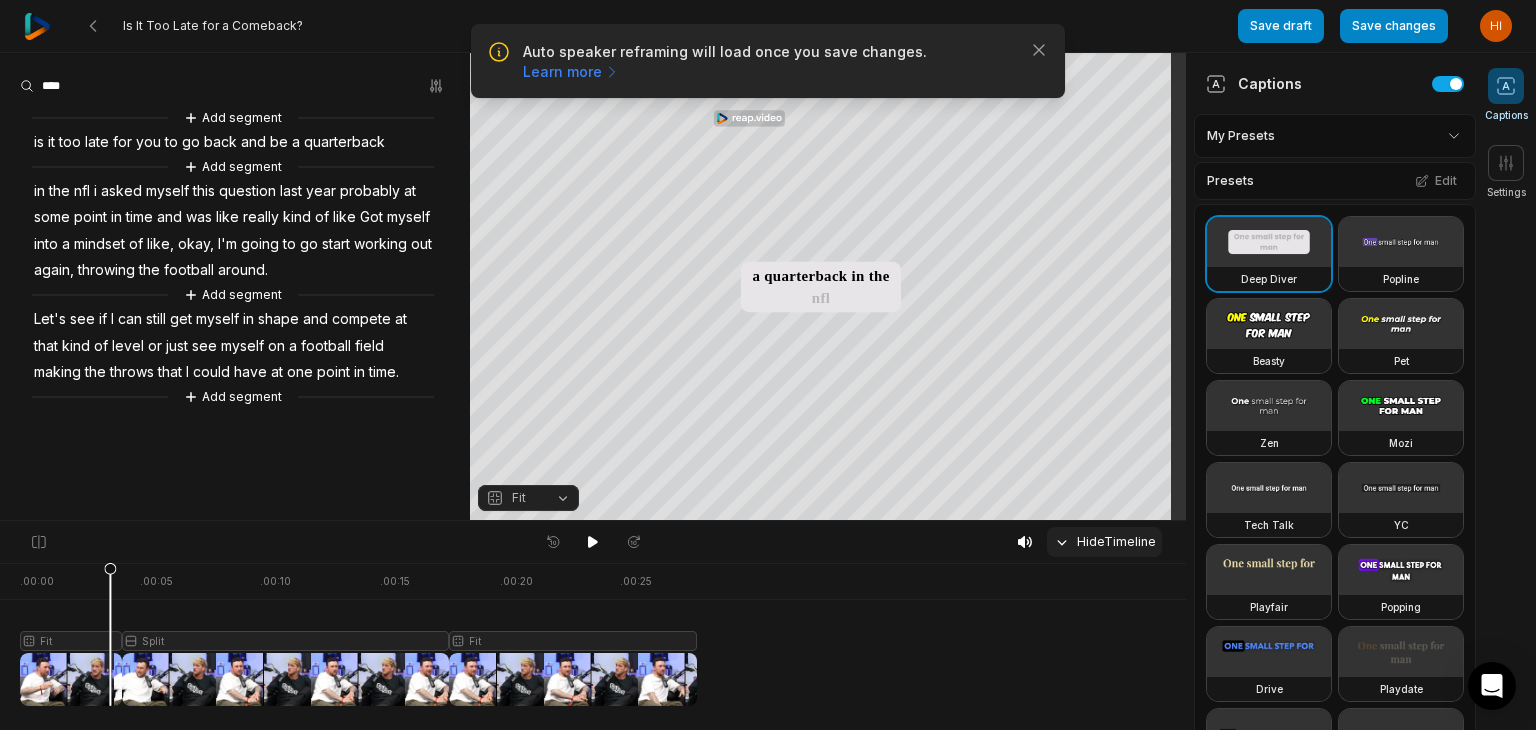 click 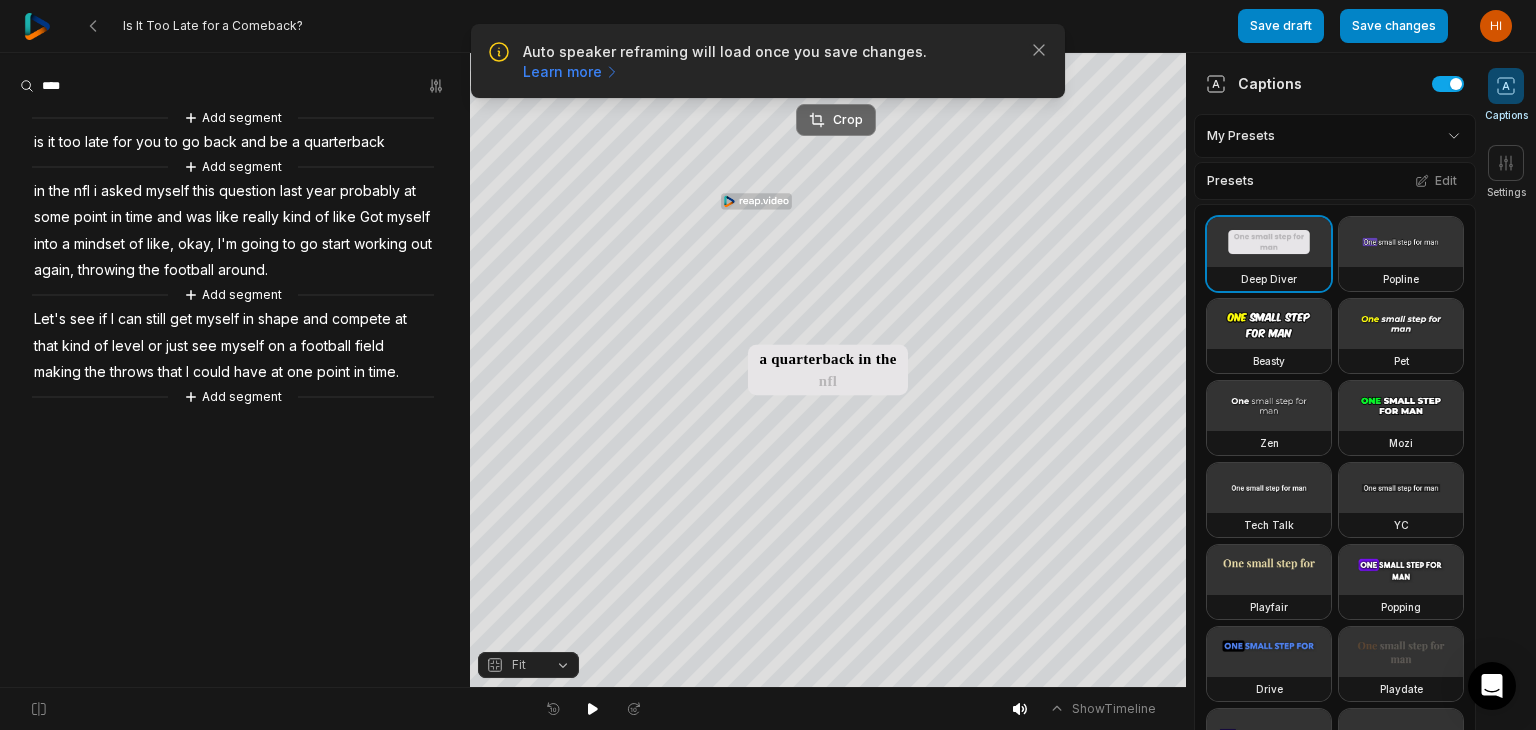 click on "Crop" at bounding box center (836, 120) 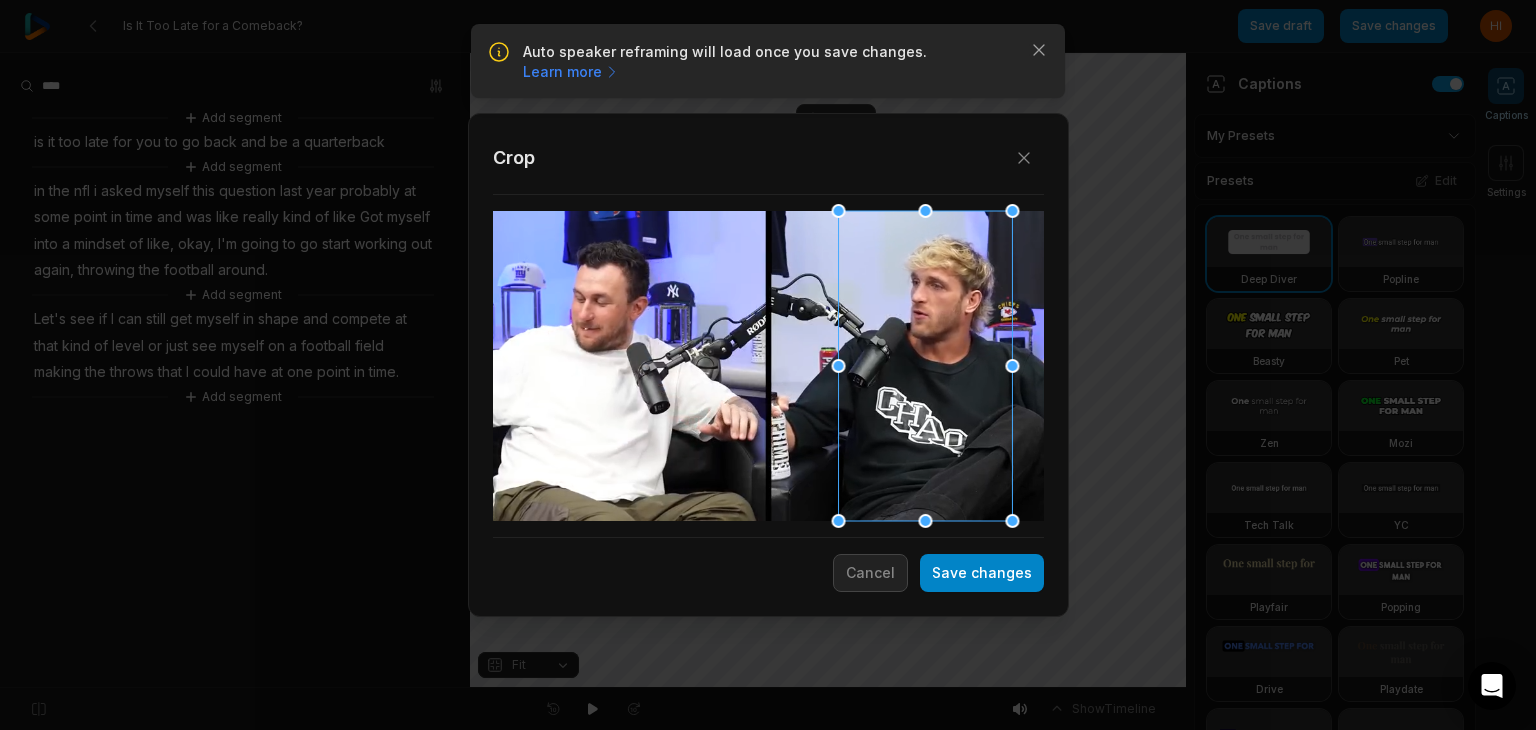 drag, startPoint x: 790, startPoint y: 421, endPoint x: 947, endPoint y: 433, distance: 157.45793 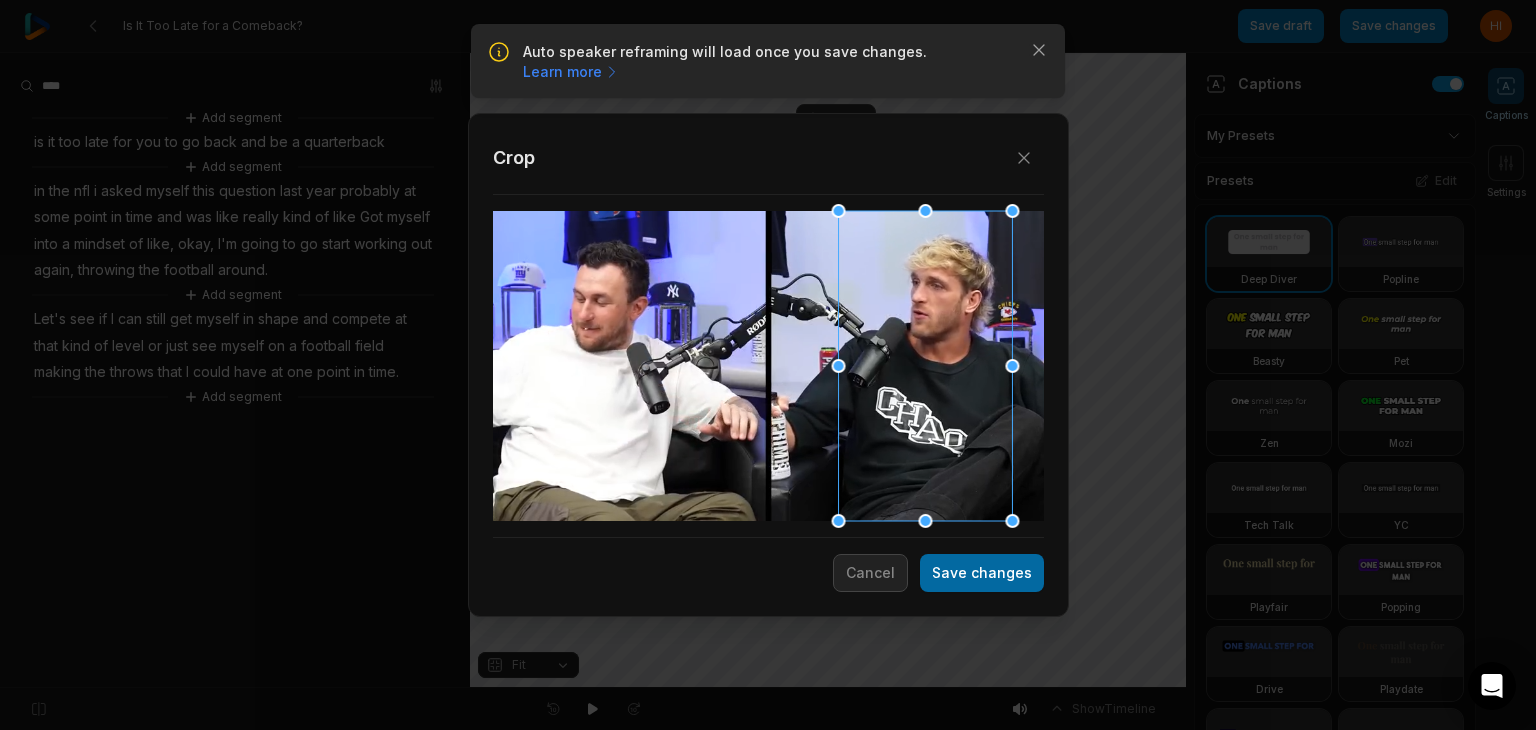 click on "Save changes" at bounding box center (982, 573) 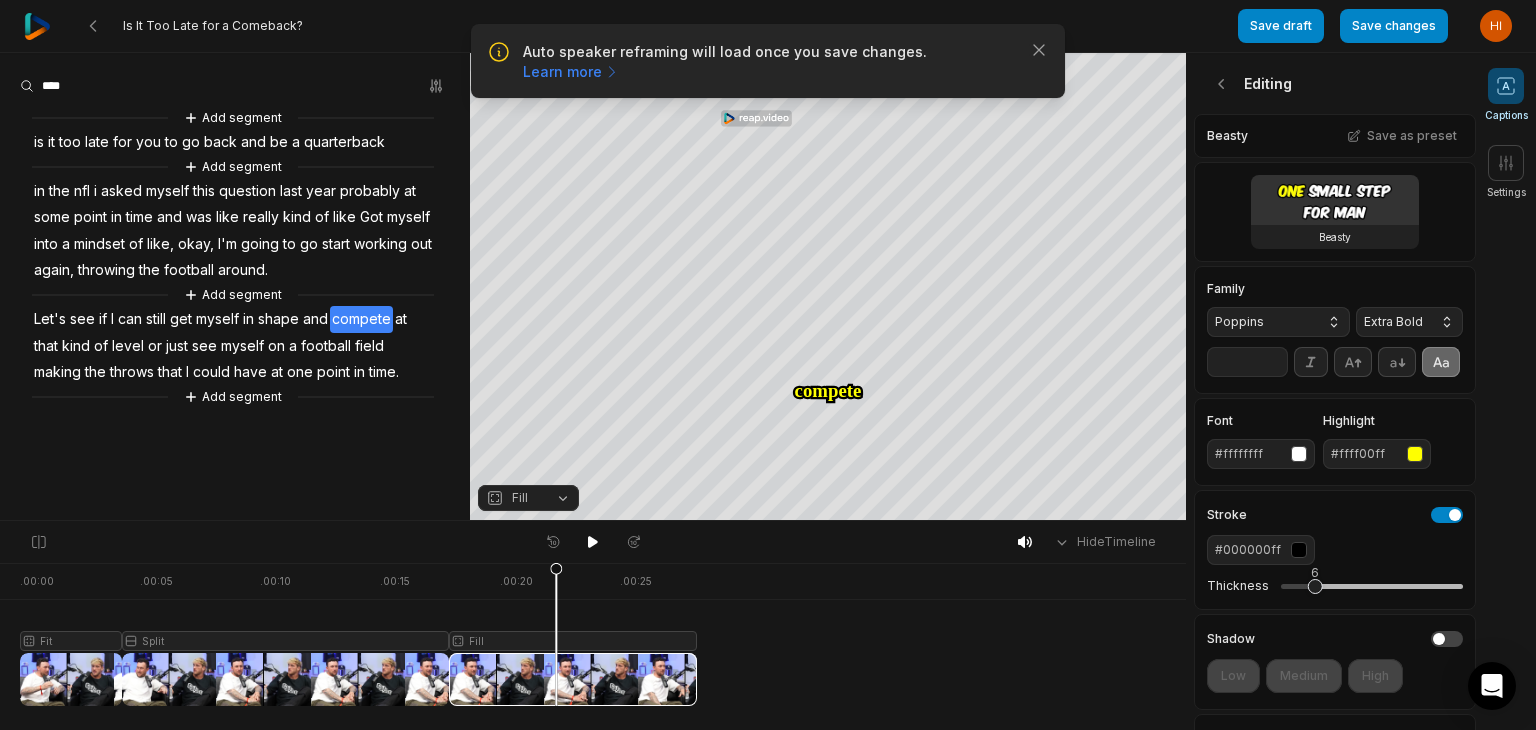 scroll, scrollTop: 0, scrollLeft: 0, axis: both 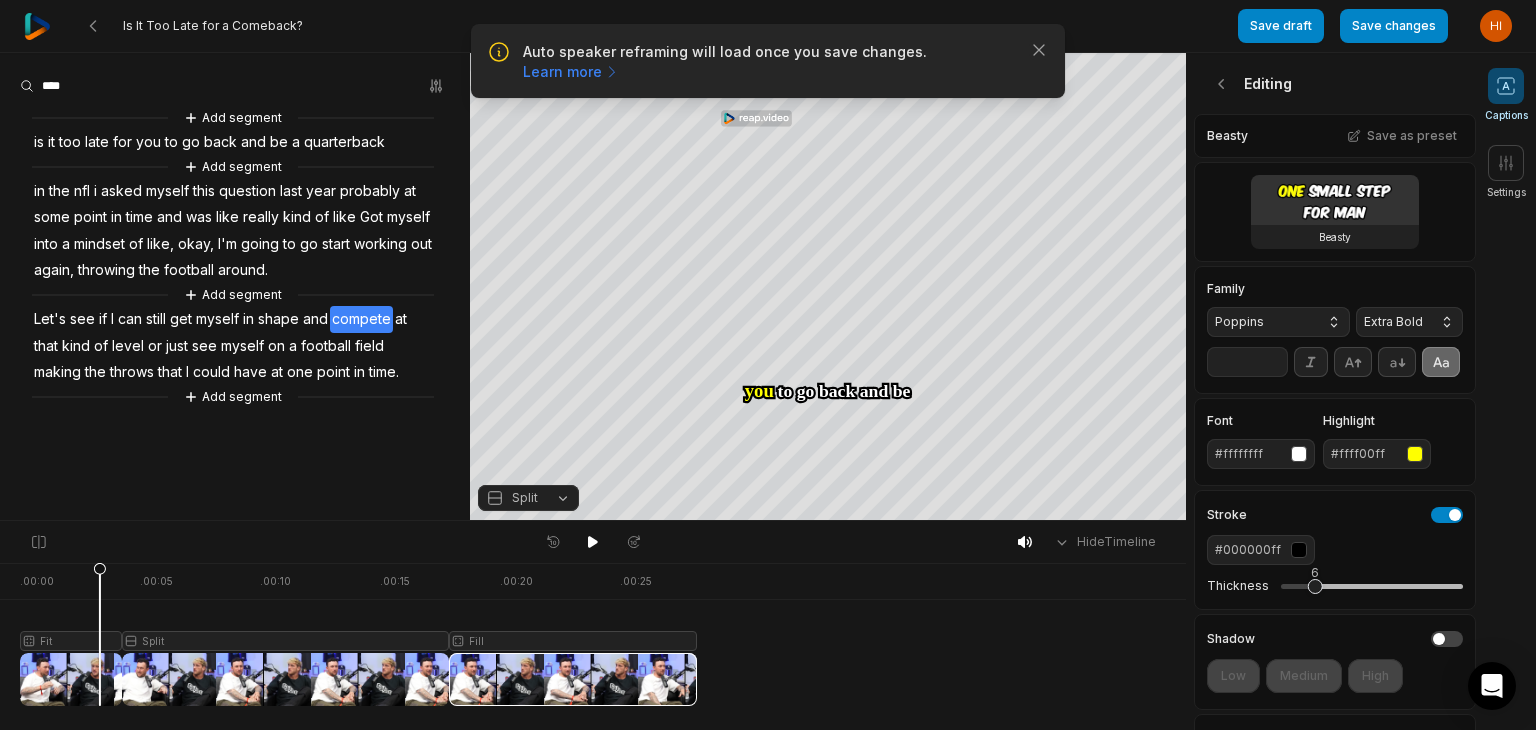drag, startPoint x: 0, startPoint y: 0, endPoint x: 0, endPoint y: 564, distance: 564 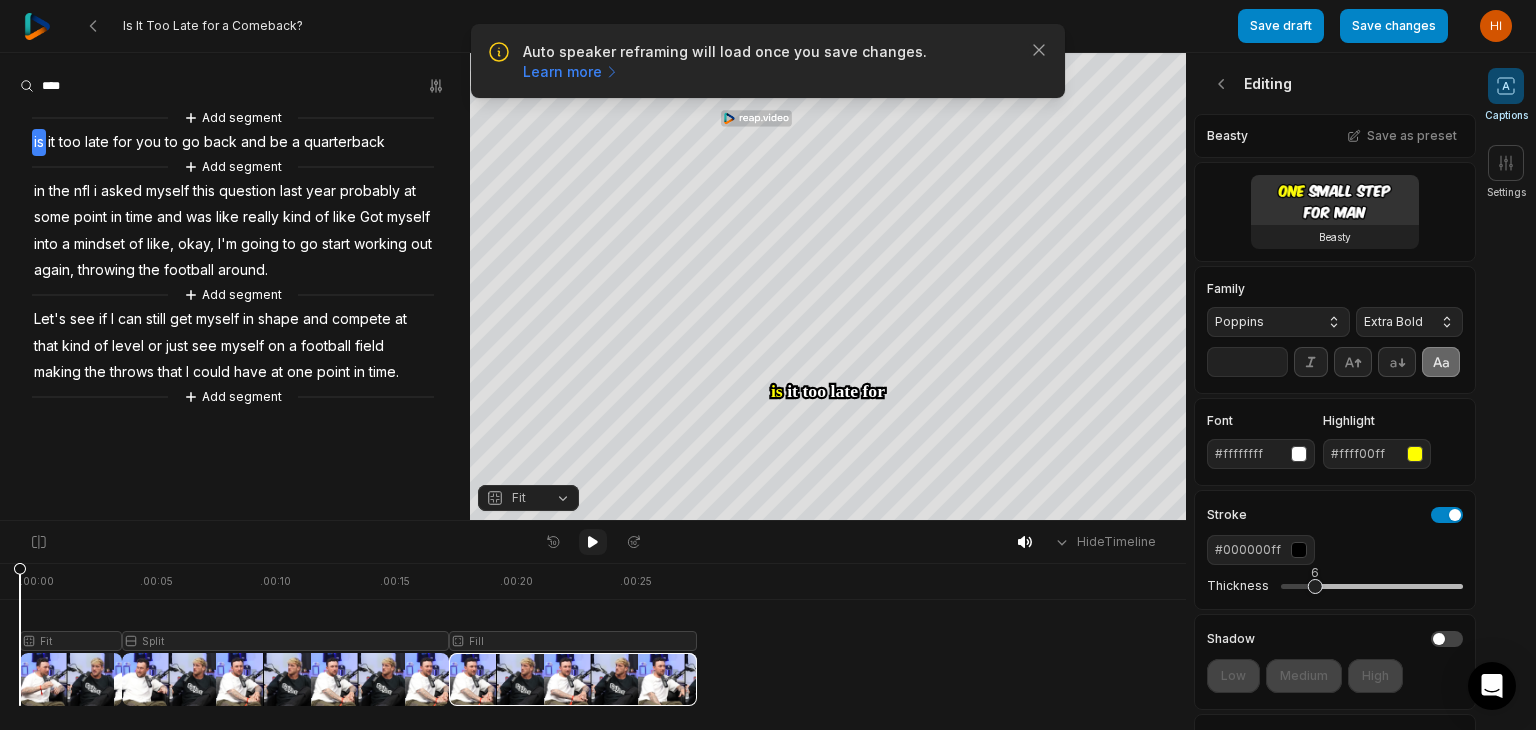 click at bounding box center [593, 542] 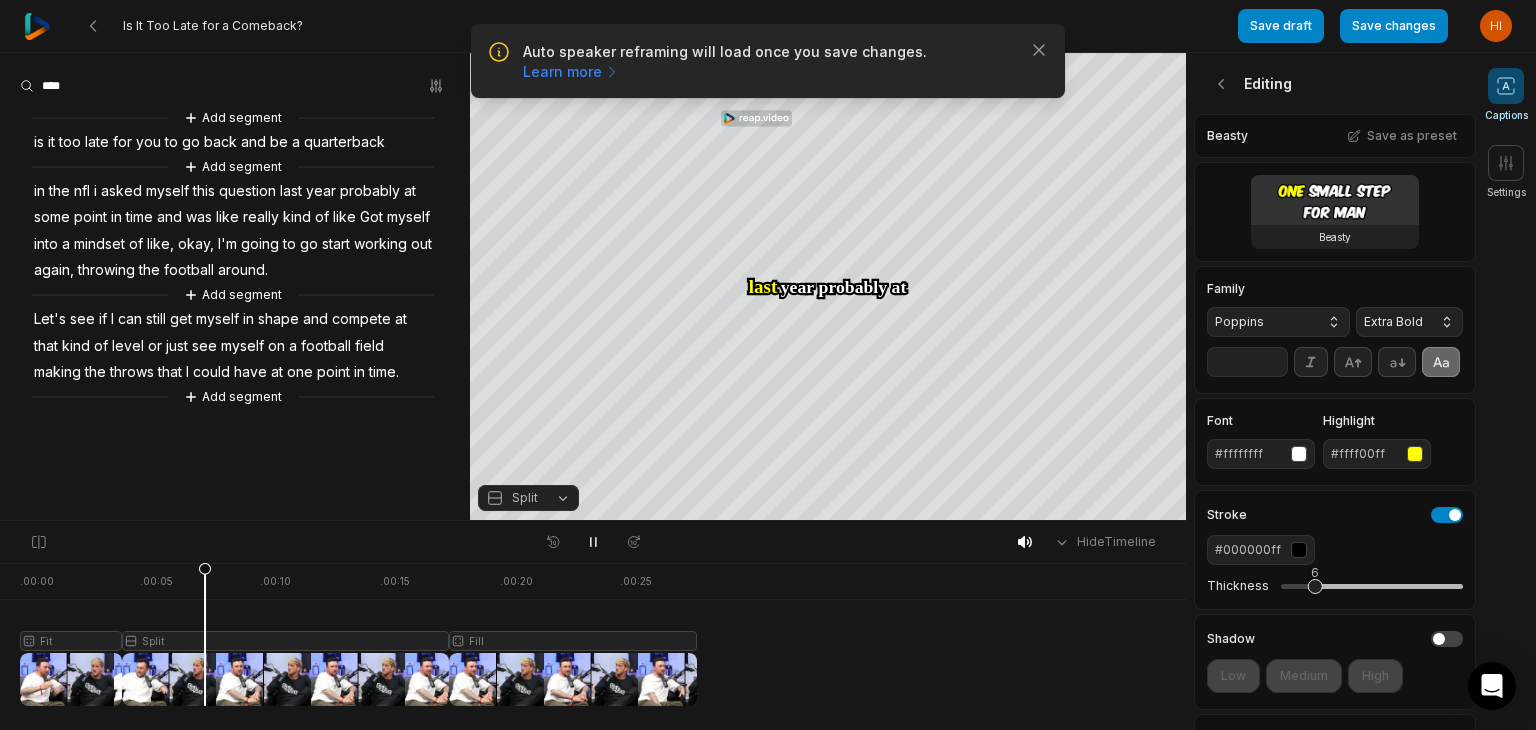 click on "nfl" at bounding box center (82, 191) 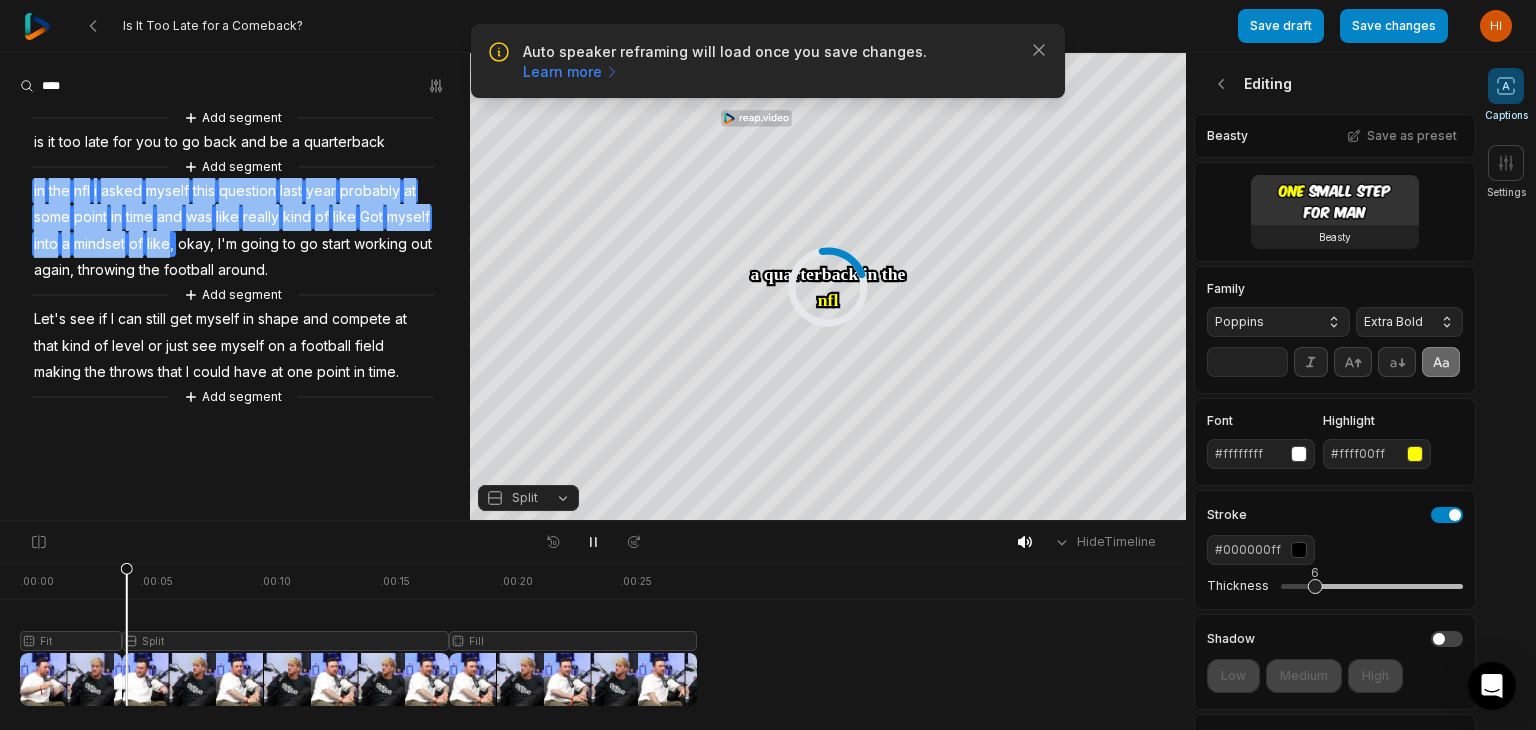 click on "nfl" at bounding box center [82, 191] 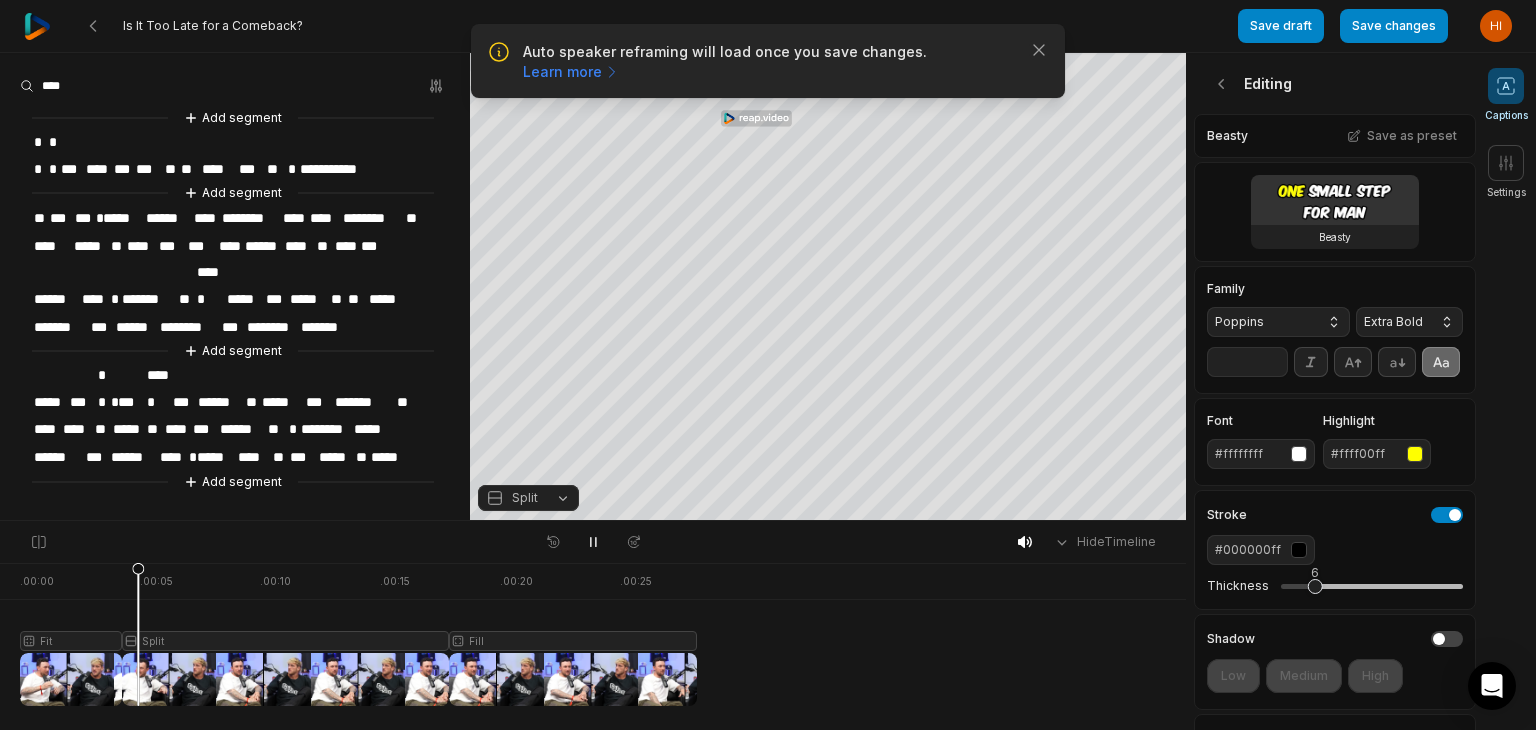 click on "***" at bounding box center (83, 218) 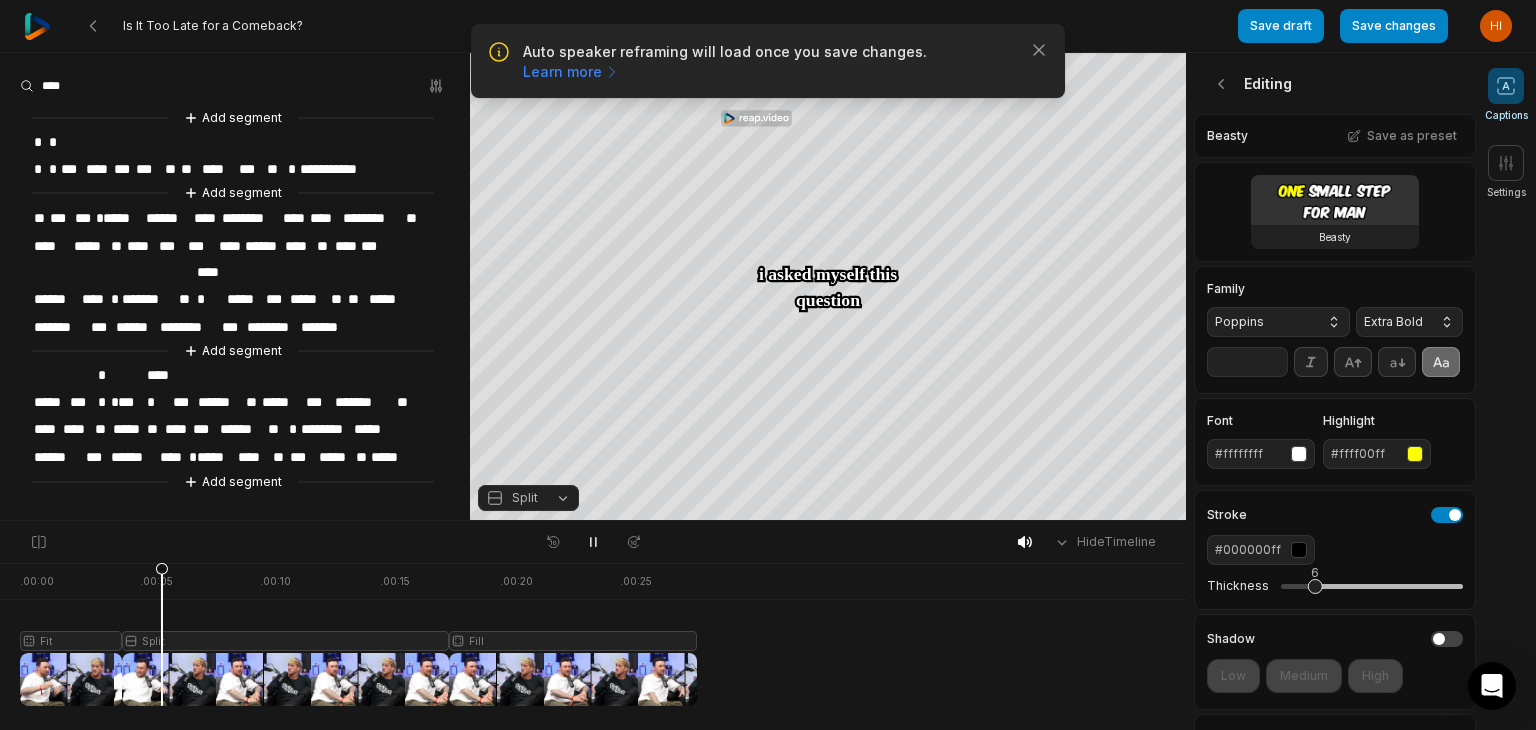 type 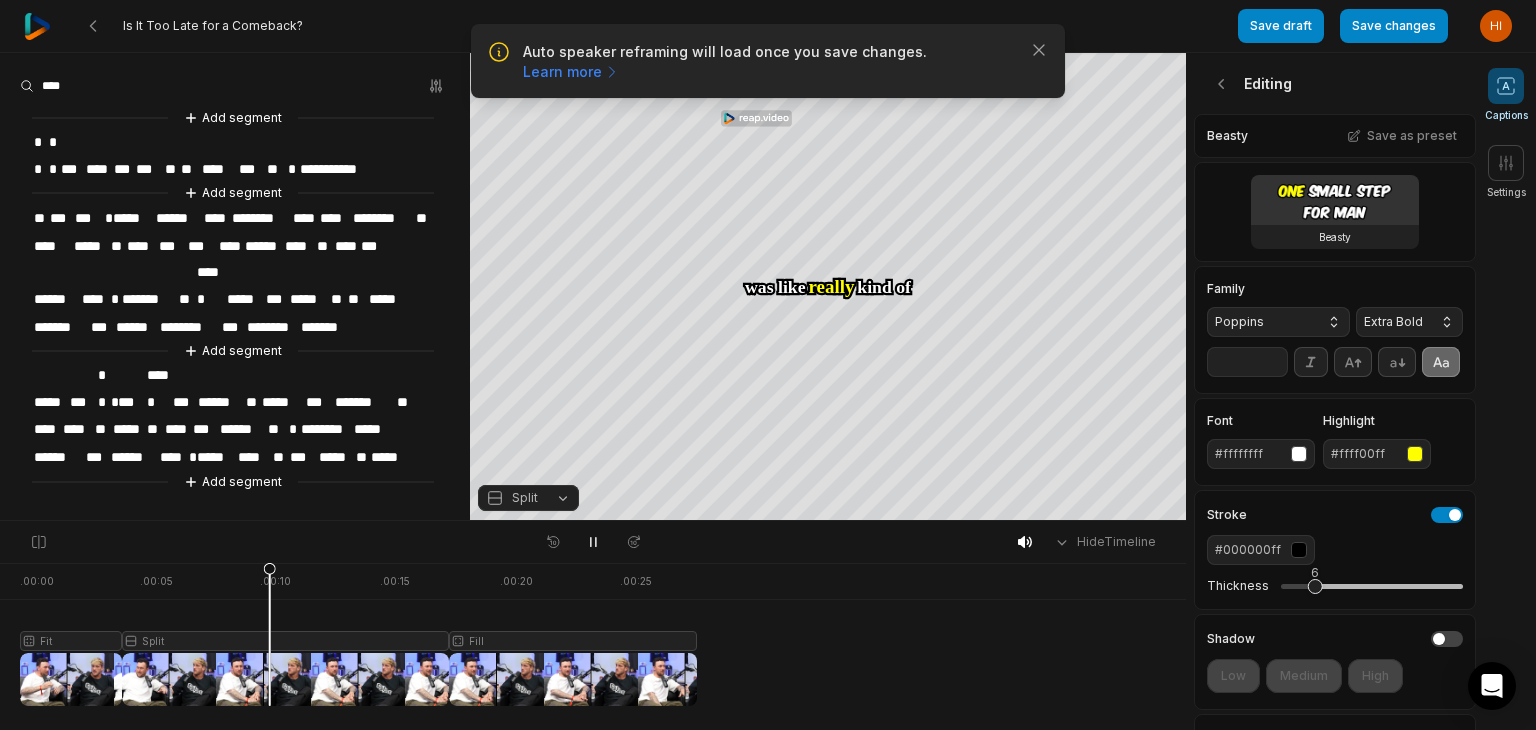 click on "*" at bounding box center [106, 218] 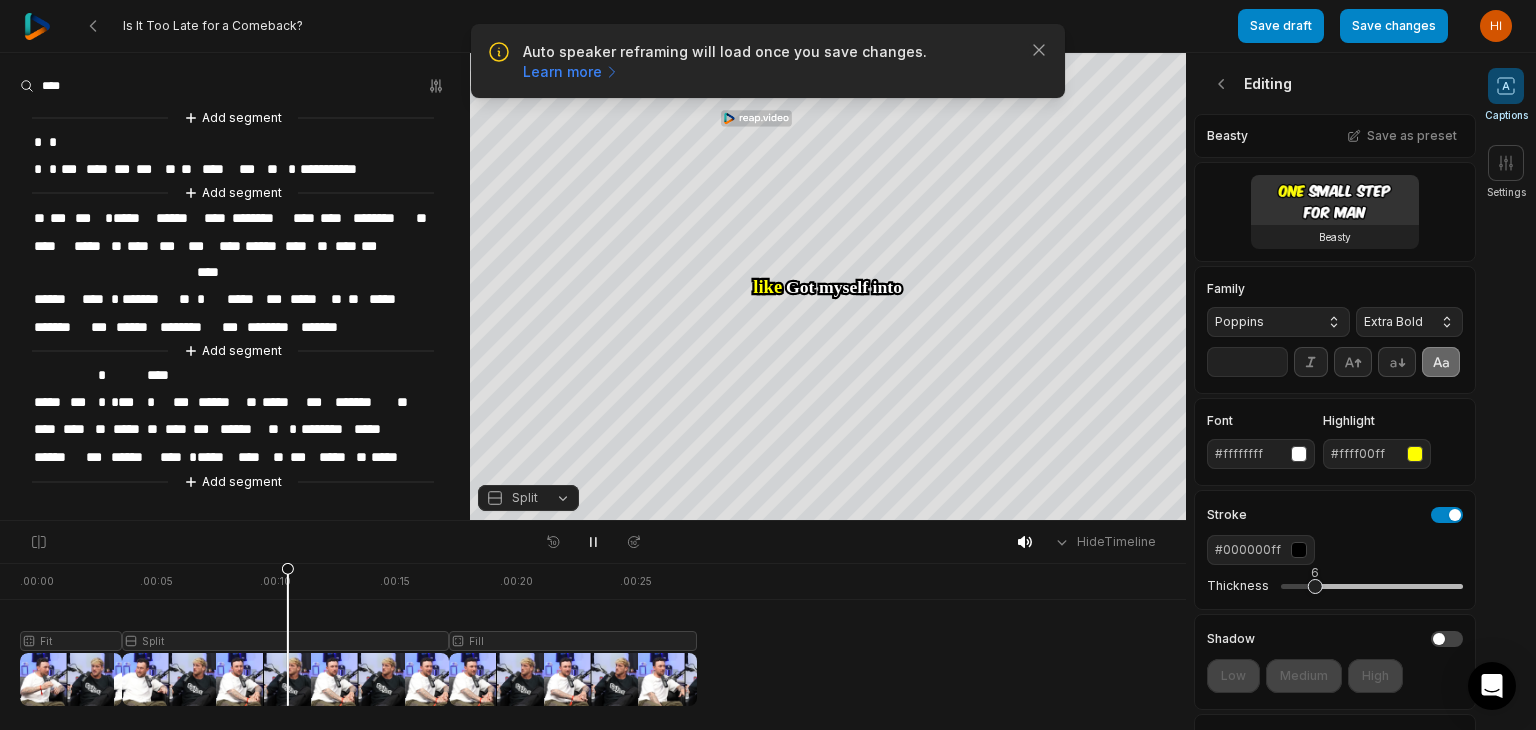 type 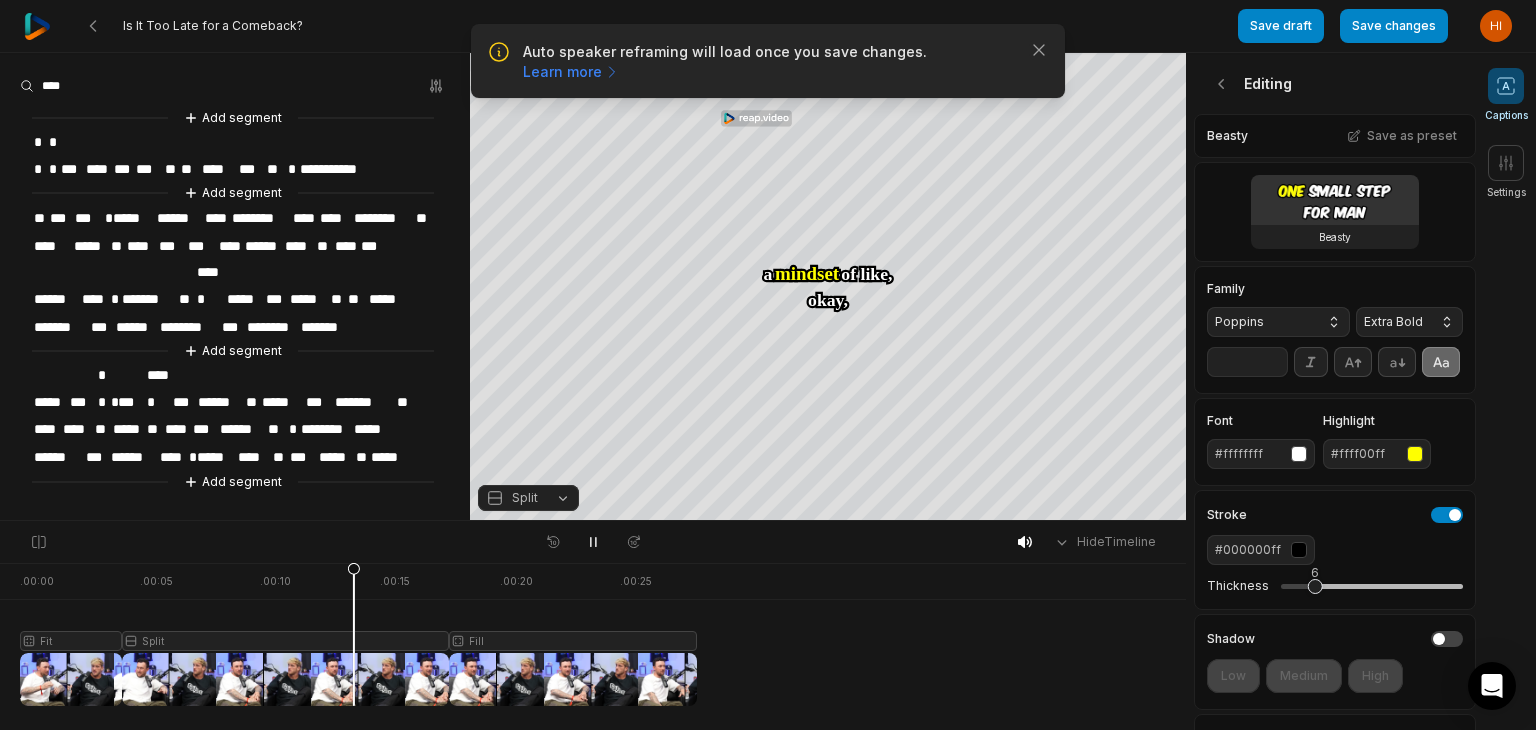 click on "**" at bounding box center (39, 142) 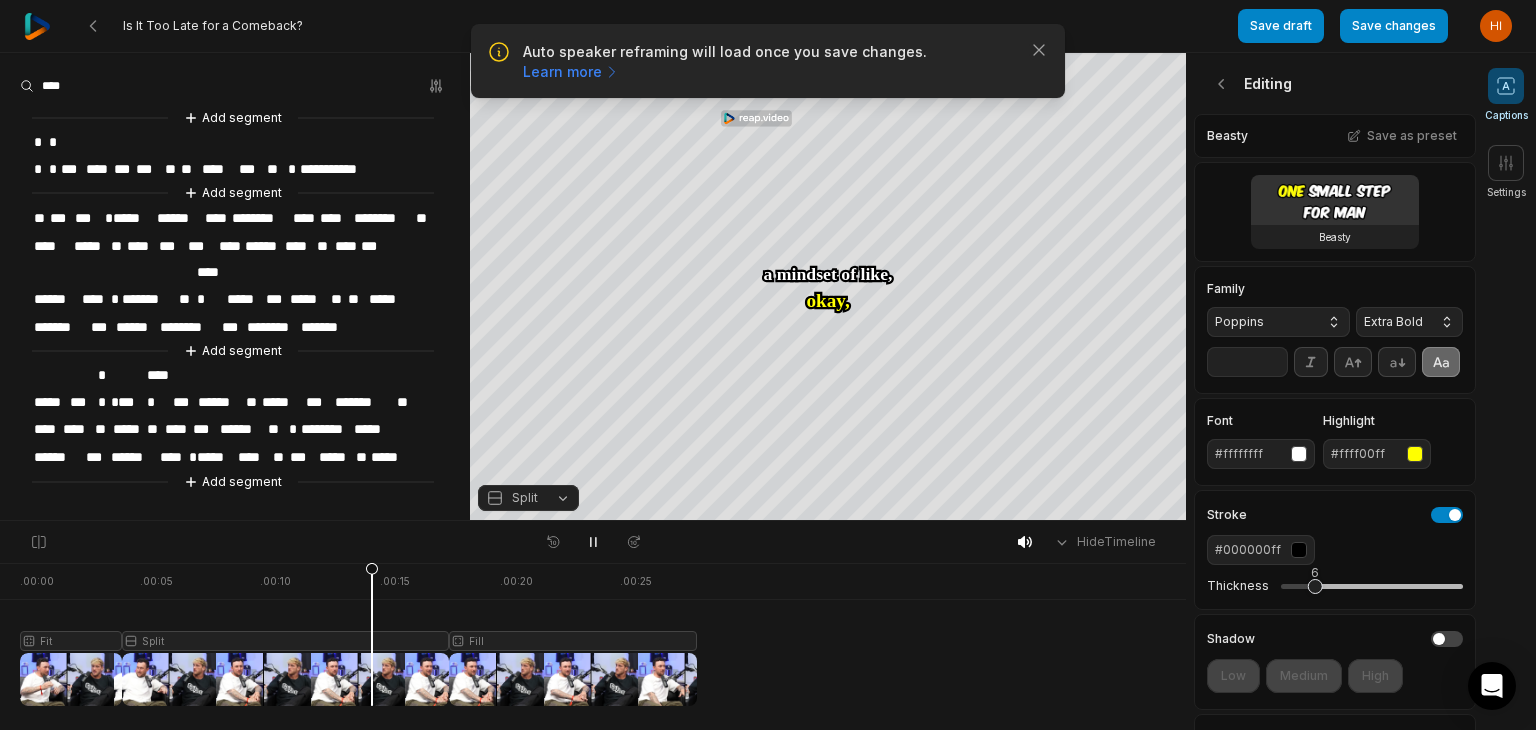 type 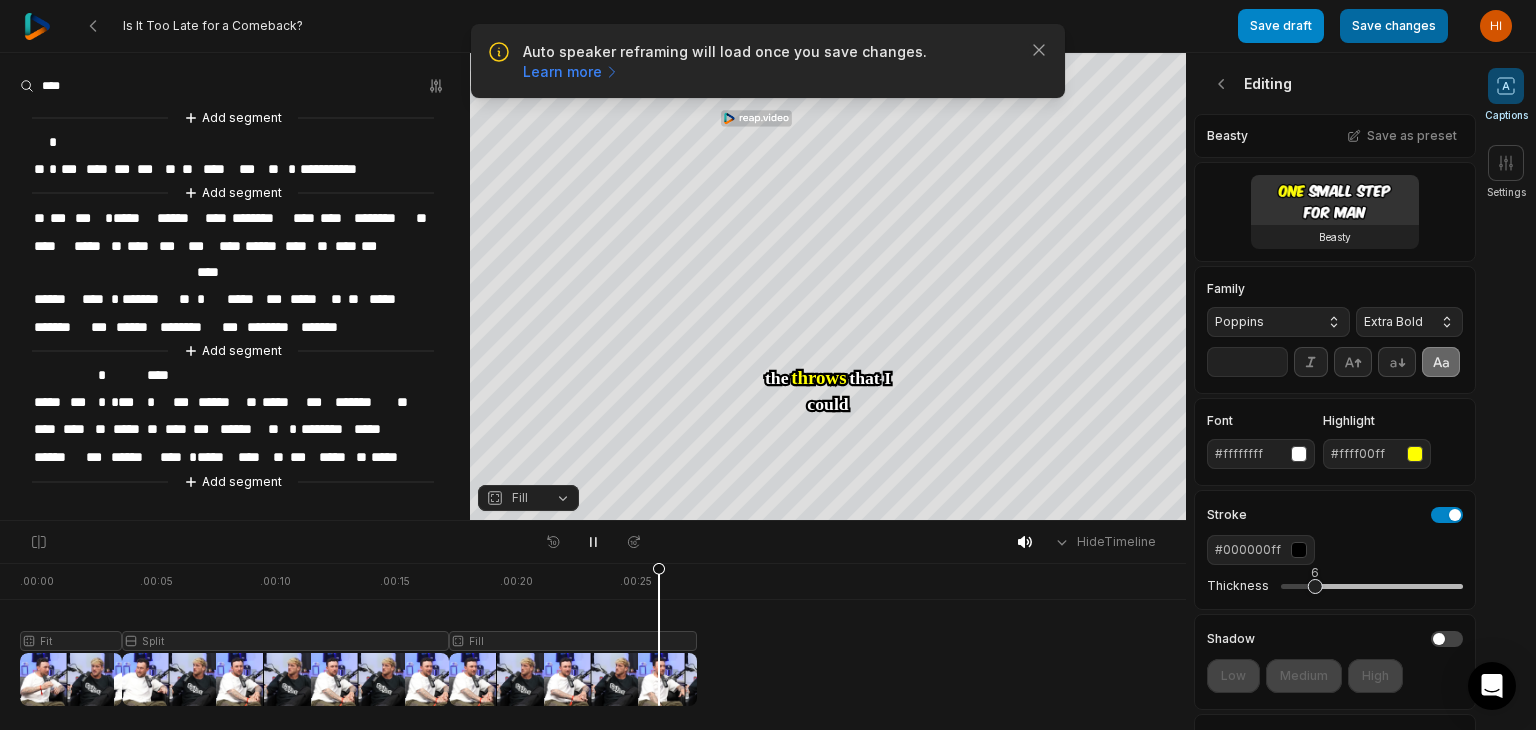 click on "Save changes" at bounding box center [1394, 26] 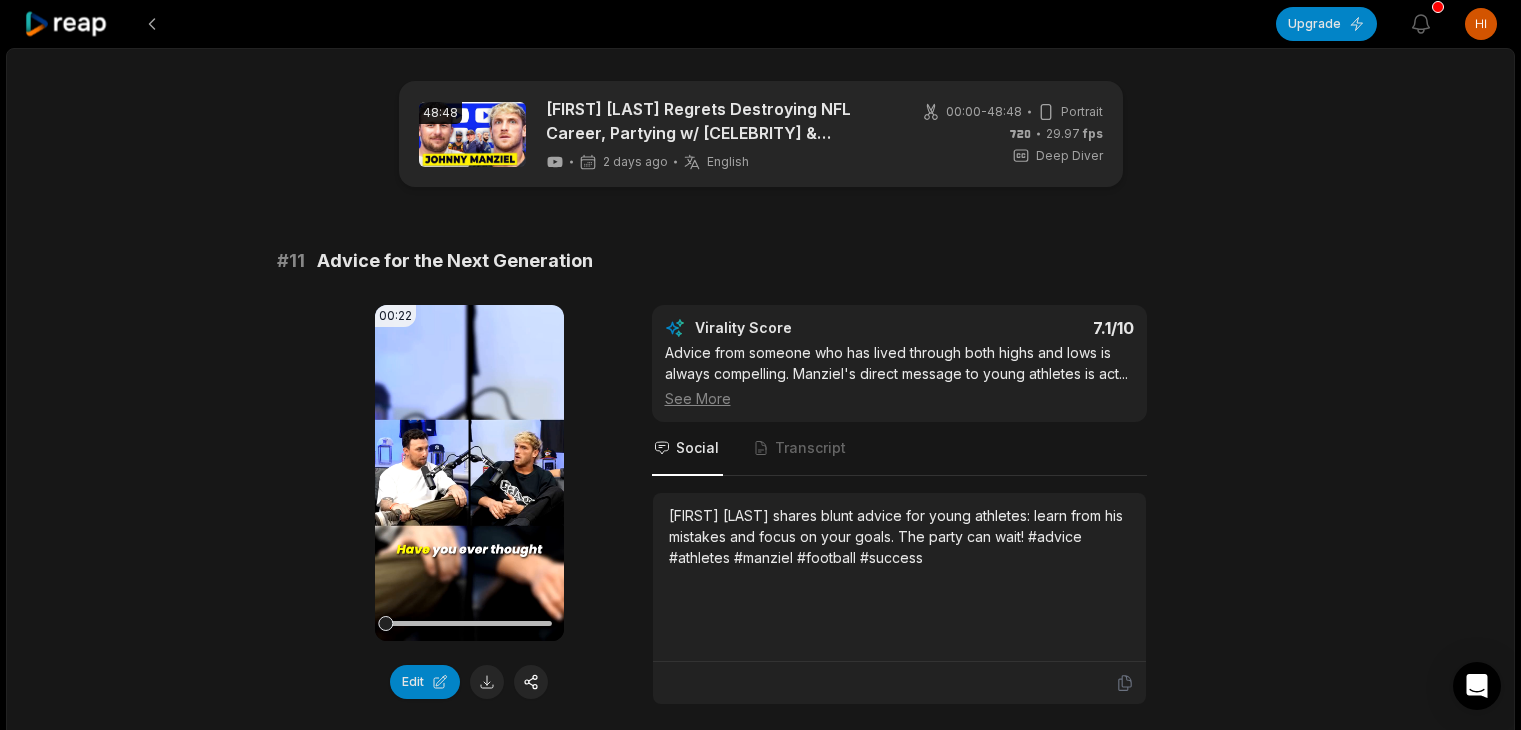 scroll, scrollTop: 2900, scrollLeft: 0, axis: vertical 